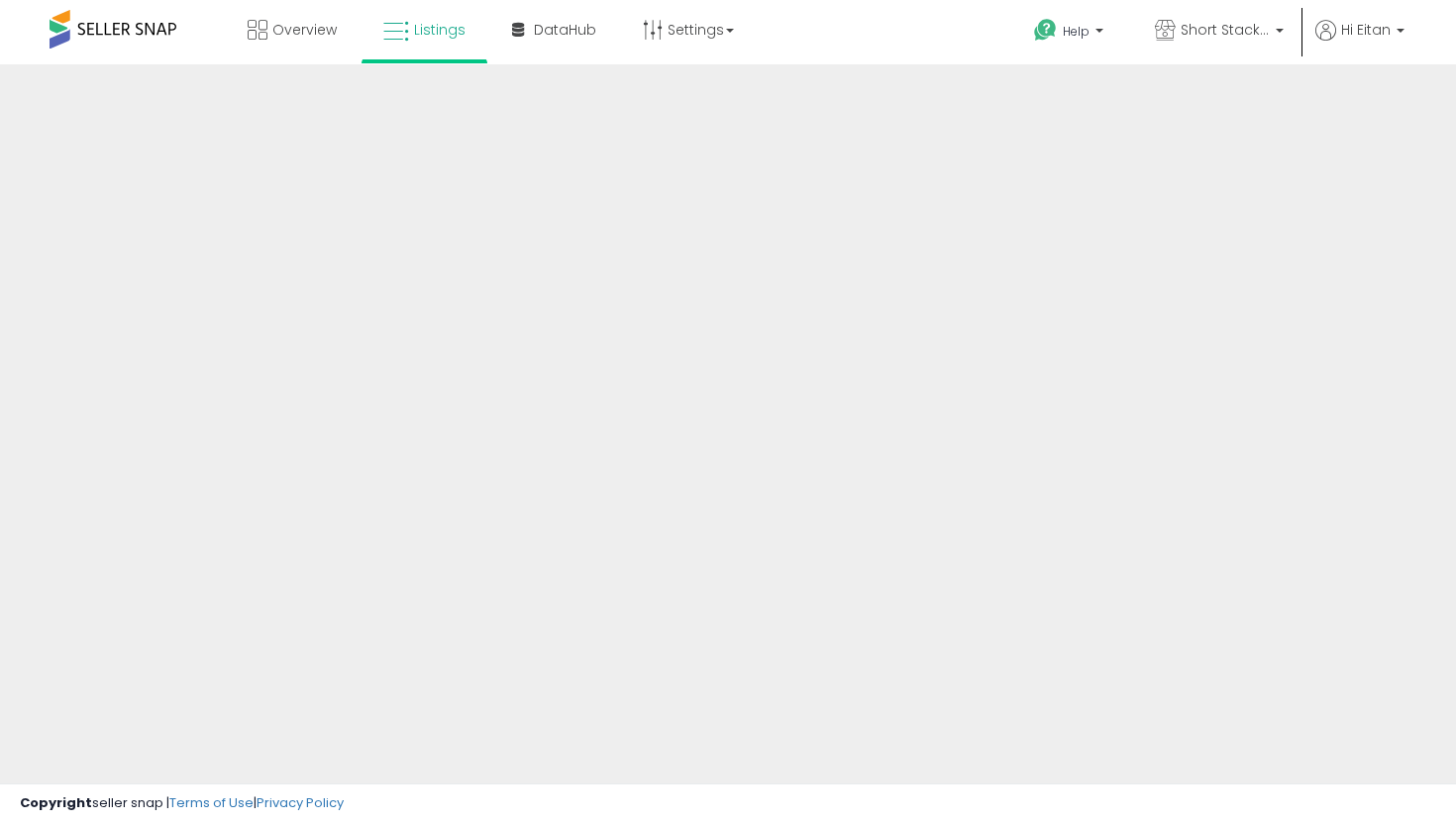 scroll, scrollTop: 0, scrollLeft: 0, axis: both 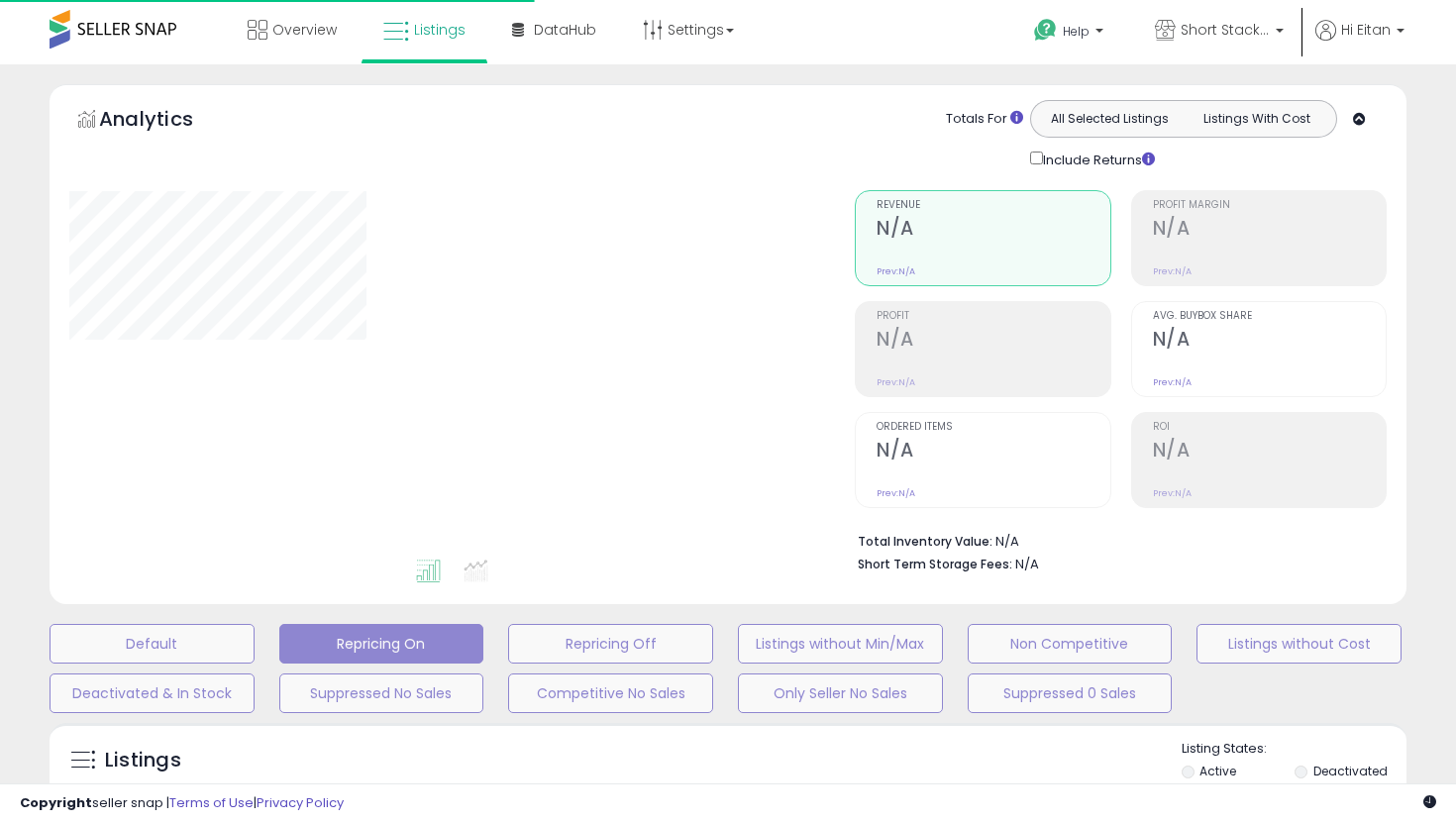 type on "**********" 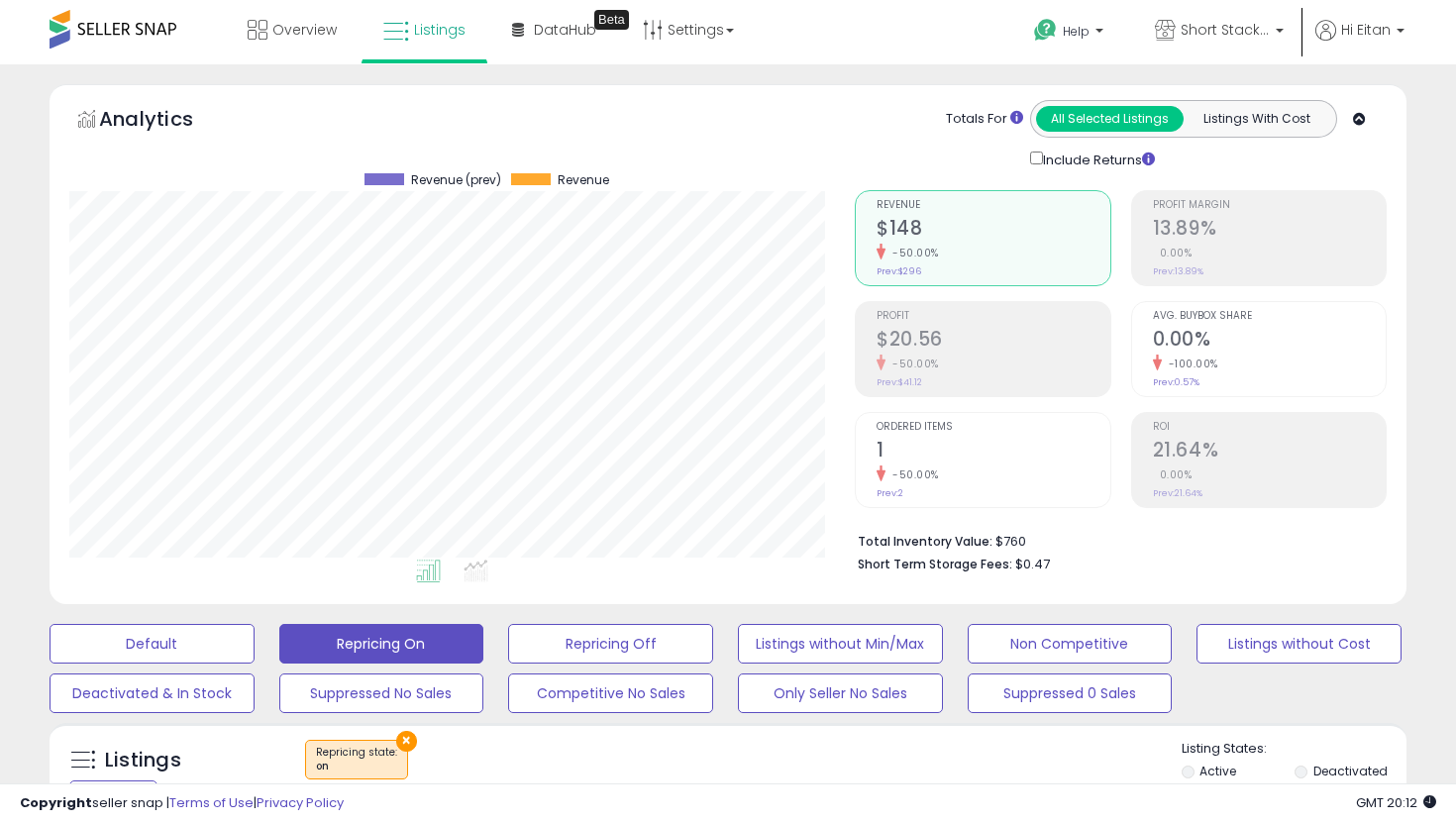 scroll, scrollTop: 989967, scrollLeft: 989690, axis: both 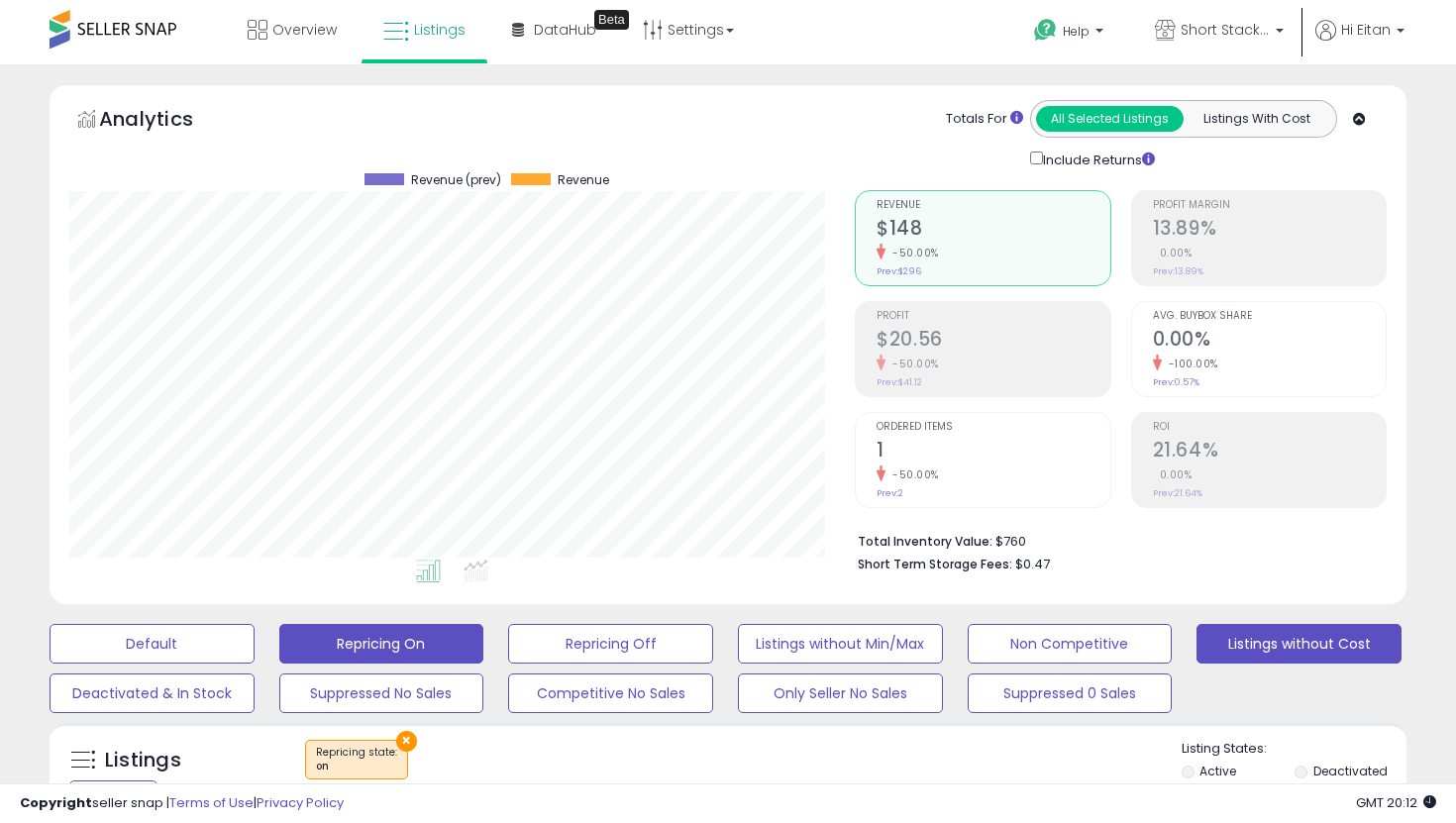 click on "Listings without Cost" at bounding box center (152, 644) 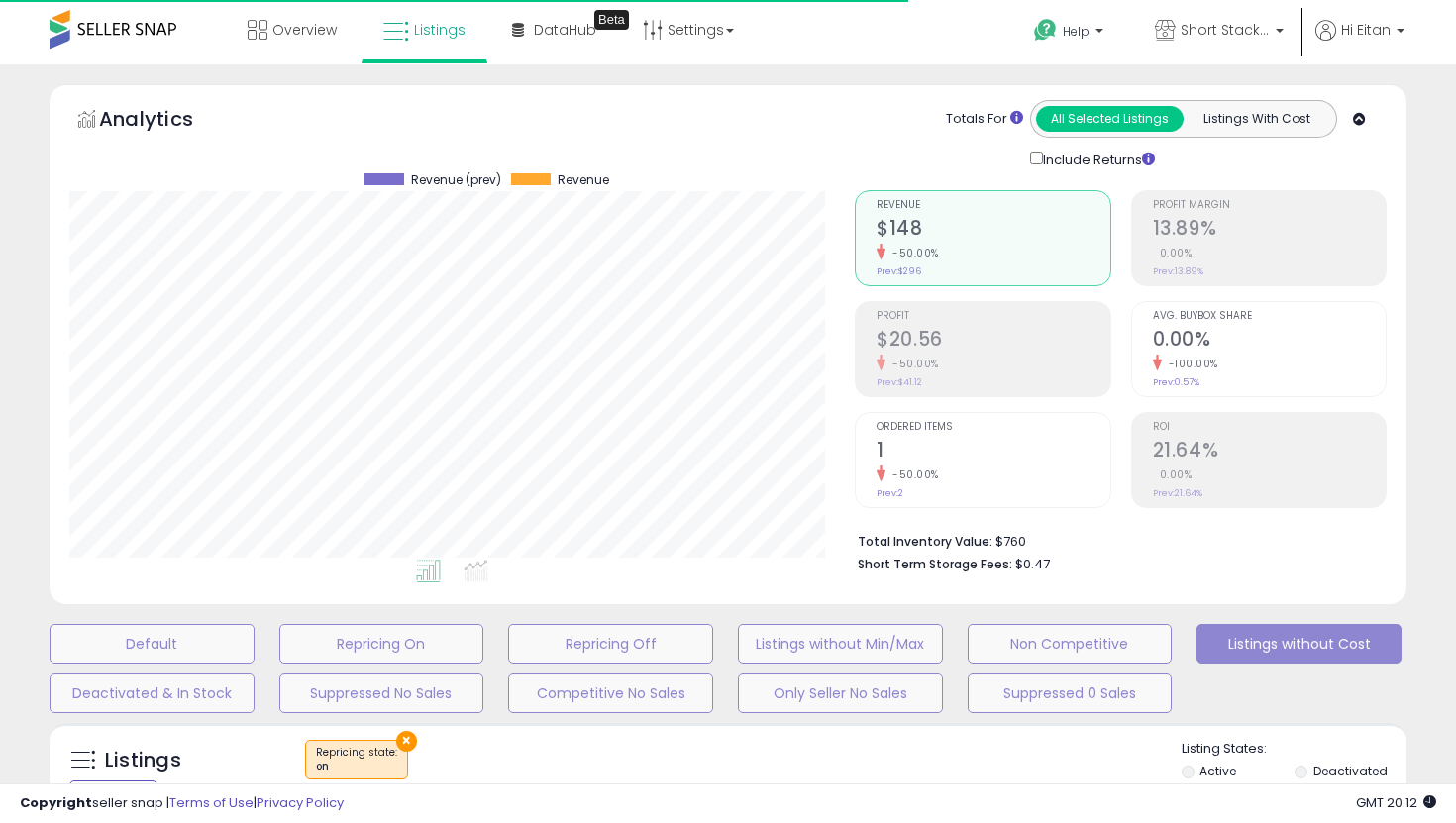 type 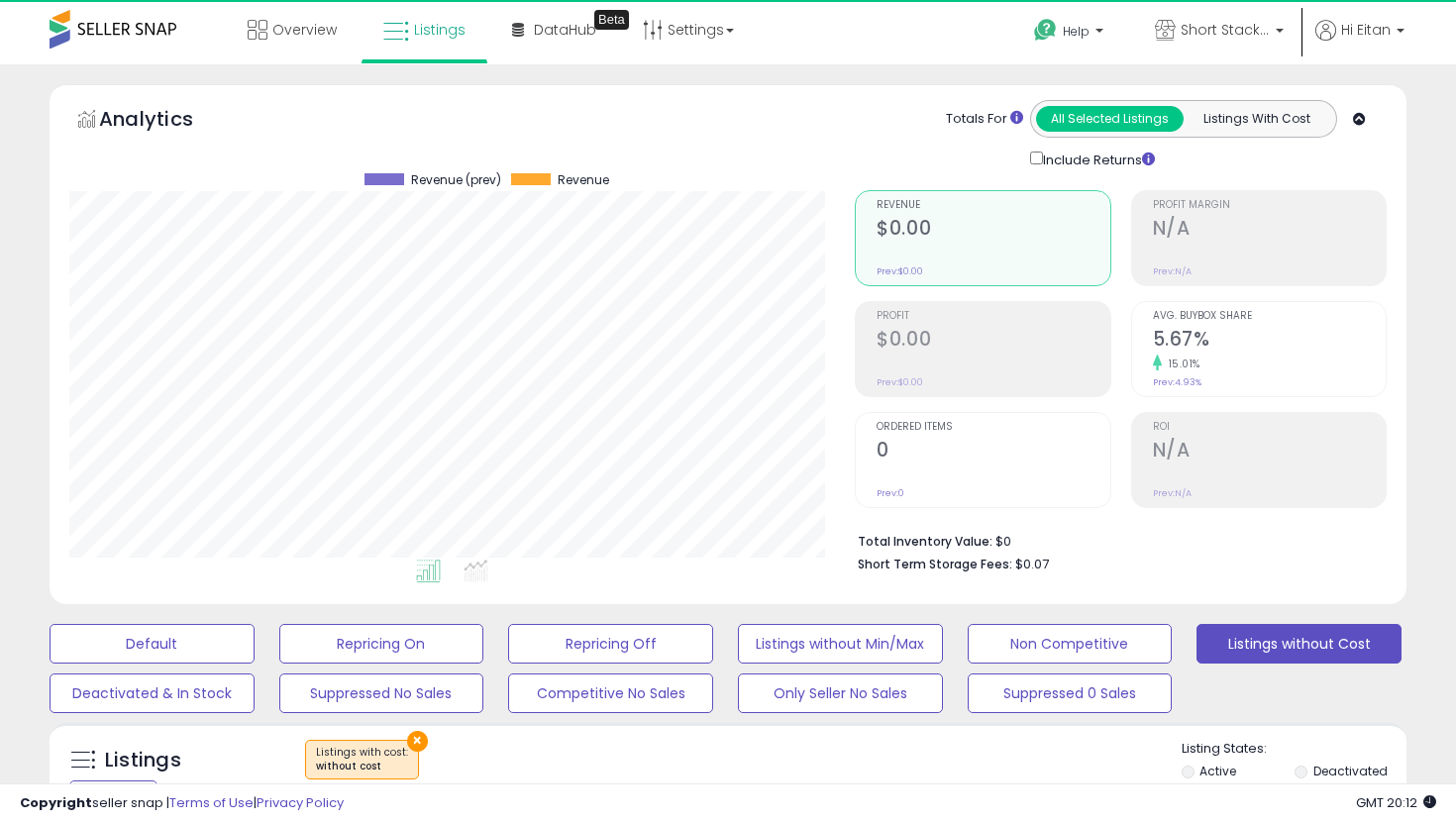 scroll, scrollTop: 989967, scrollLeft: 989690, axis: both 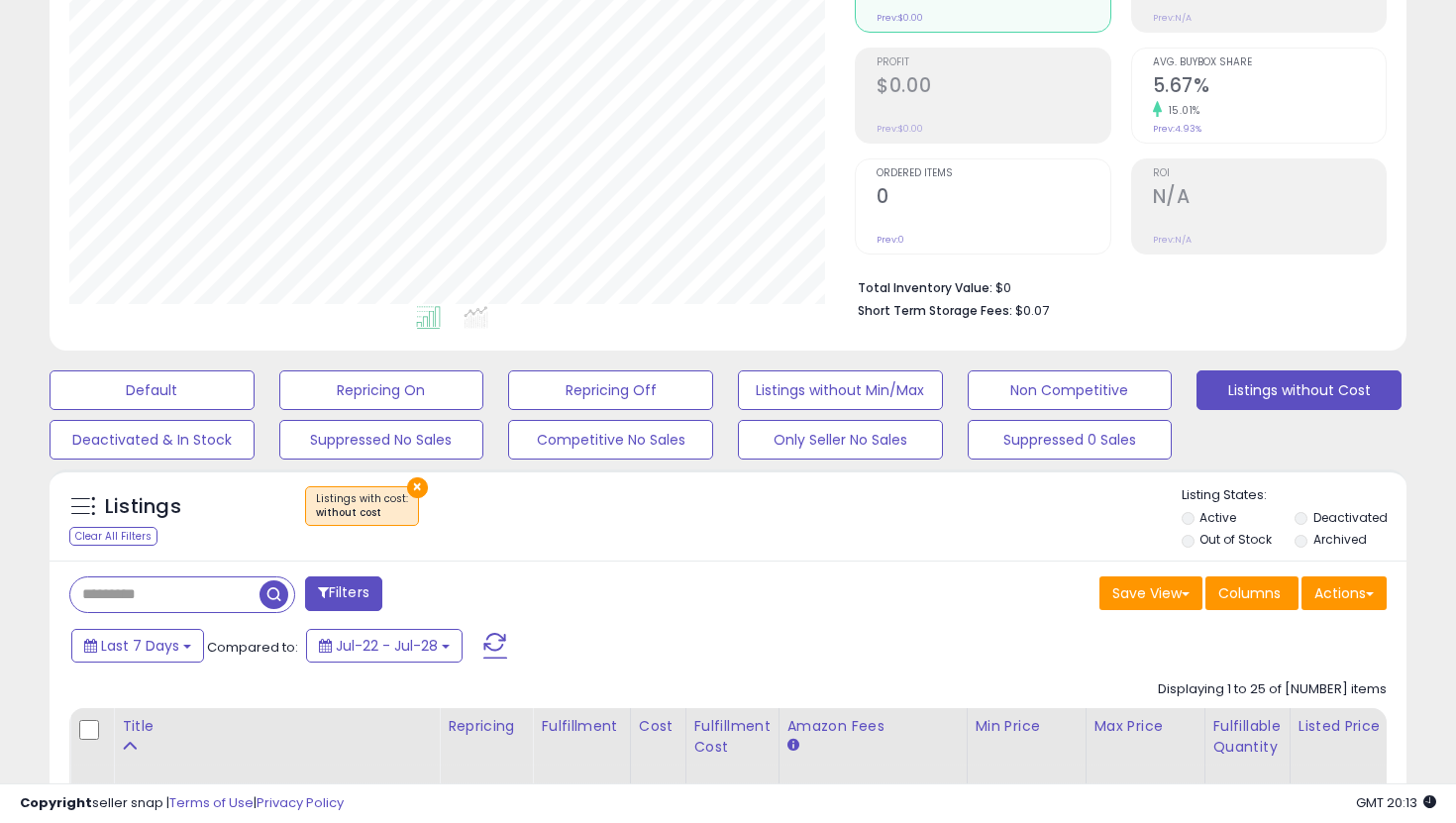 click on "Out of Stock" at bounding box center (1236, 542) 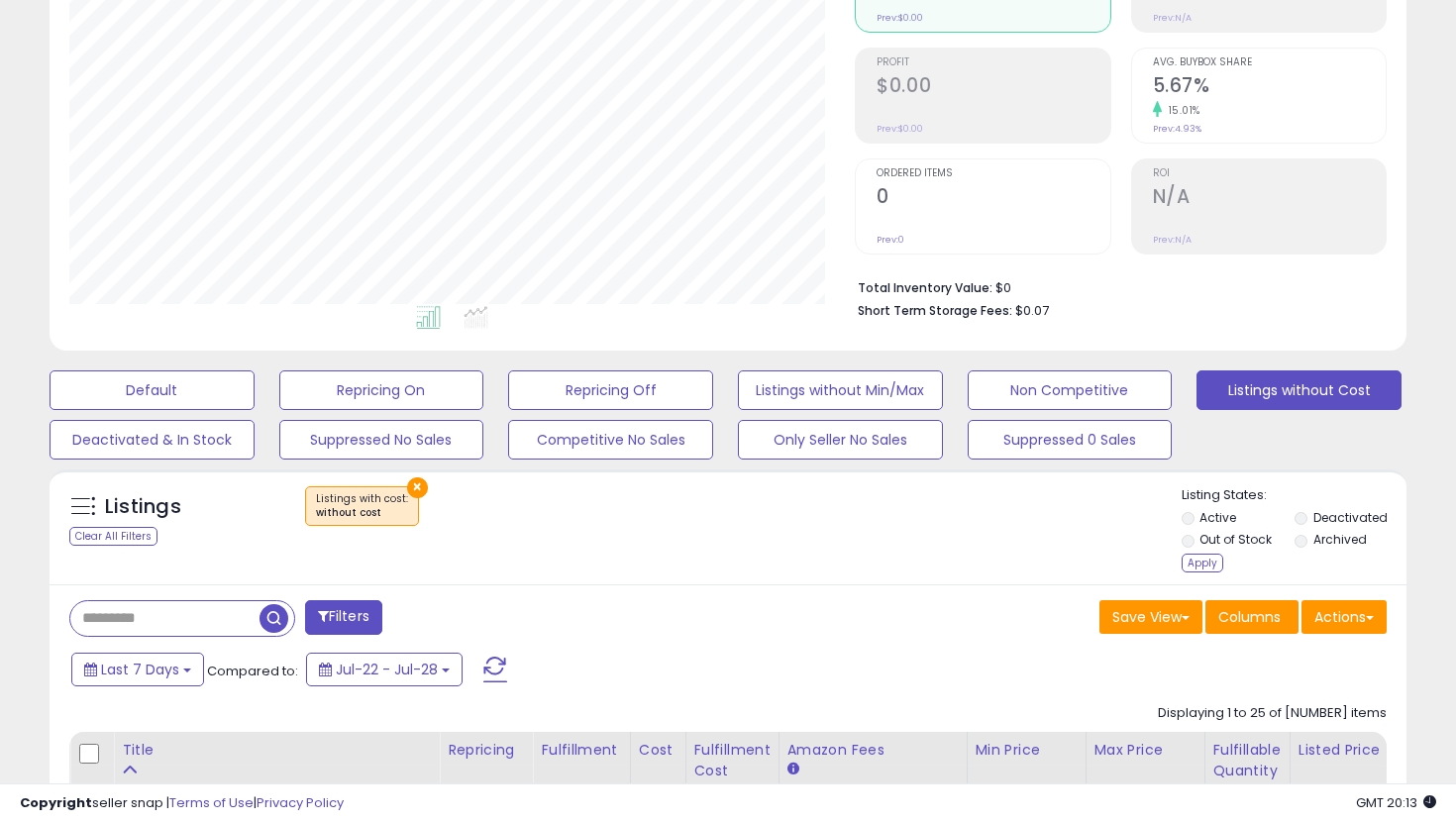 click on "Out of Stock" at bounding box center [1236, 542] 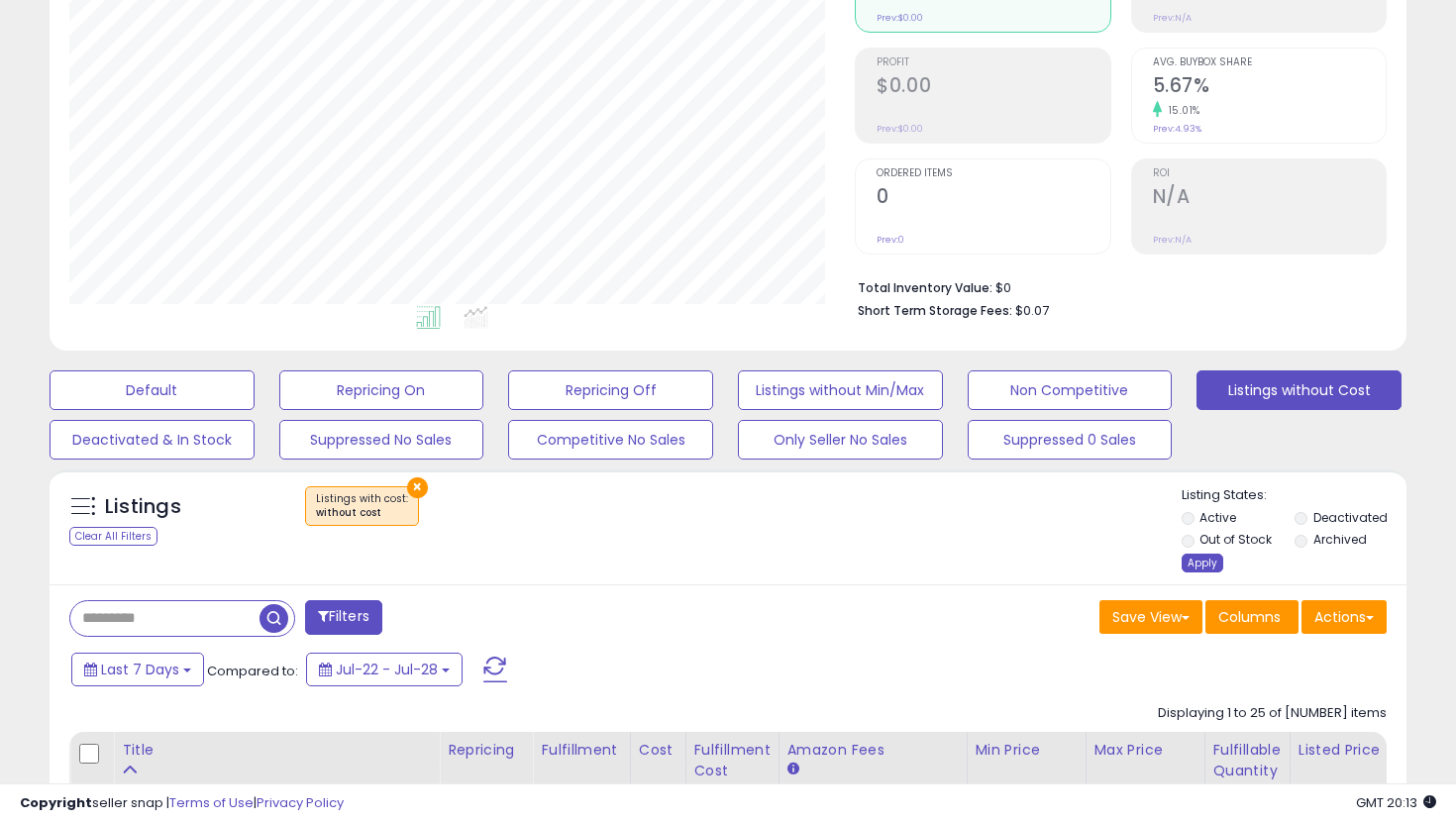 click on "Apply" at bounding box center (1202, 563) 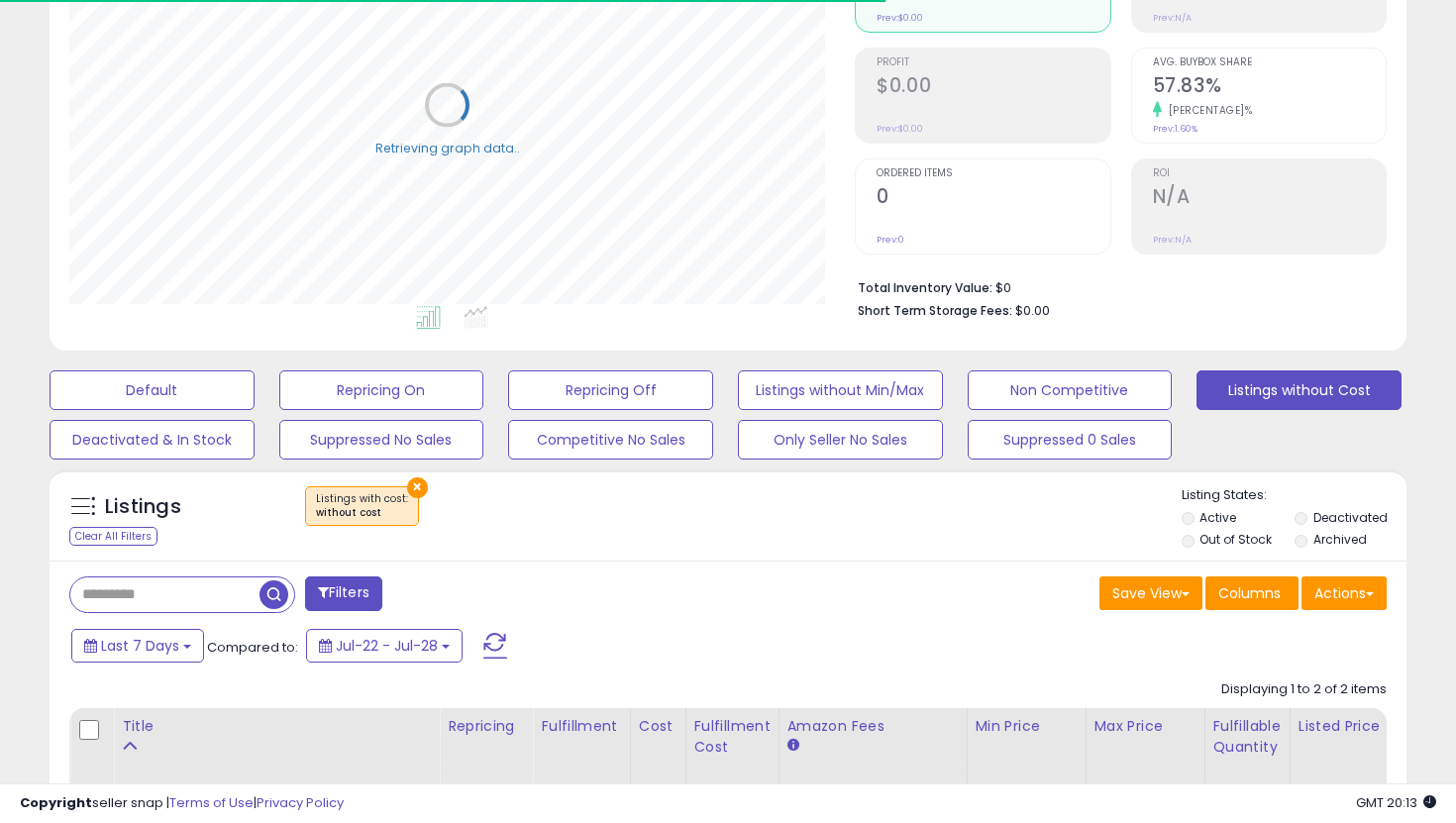 scroll, scrollTop: 469, scrollLeft: 0, axis: vertical 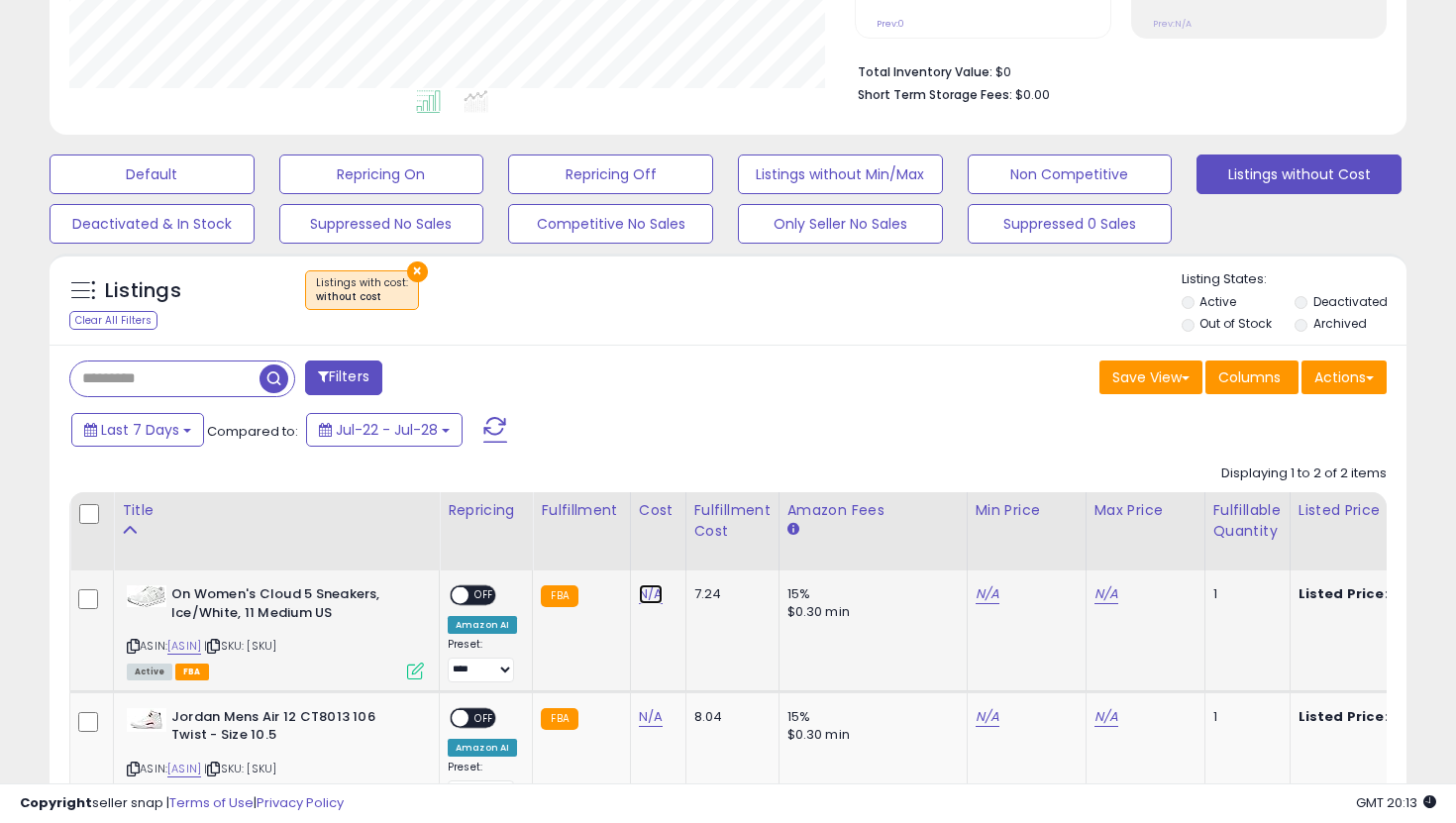 click on "N/A" at bounding box center (651, 594) 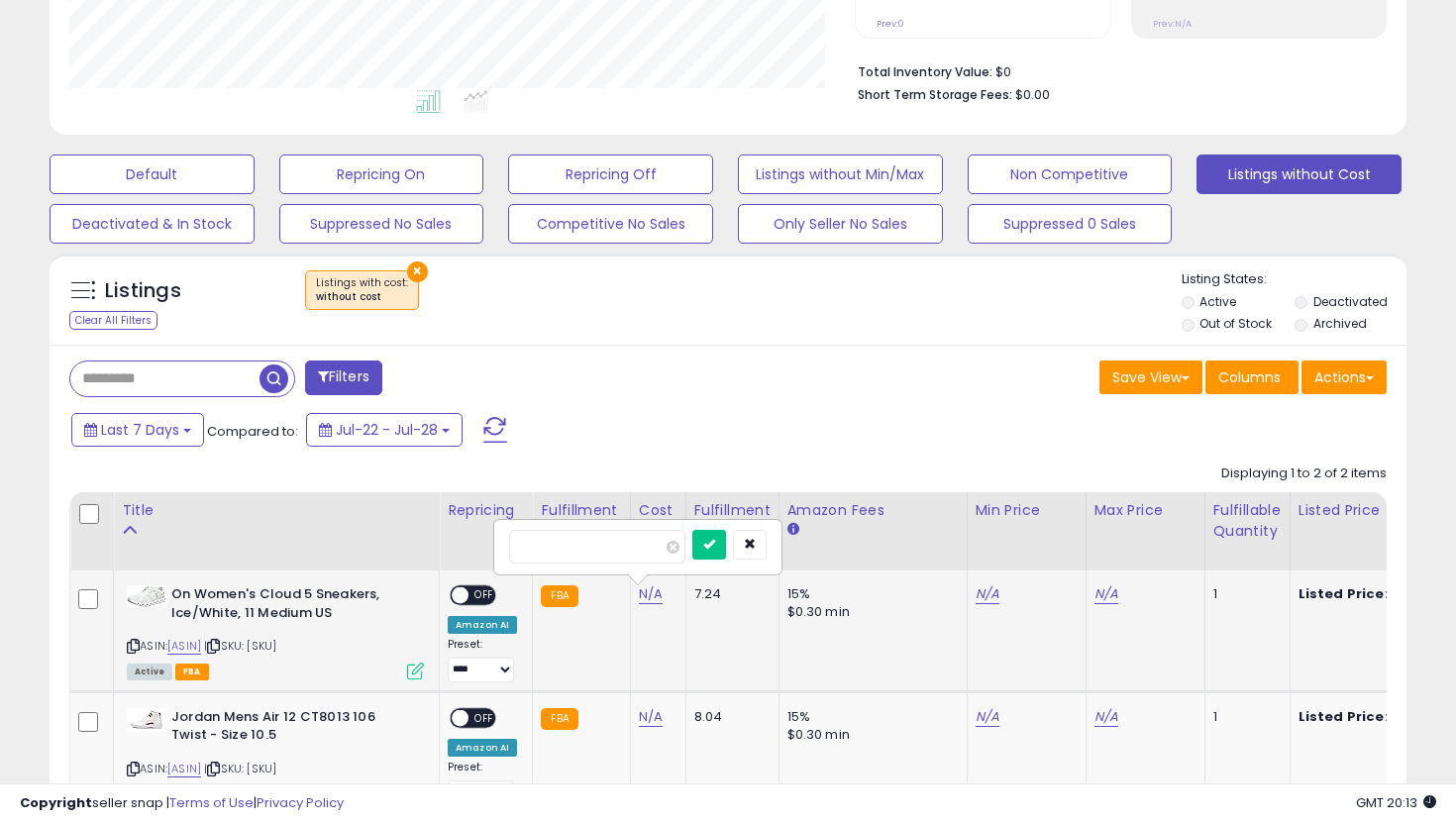 type on "**" 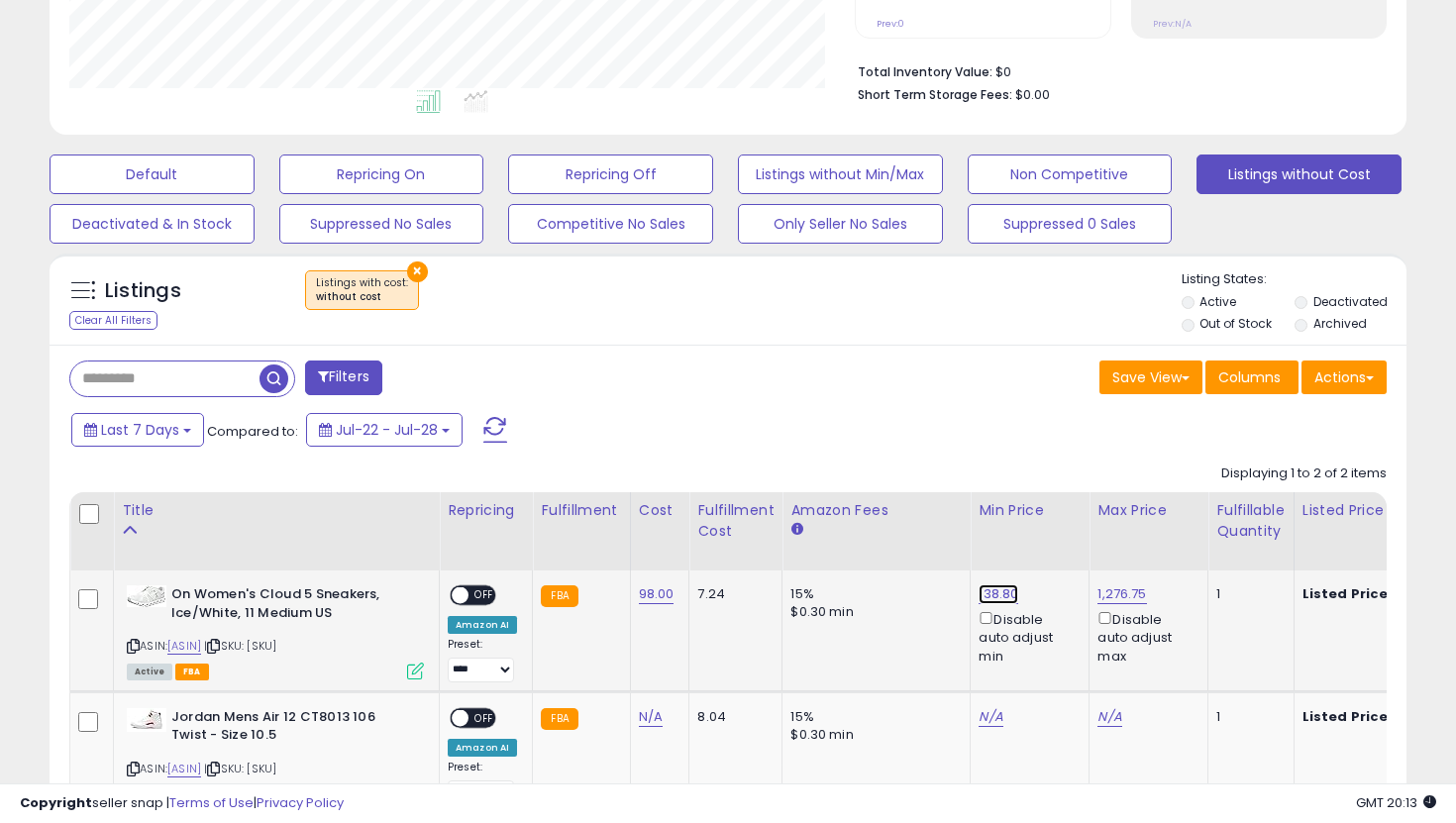 click on "138.80" at bounding box center [998, 594] 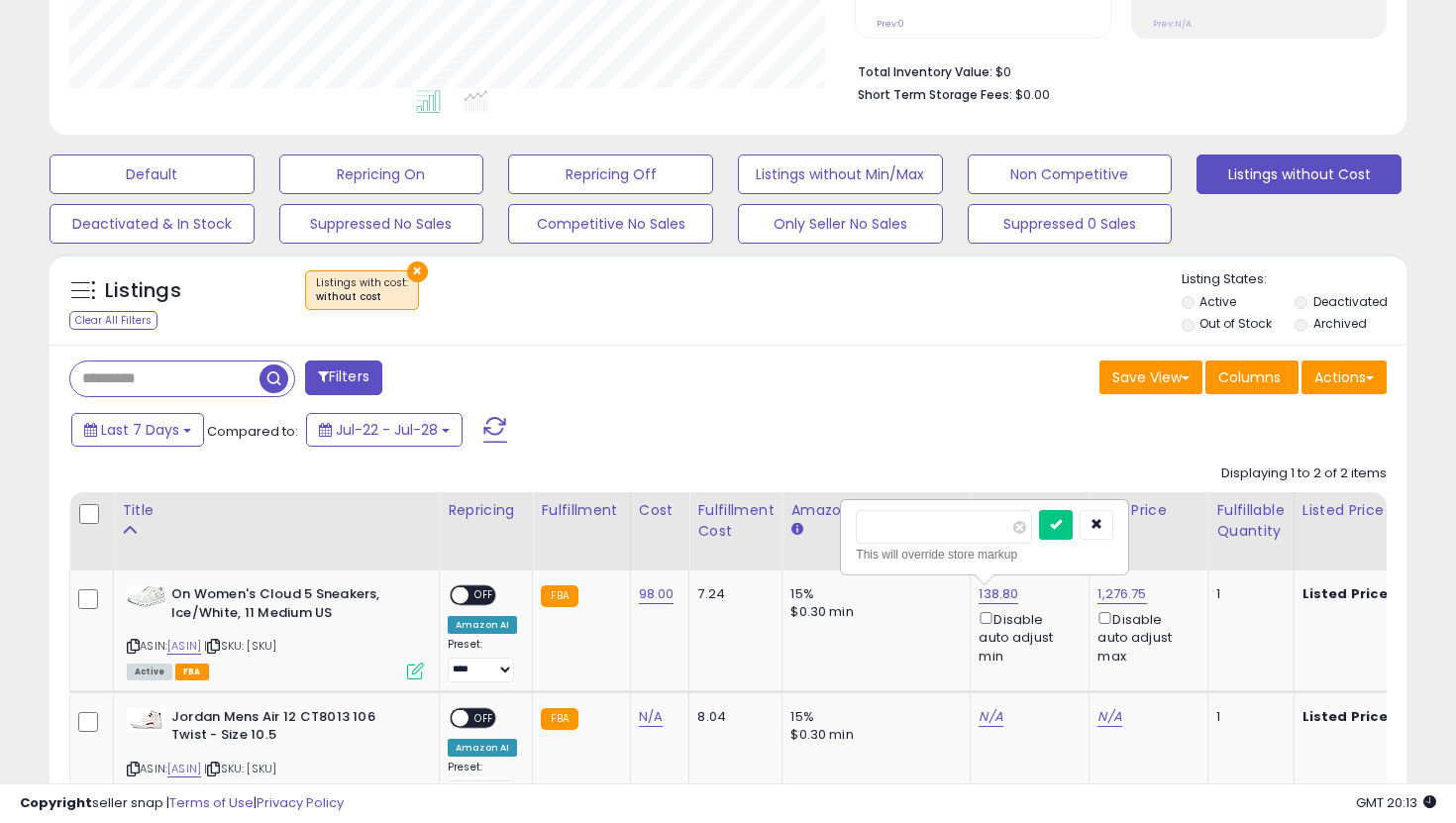 drag, startPoint x: 960, startPoint y: 535, endPoint x: 738, endPoint y: 477, distance: 229.45152 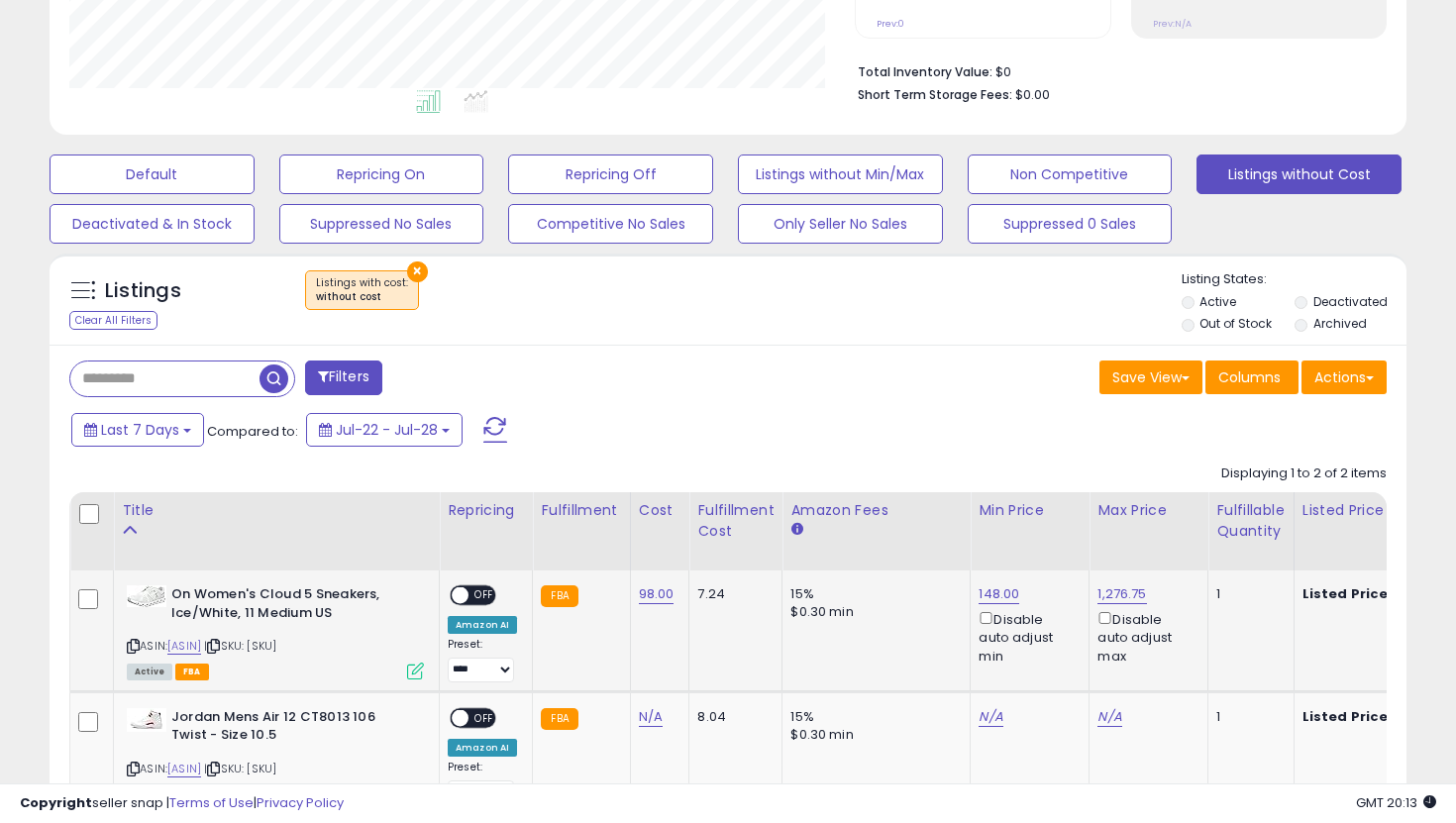click on "OFF" at bounding box center (484, 595) 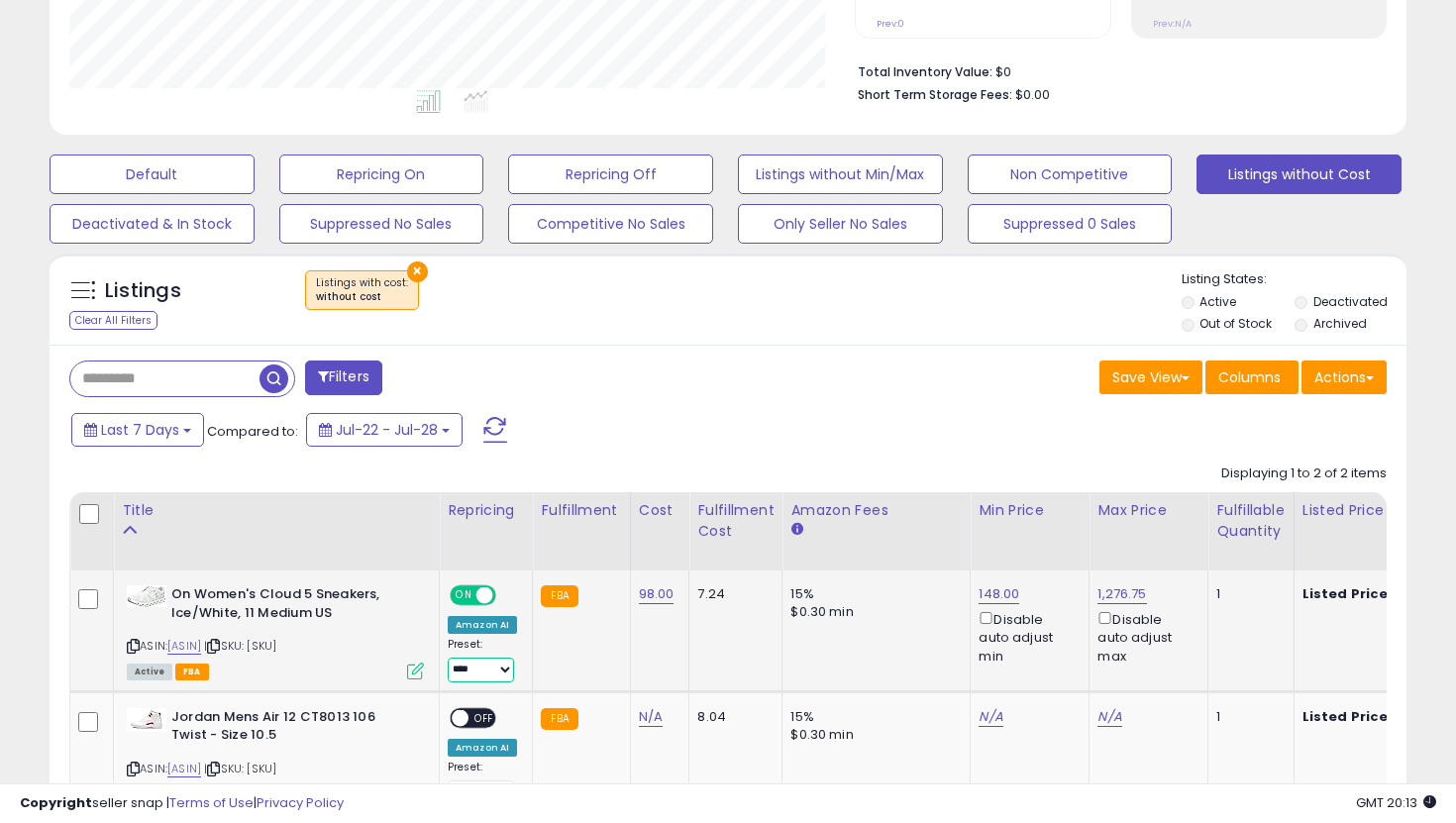 click on "**********" at bounding box center (480, 669) 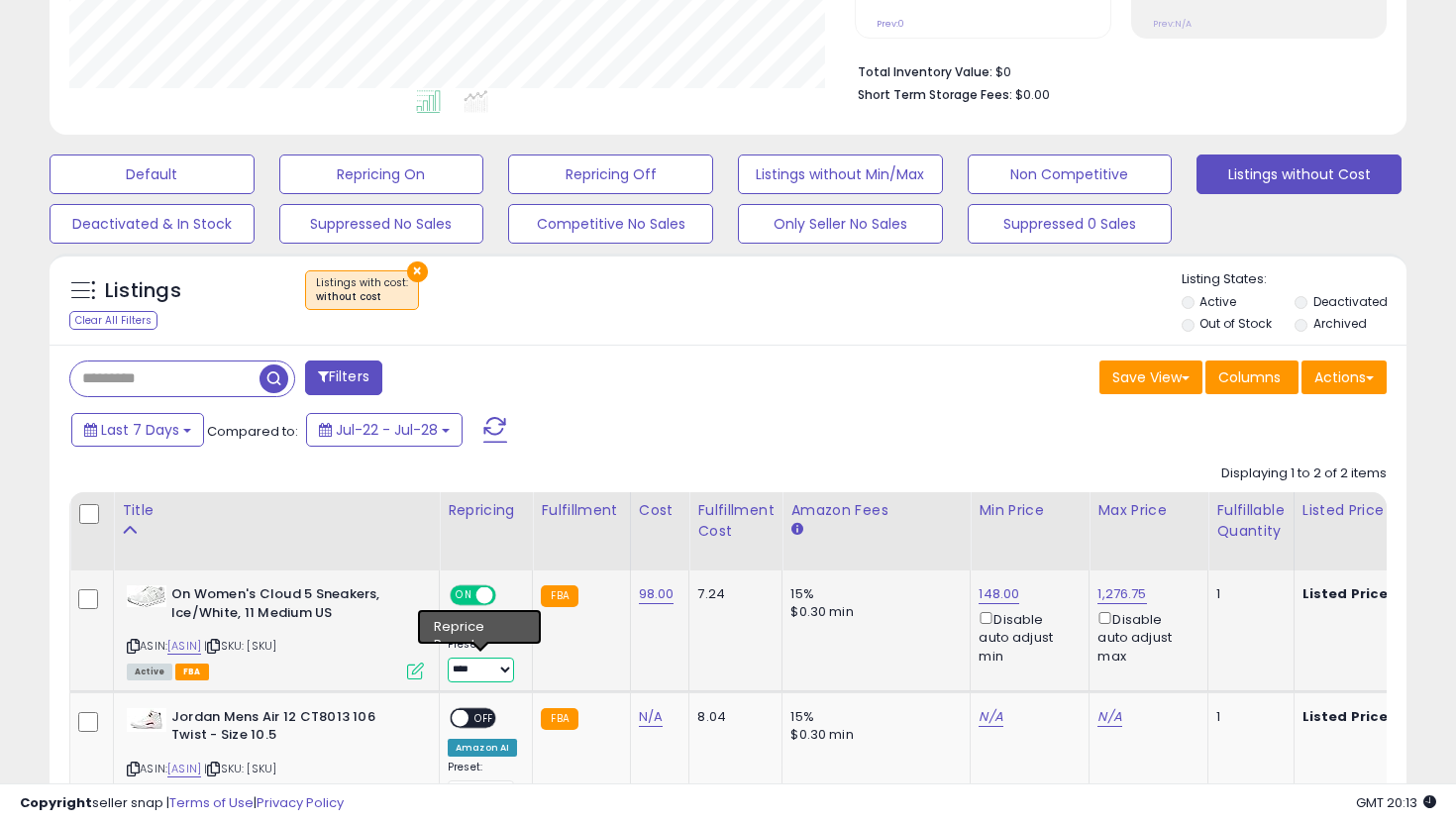 select on "**********" 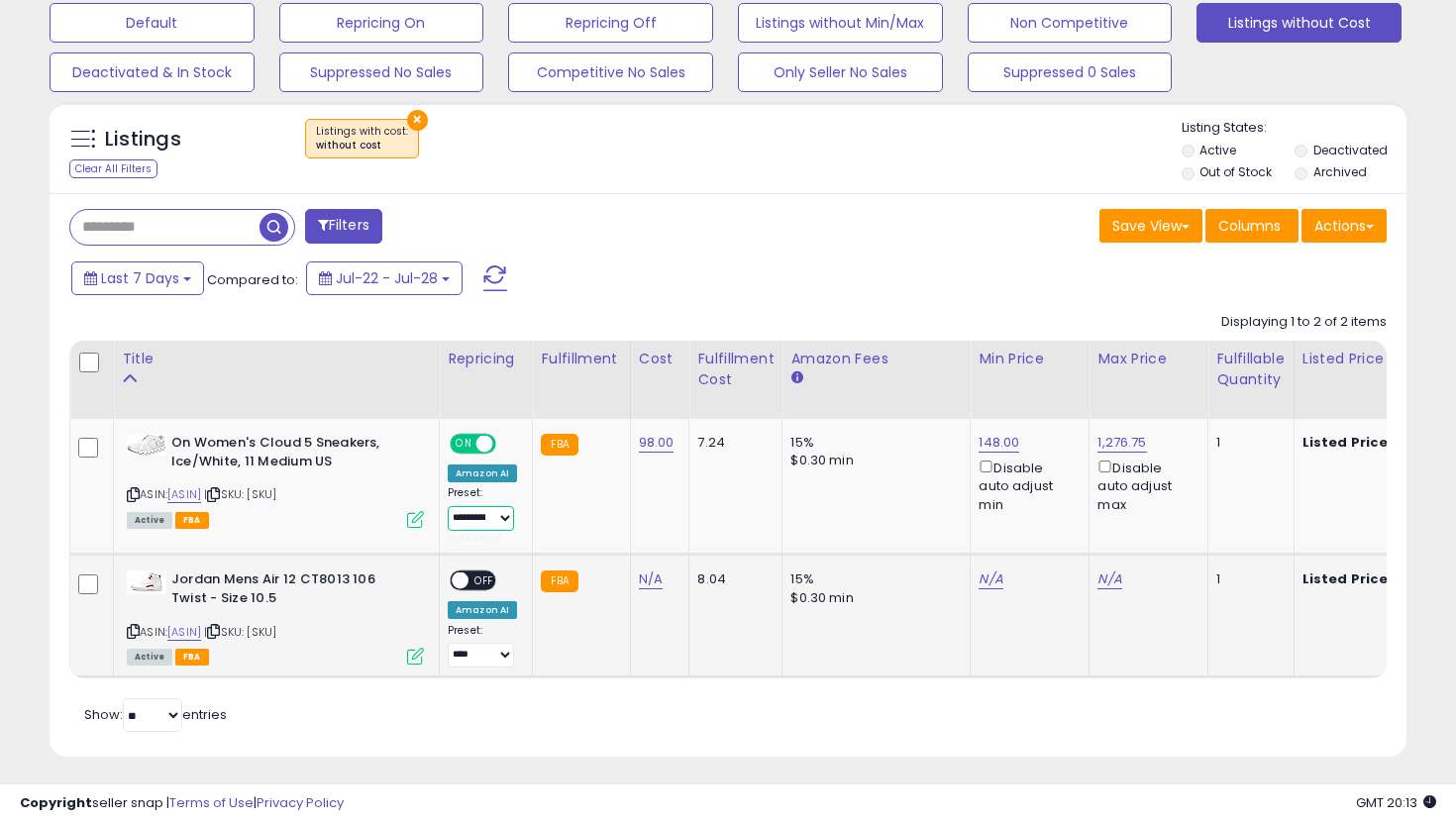 scroll, scrollTop: 615, scrollLeft: 0, axis: vertical 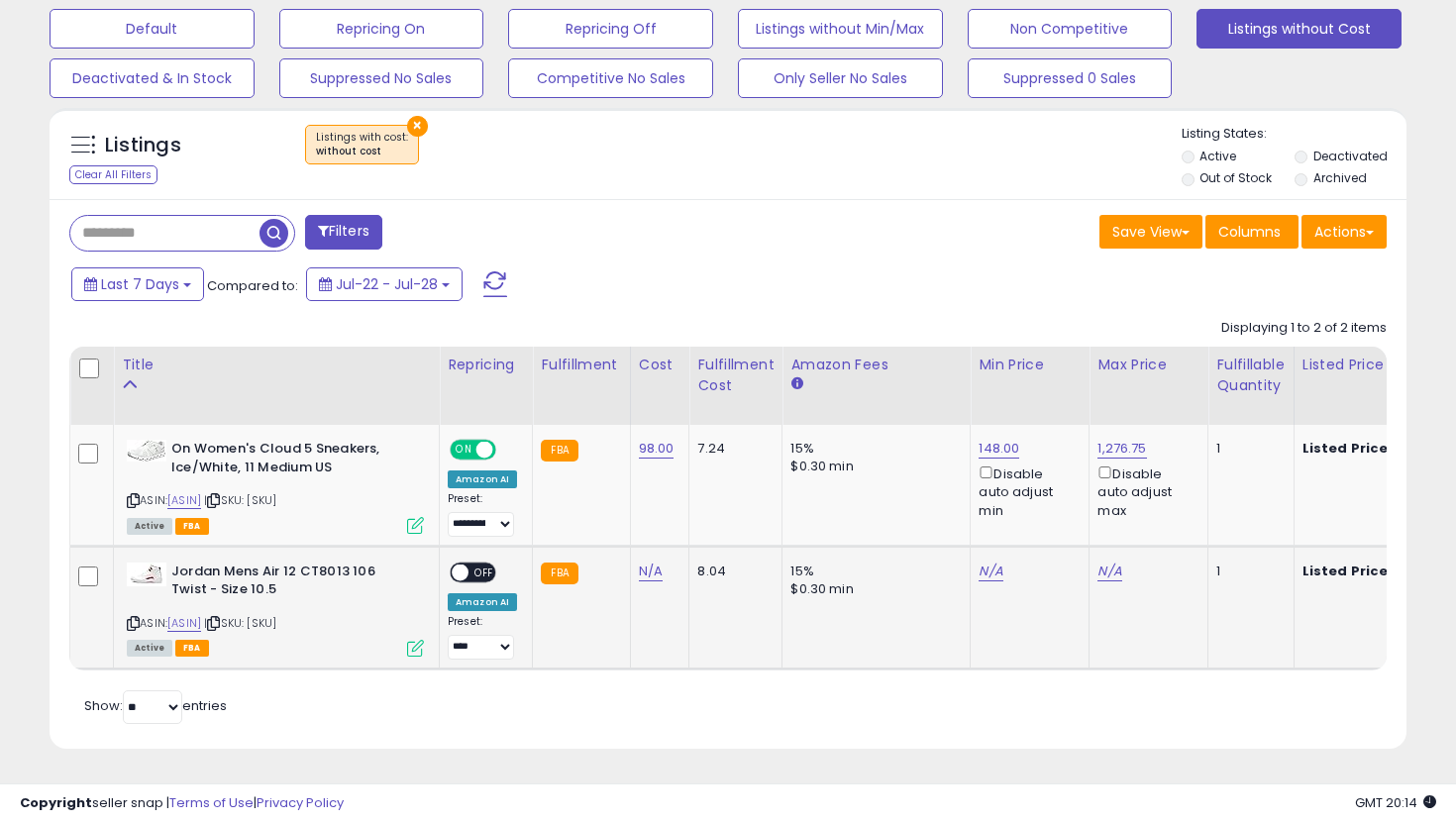 click on "ON   OFF" at bounding box center (451, 571) 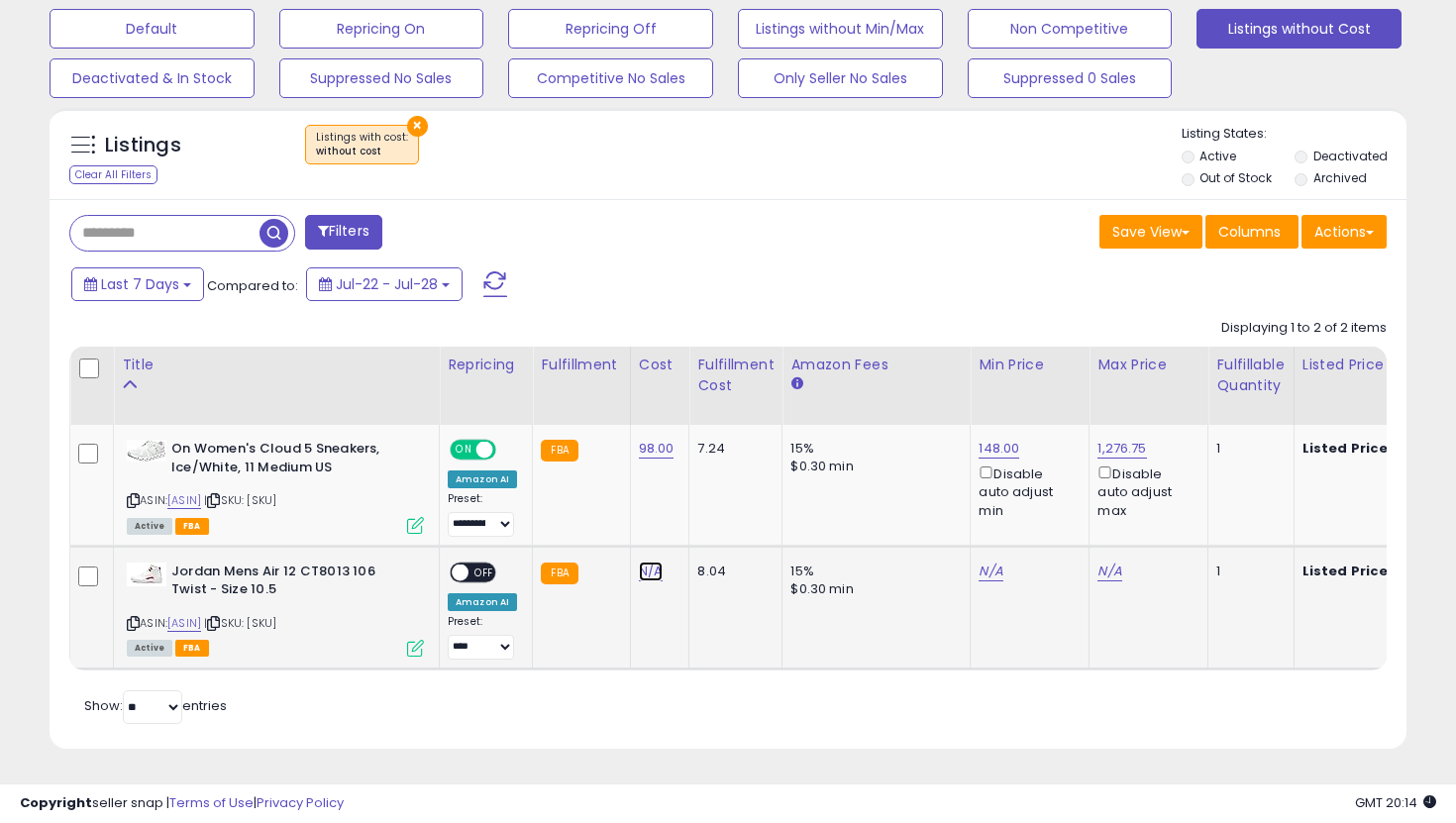 click on "N/A" at bounding box center [651, 571] 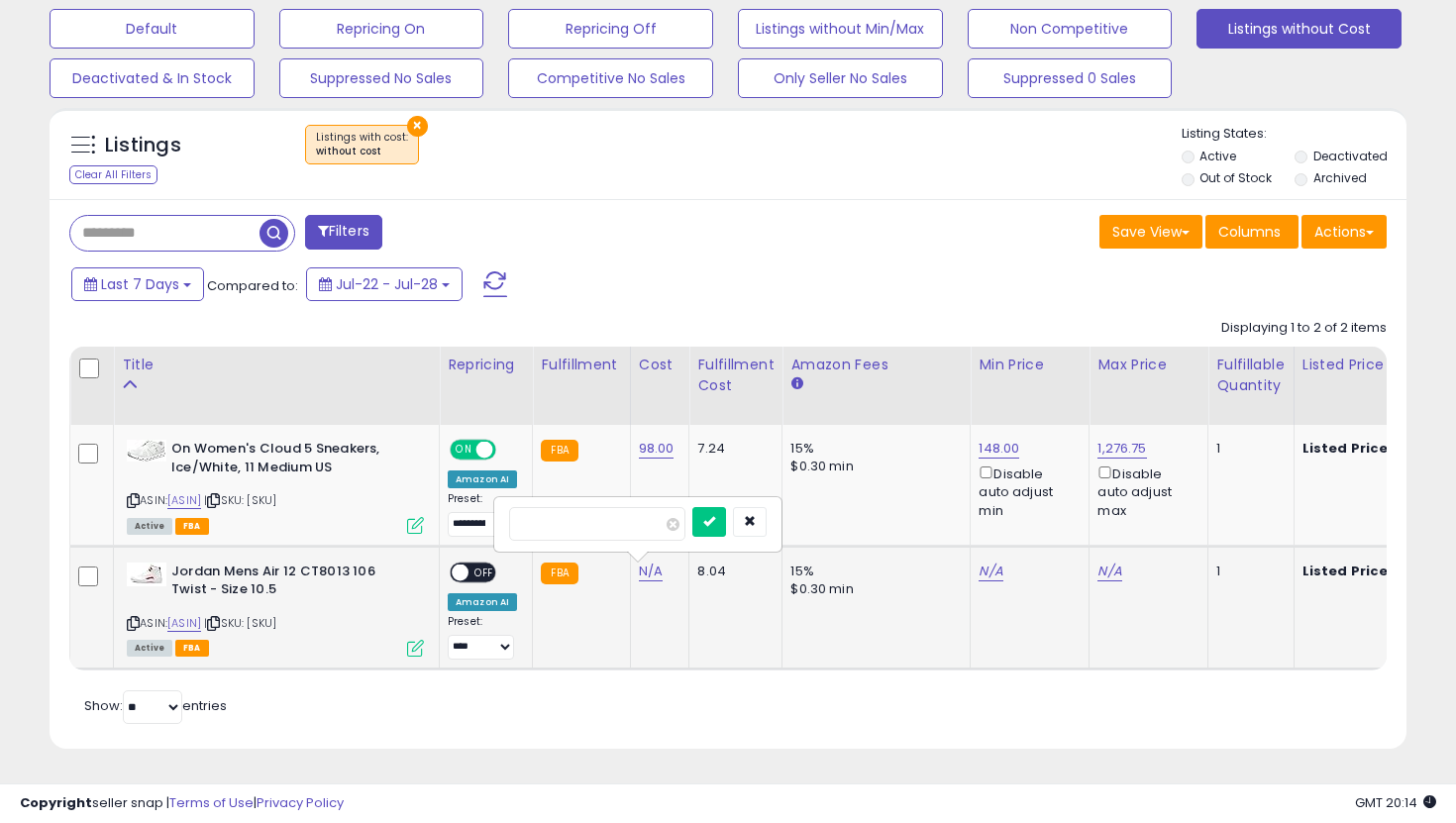 type on "***" 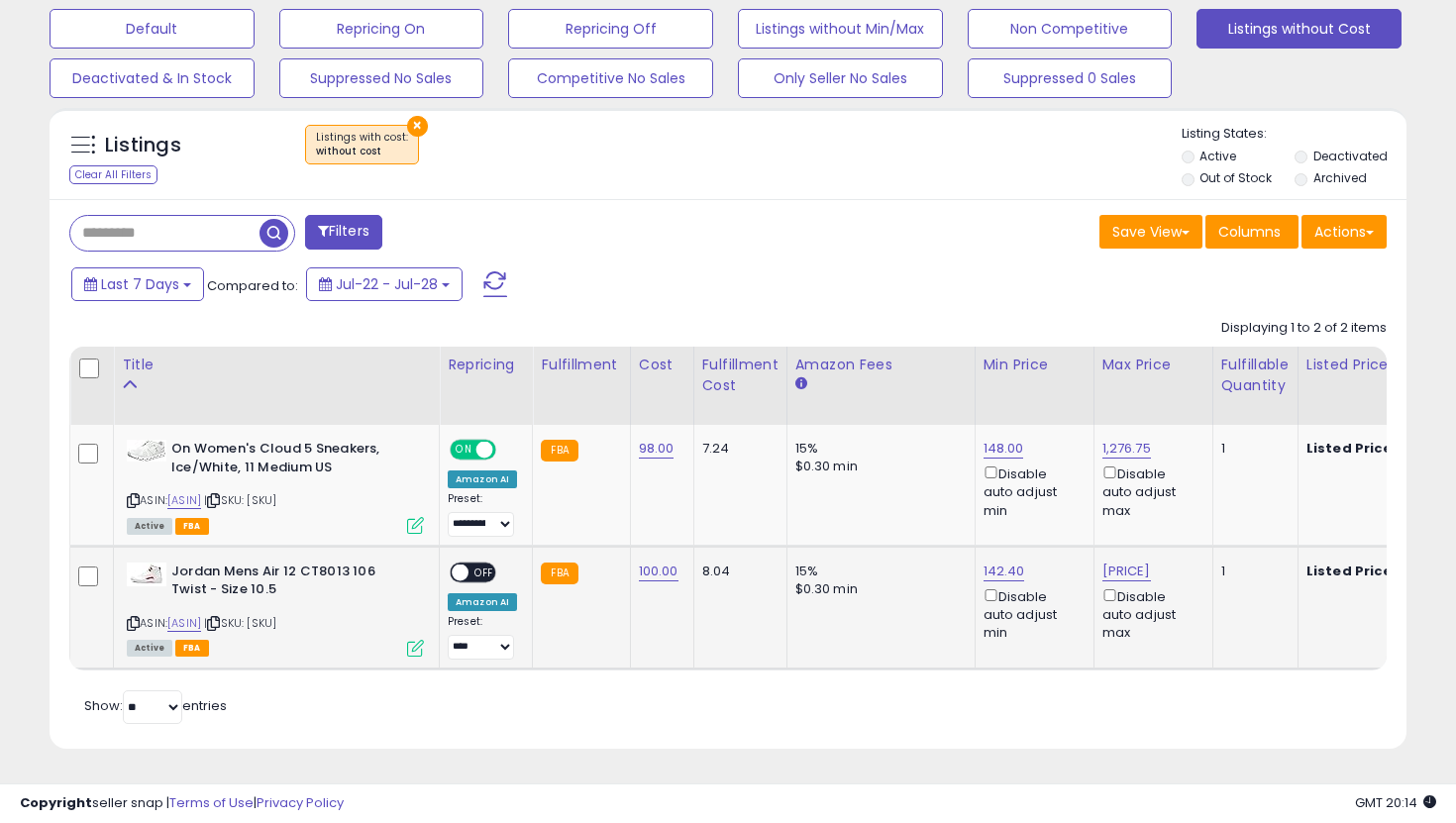 click on "**********" at bounding box center (482, 611) 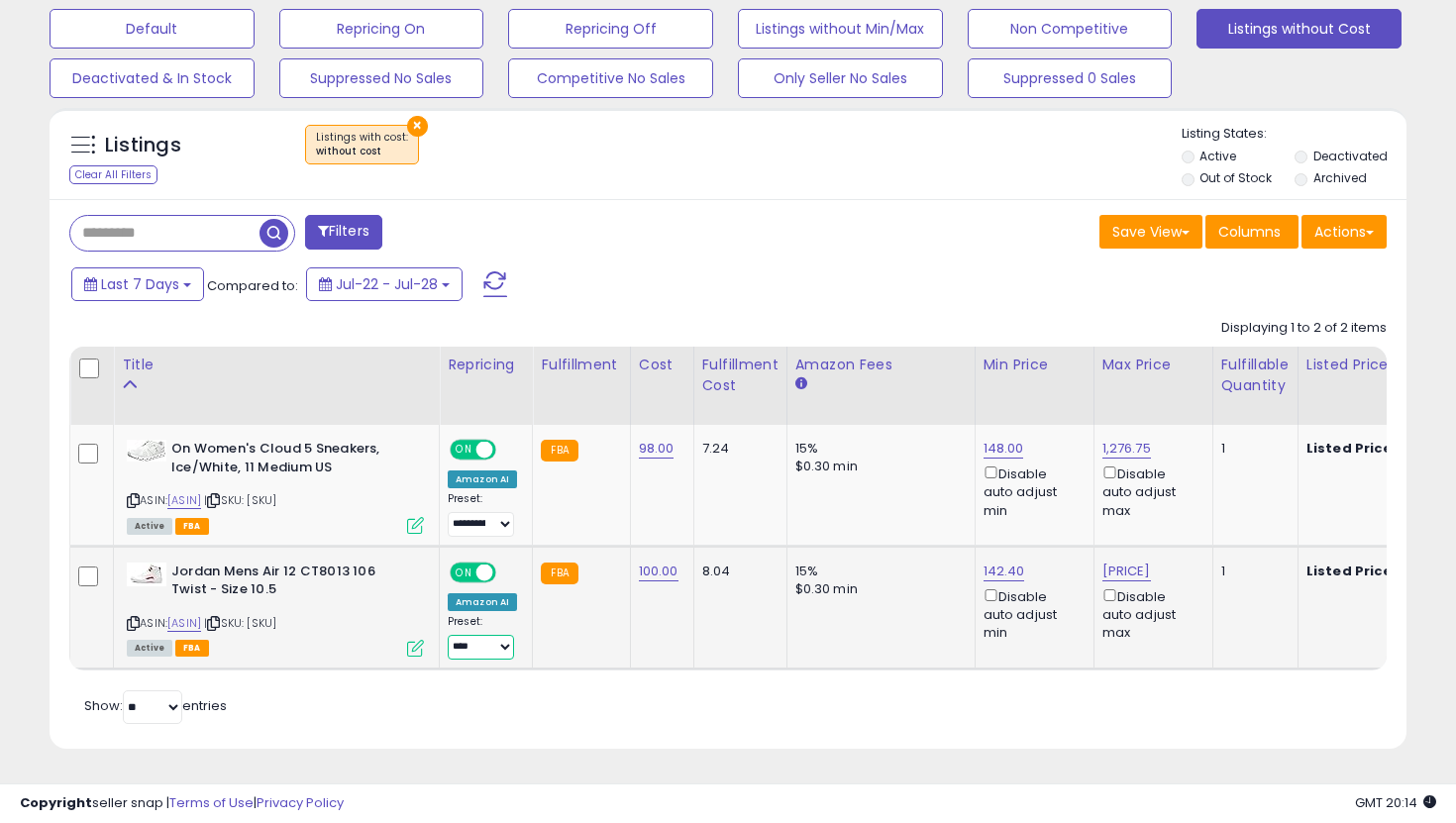 click on "**********" at bounding box center [480, 647] 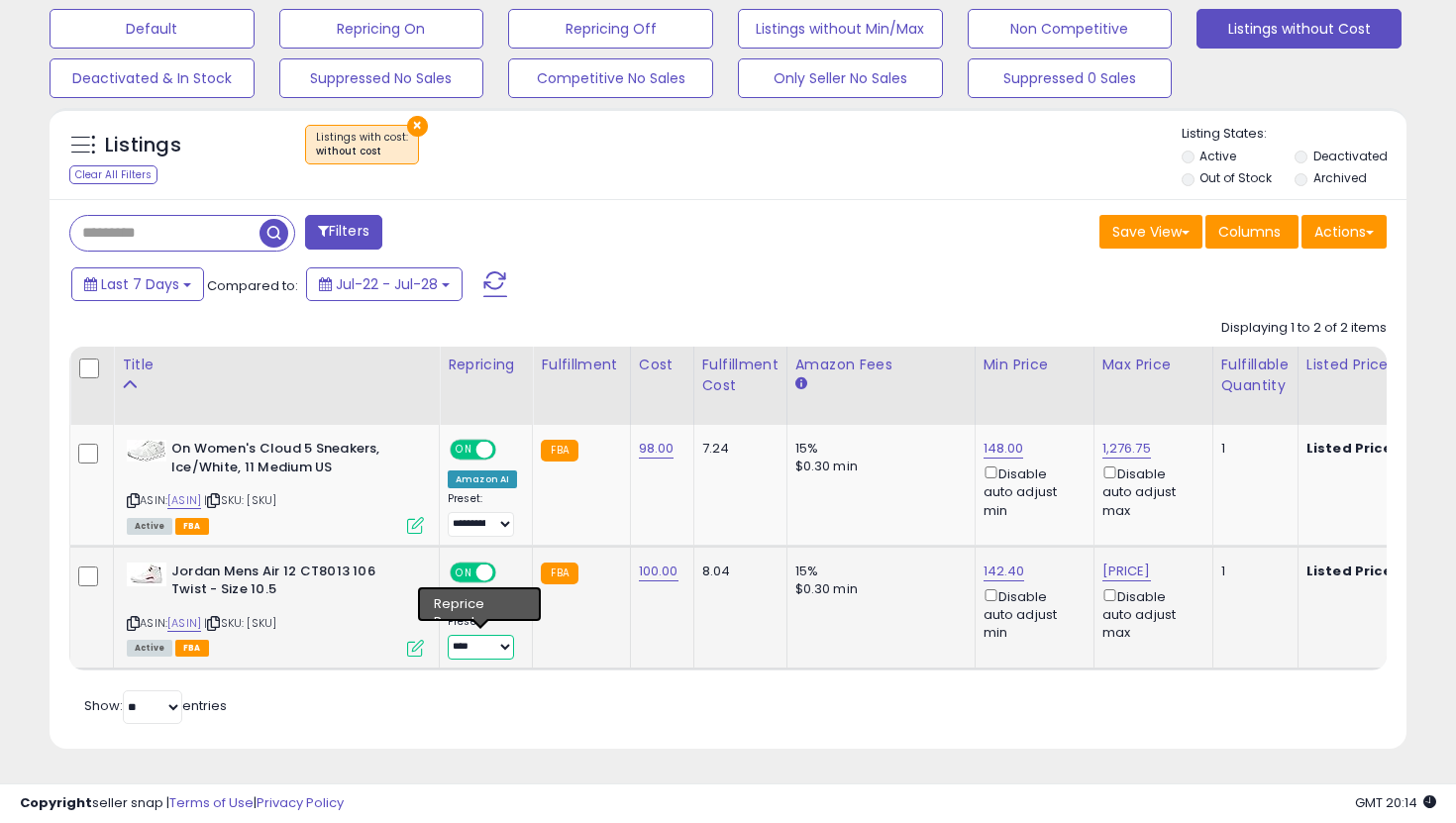 select on "**********" 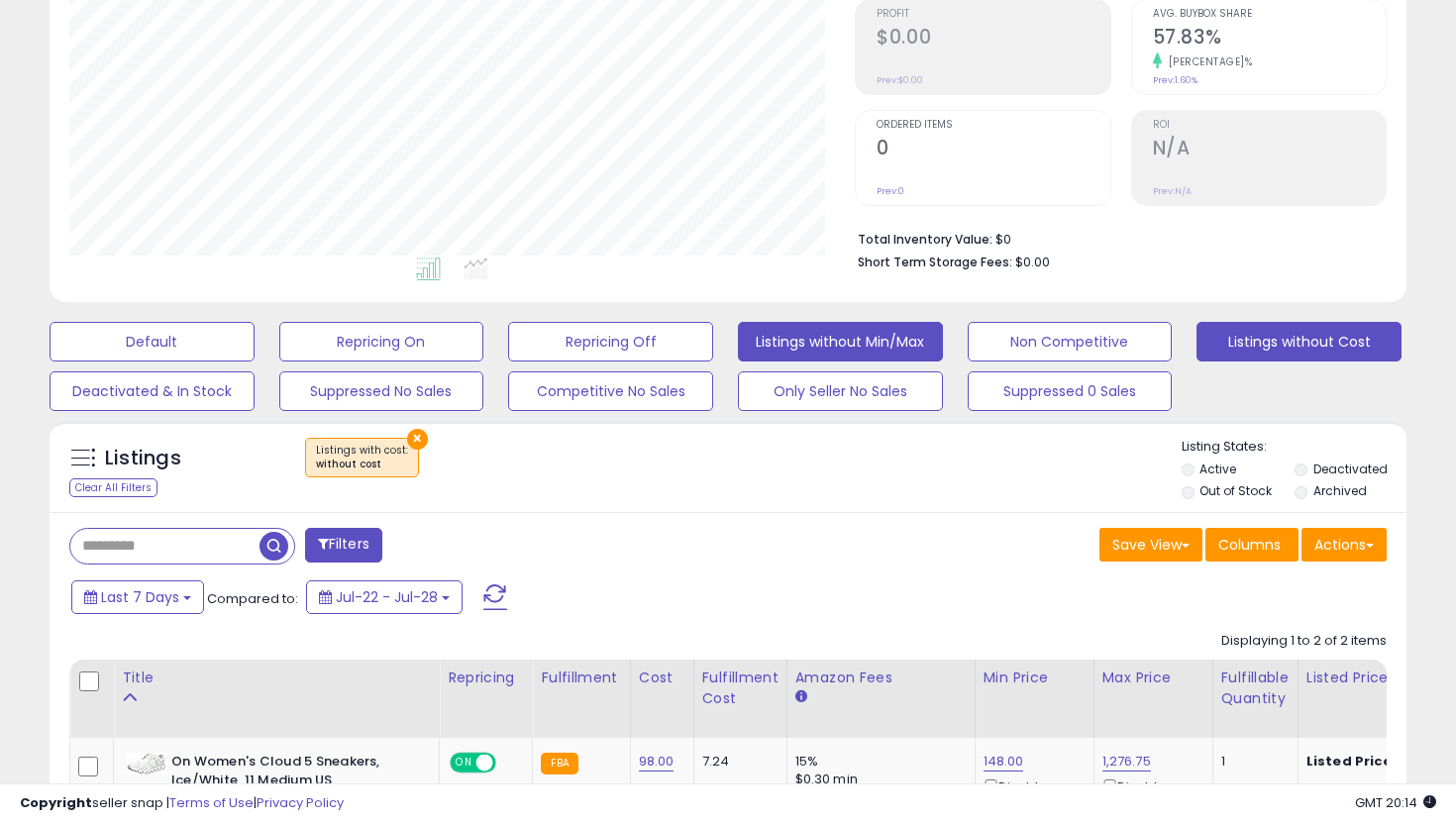 click on "Listings without Min/Max" at bounding box center [152, 342] 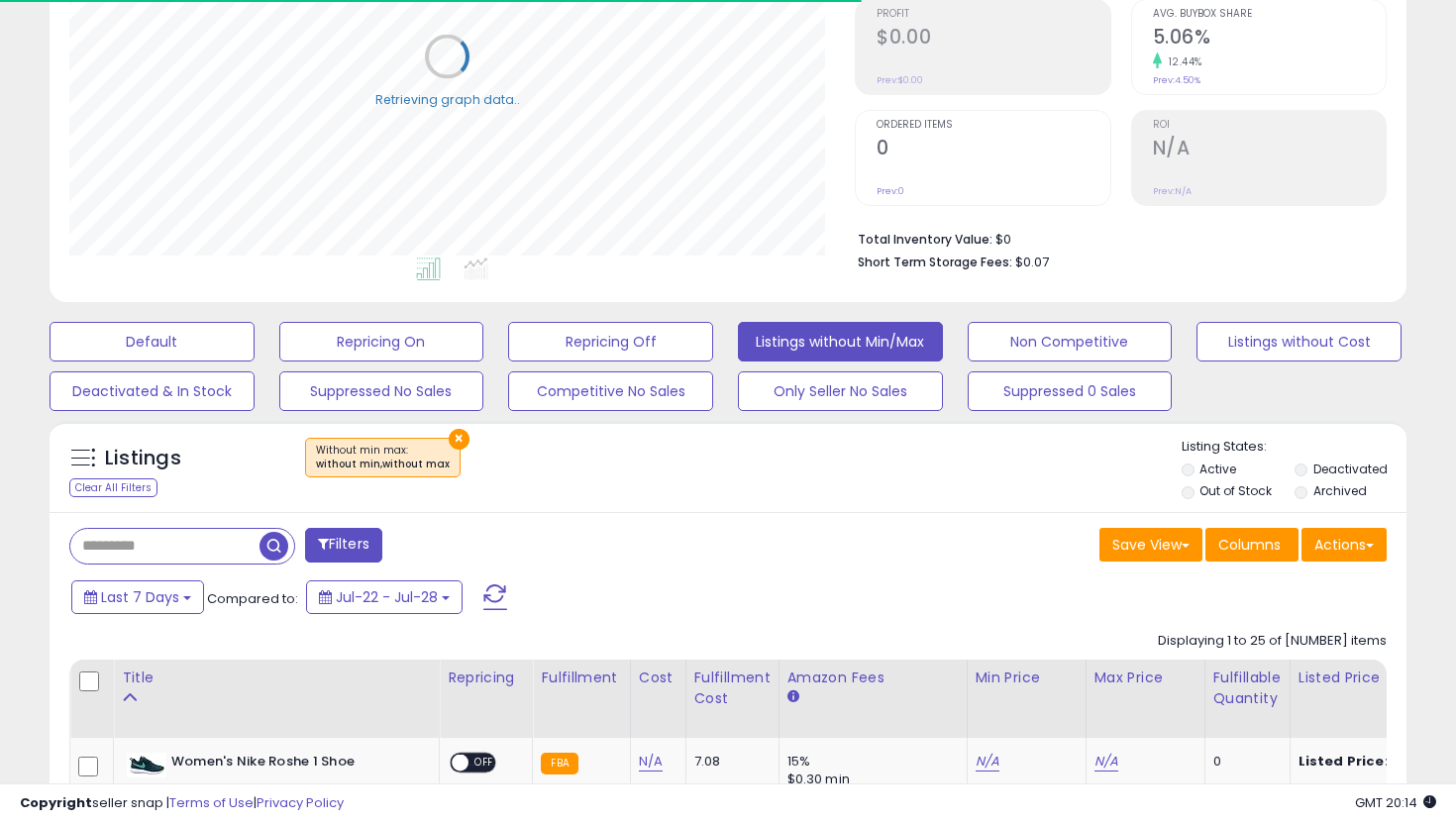 click on "Out of Stock" at bounding box center (1236, 493) 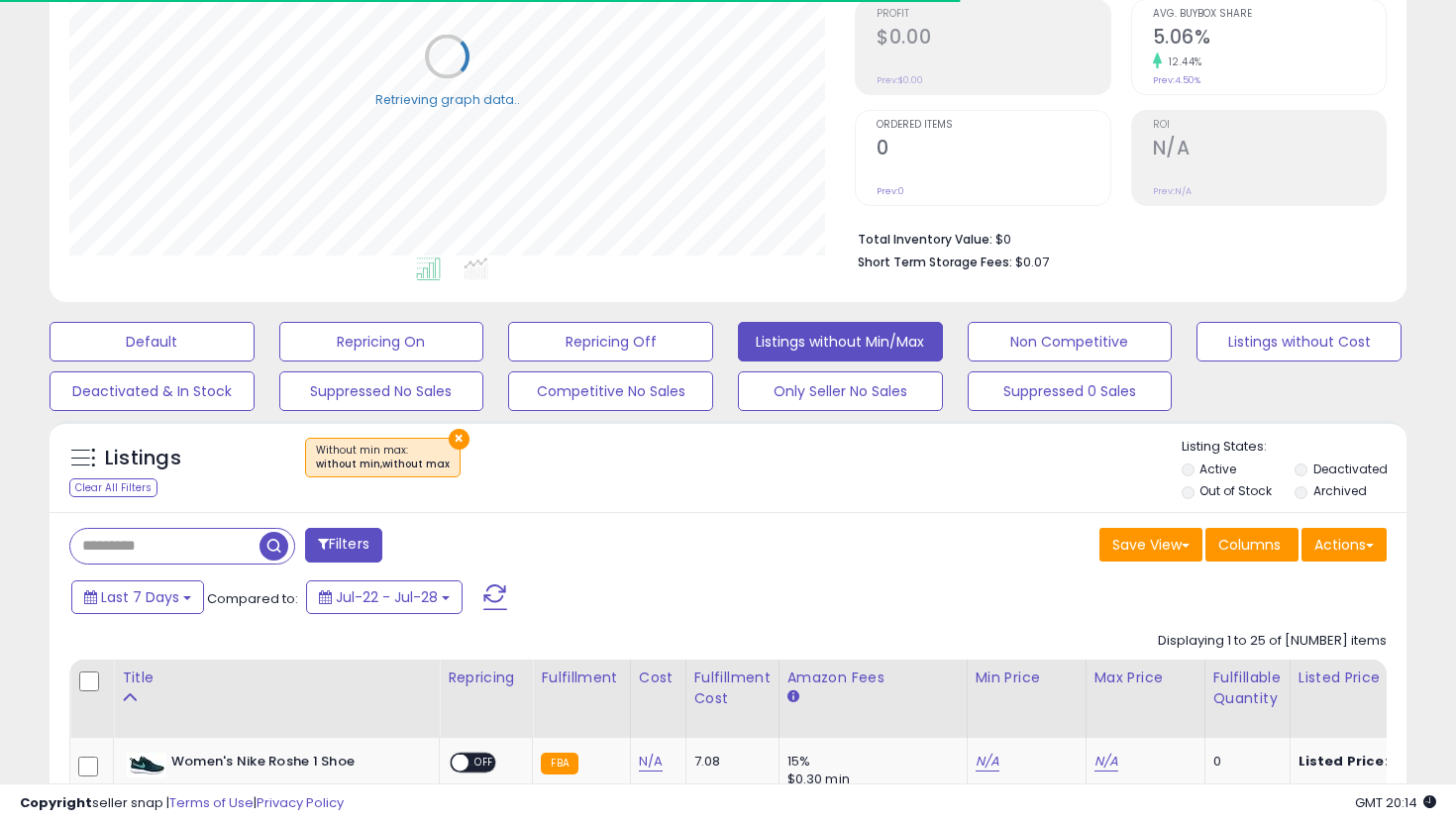 click on "Out of Stock" at bounding box center (1236, 493) 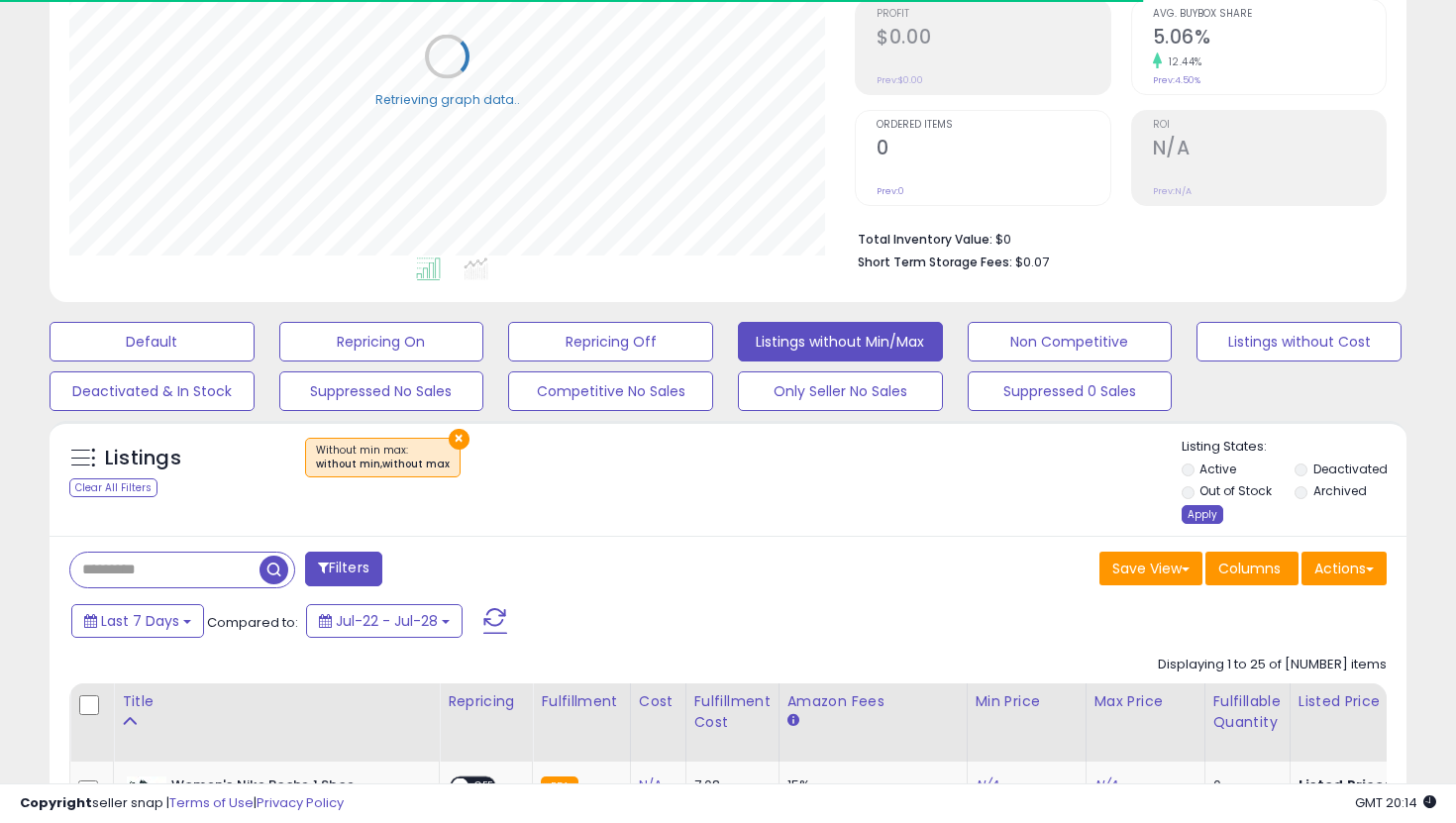 click on "Apply" at bounding box center [1202, 514] 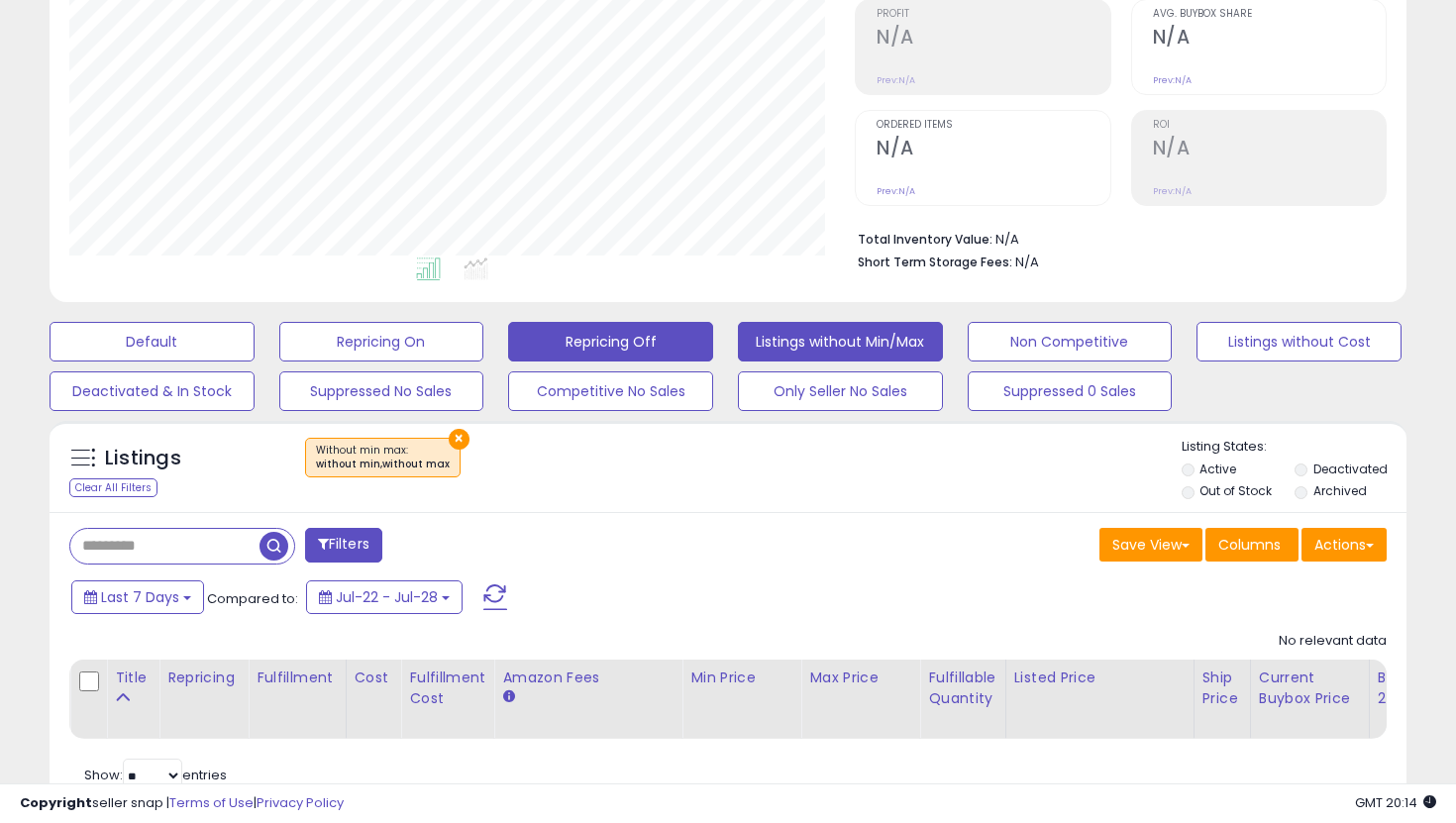 click on "Repricing Off" at bounding box center [152, 342] 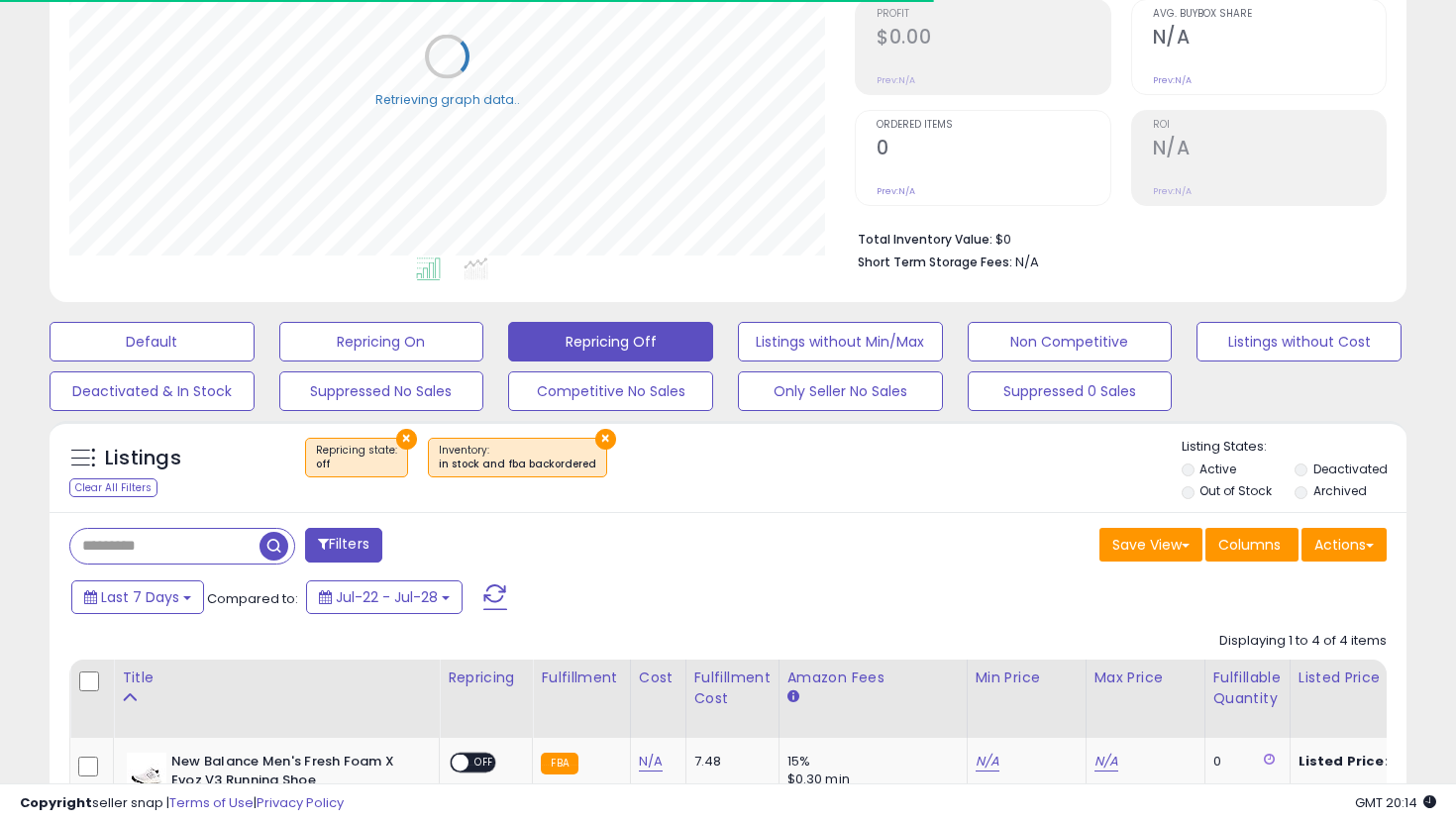 click on "Out of Stock" at bounding box center (1236, 493) 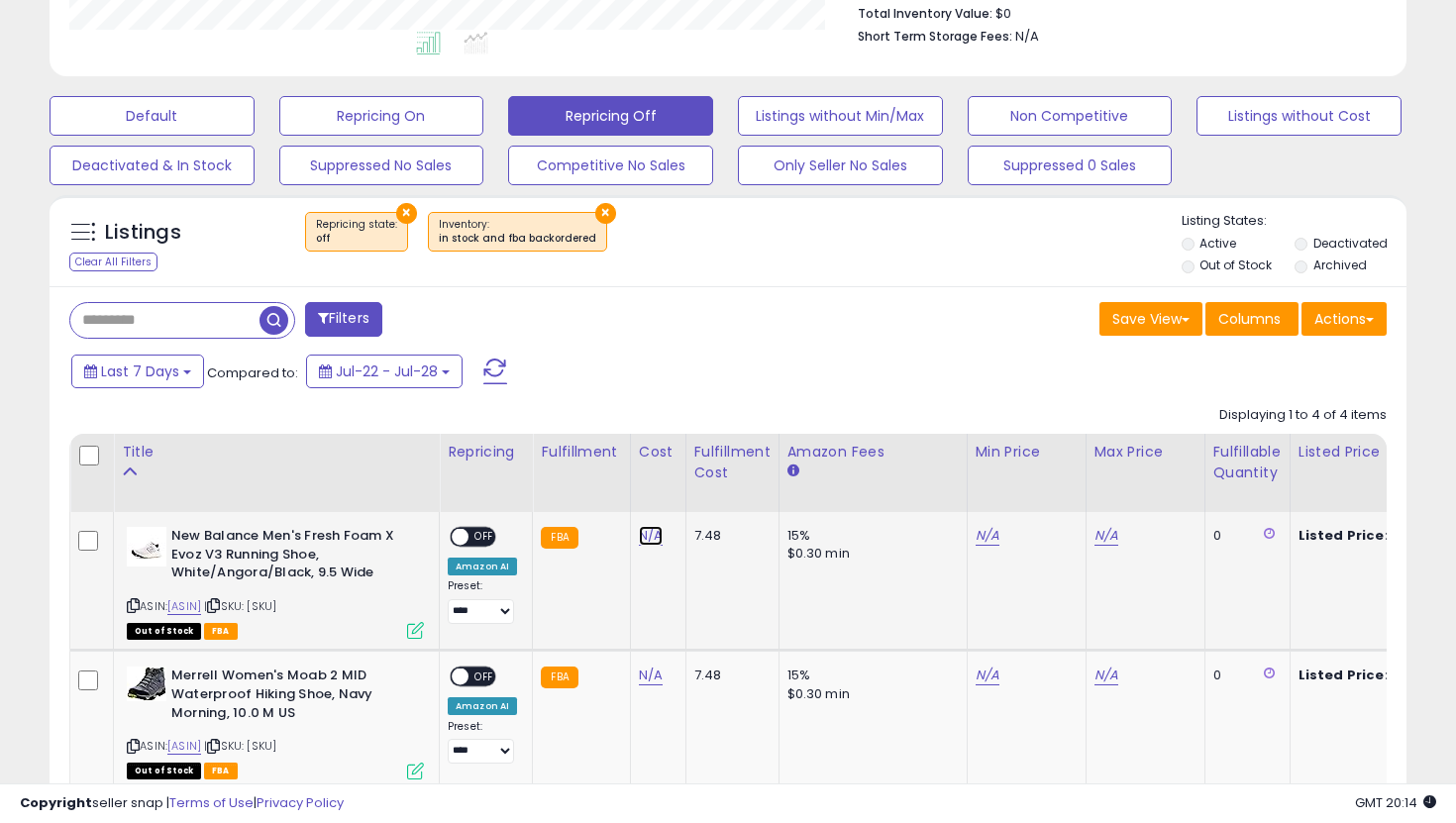 click on "N/A" at bounding box center (651, 536) 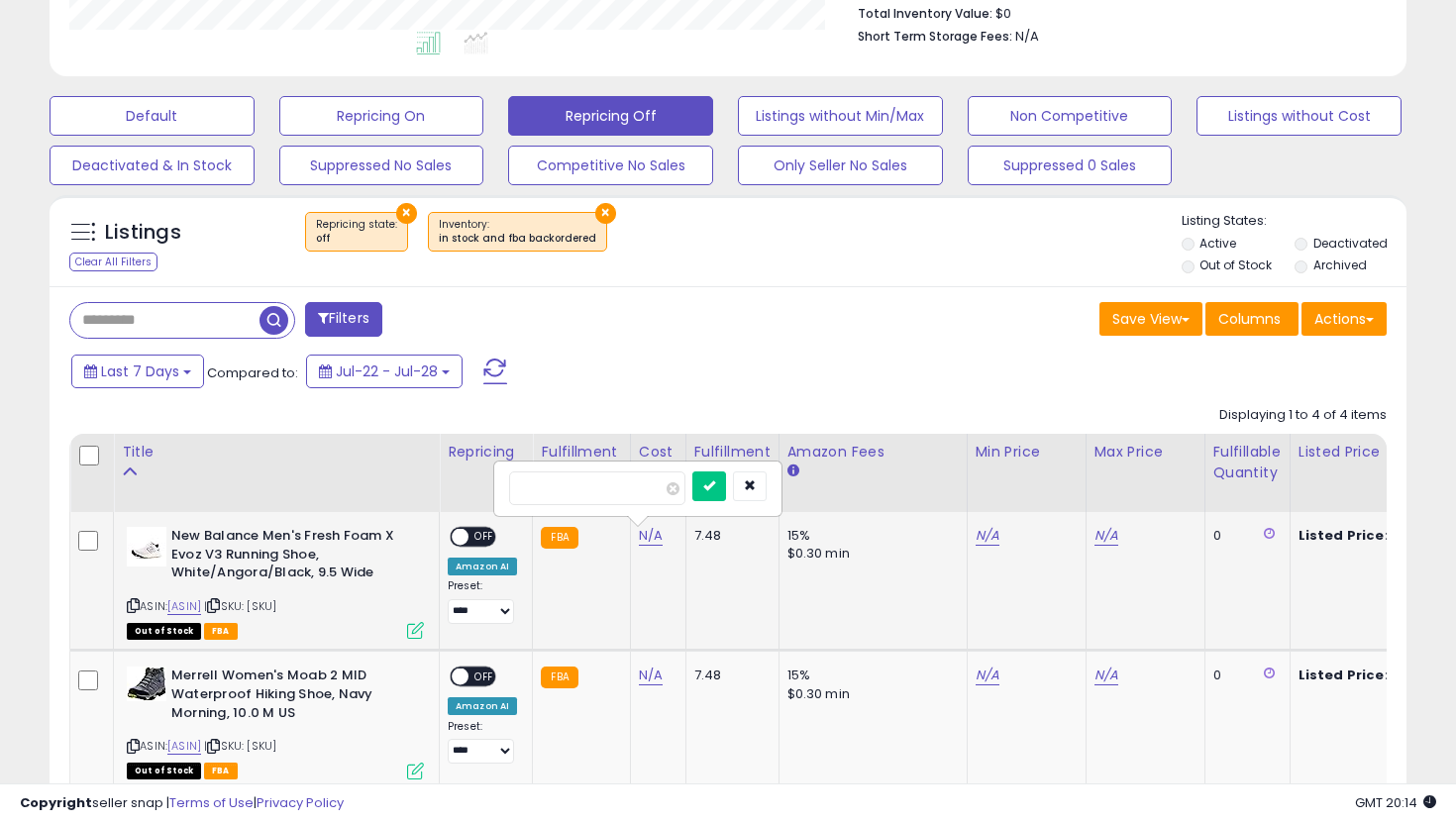 type on "**" 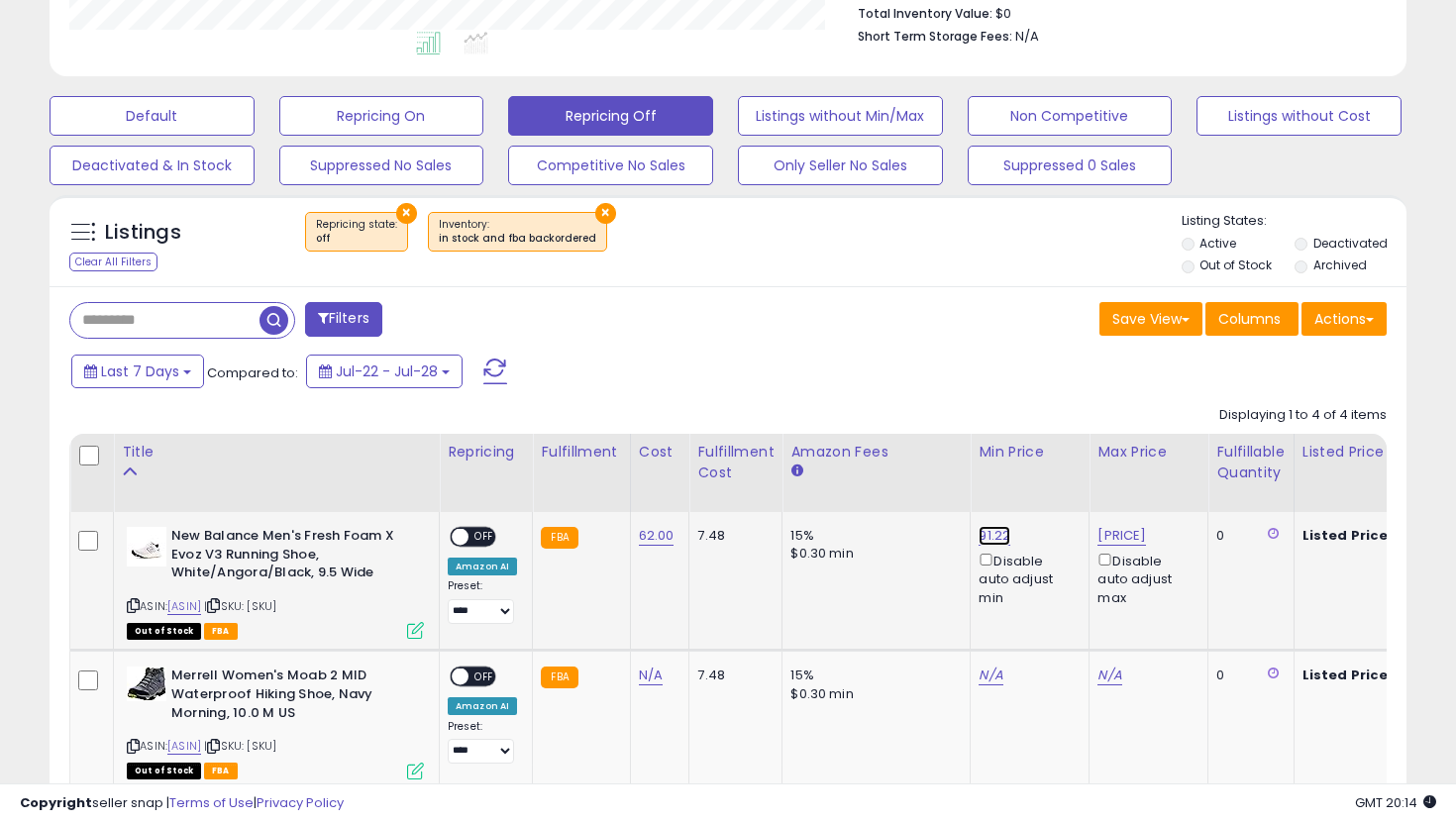 click on "91.22" at bounding box center (994, 536) 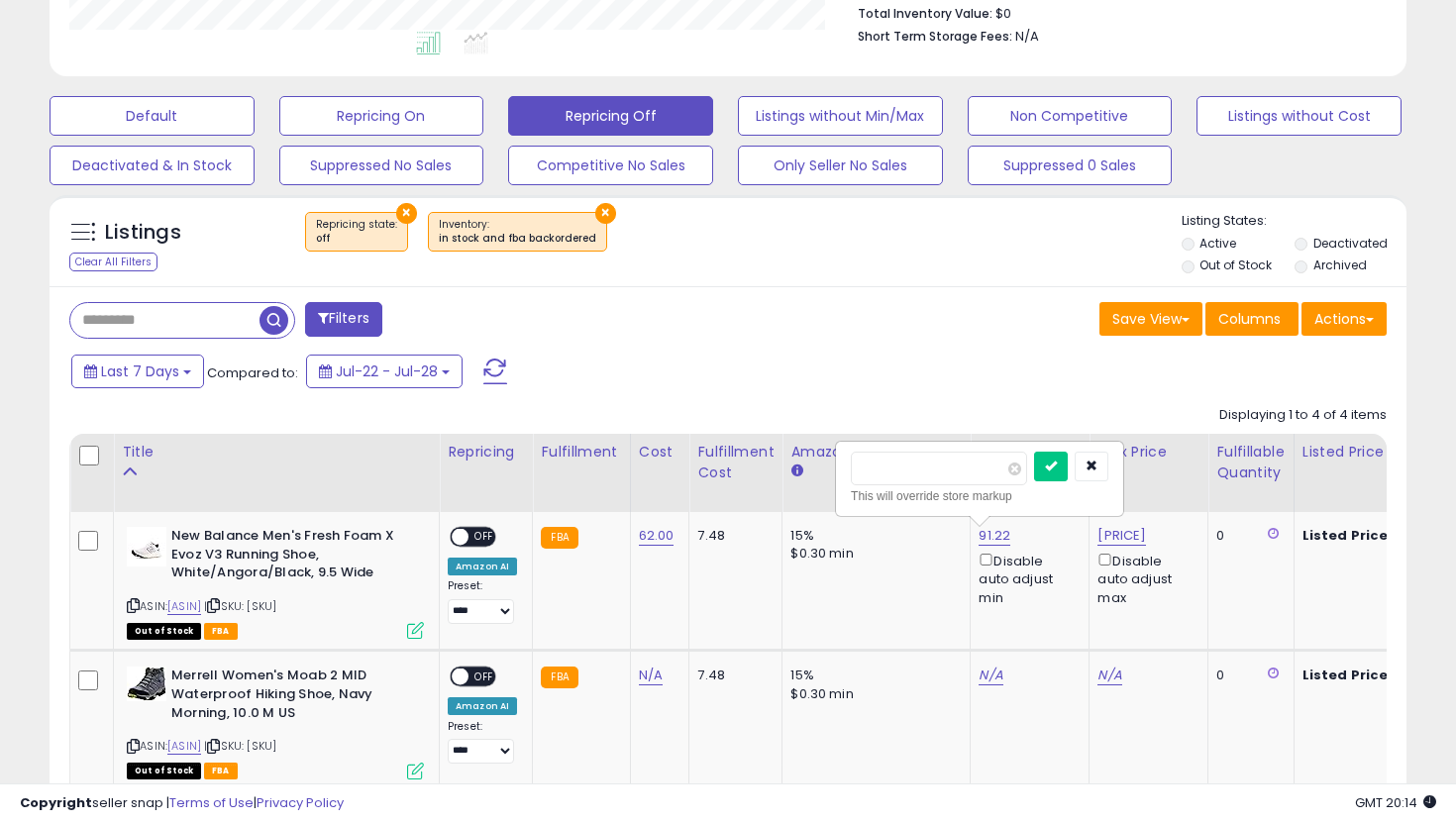 drag, startPoint x: 866, startPoint y: 466, endPoint x: 789, endPoint y: 460, distance: 77.23341 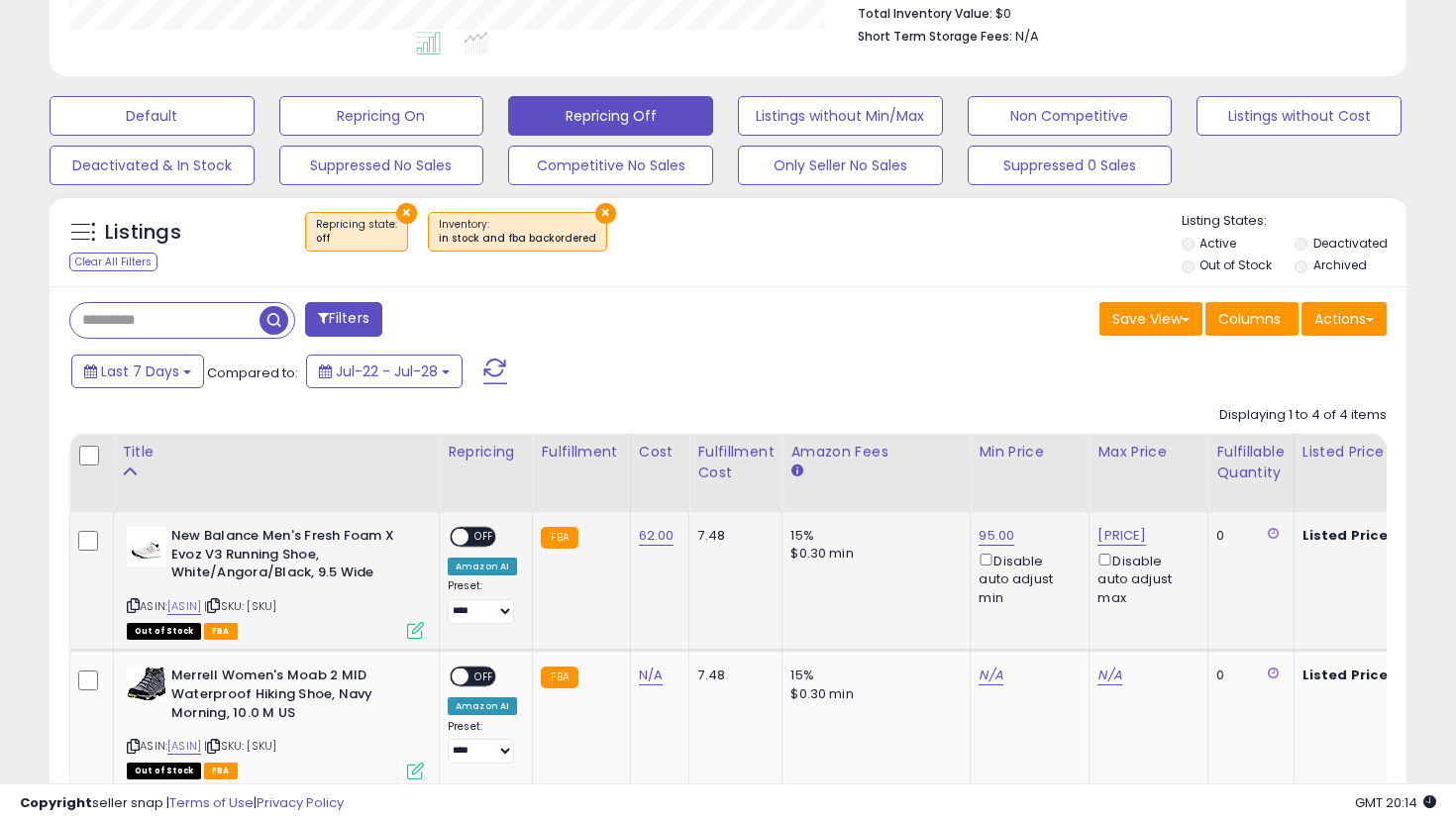 click on "**********" 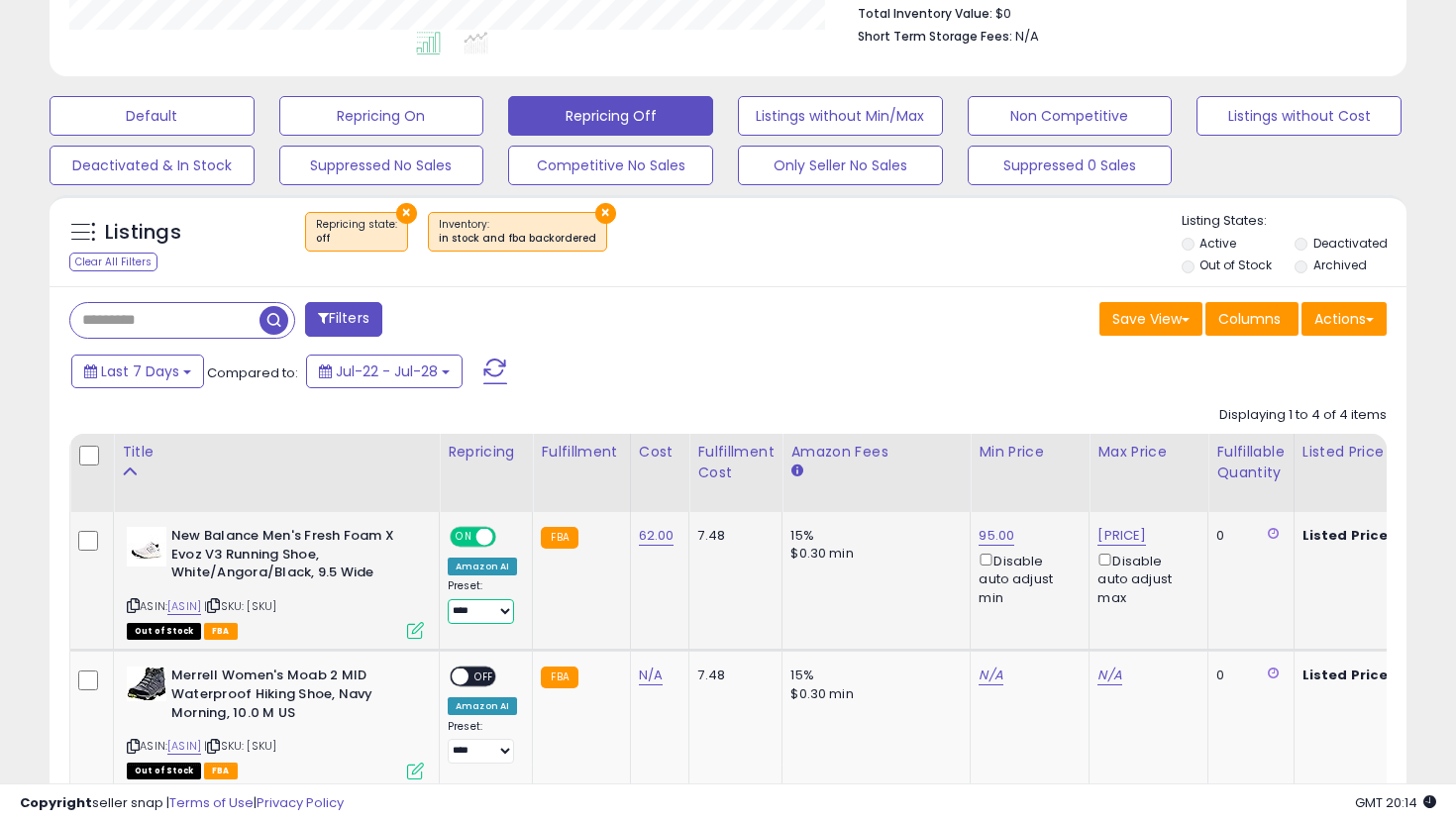 click on "**********" at bounding box center (480, 611) 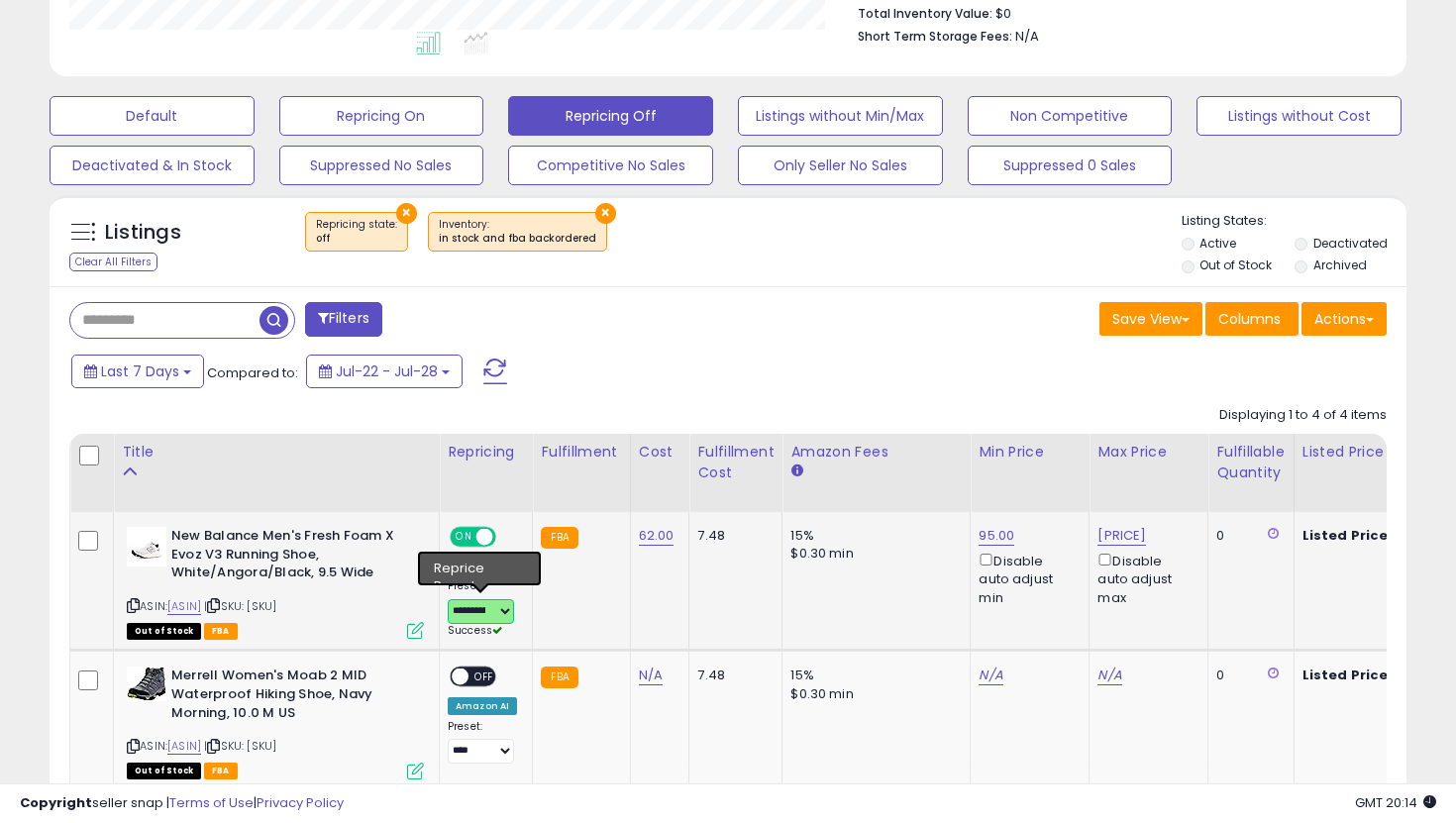 click on "**********" at bounding box center [480, 611] 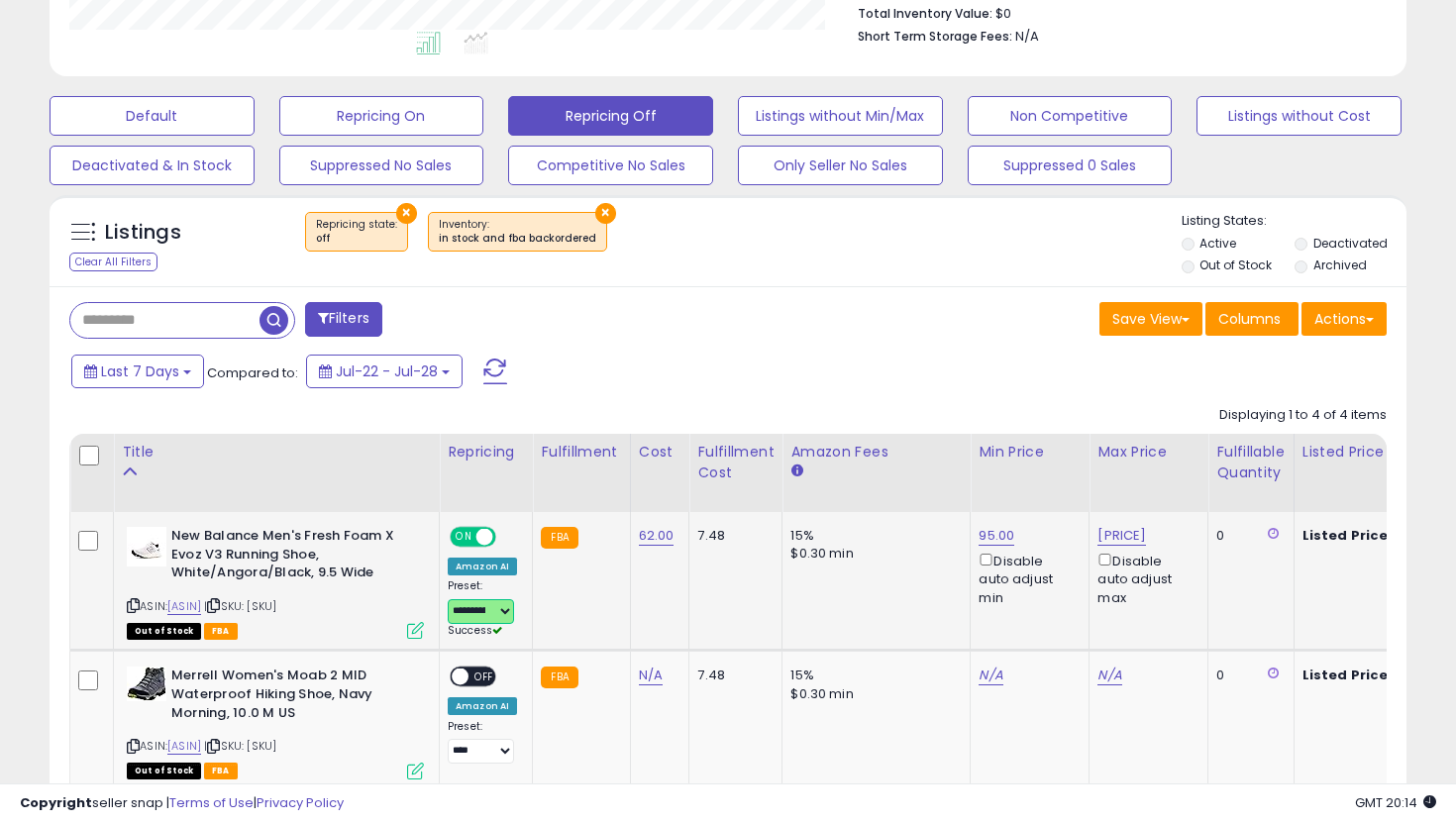 select on "**********" 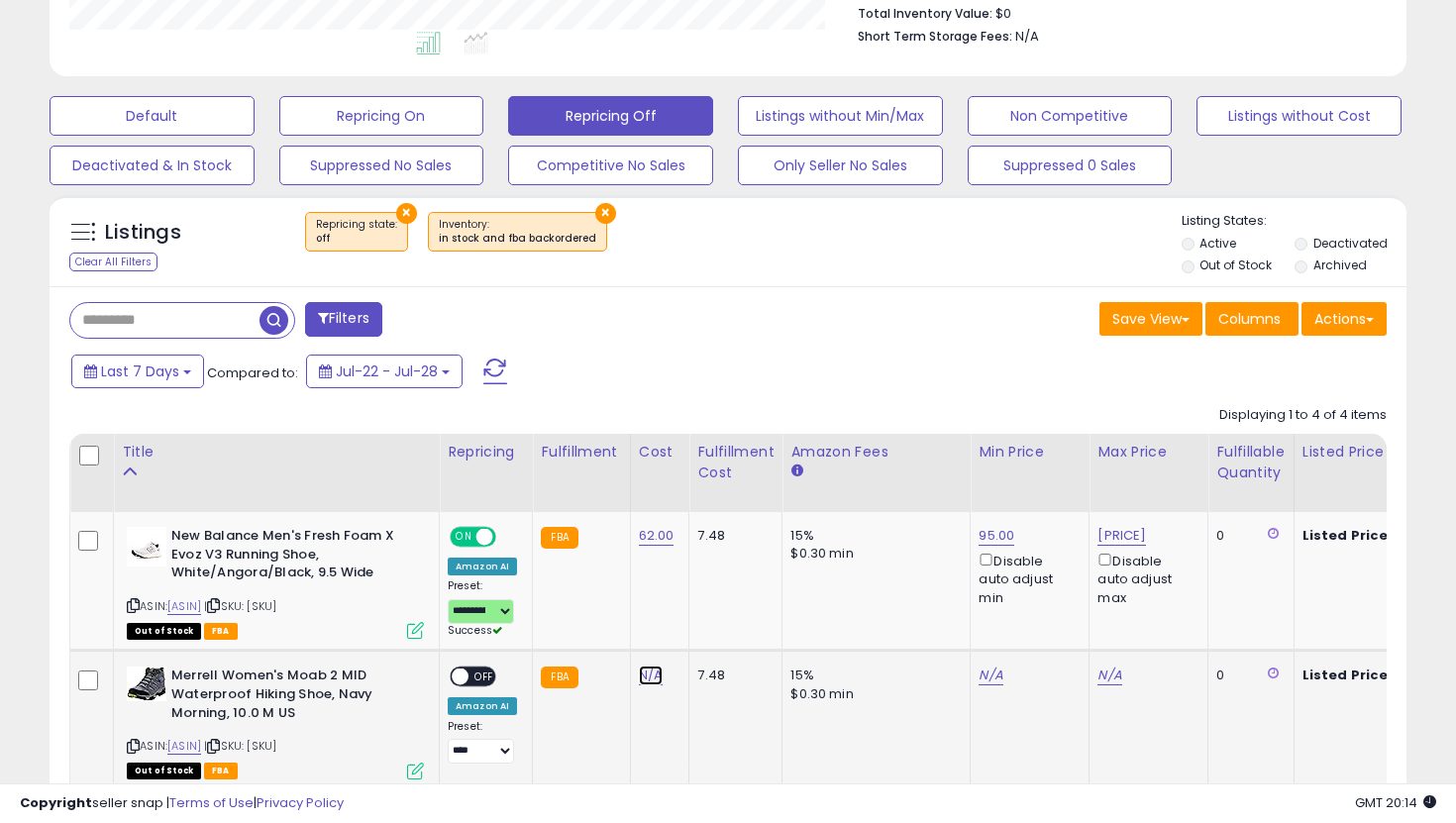 click on "N/A" at bounding box center [651, 675] 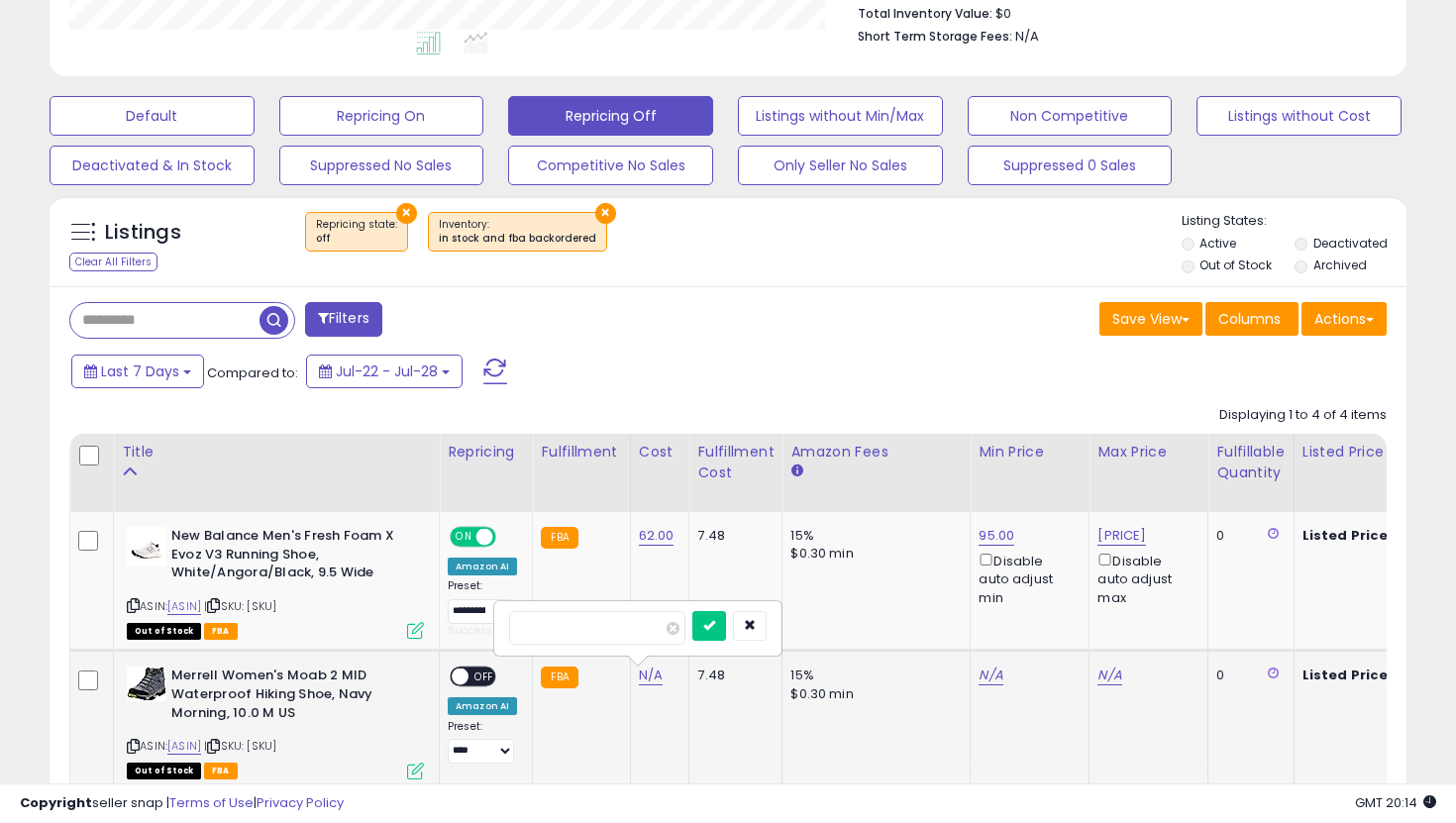 type on "**" 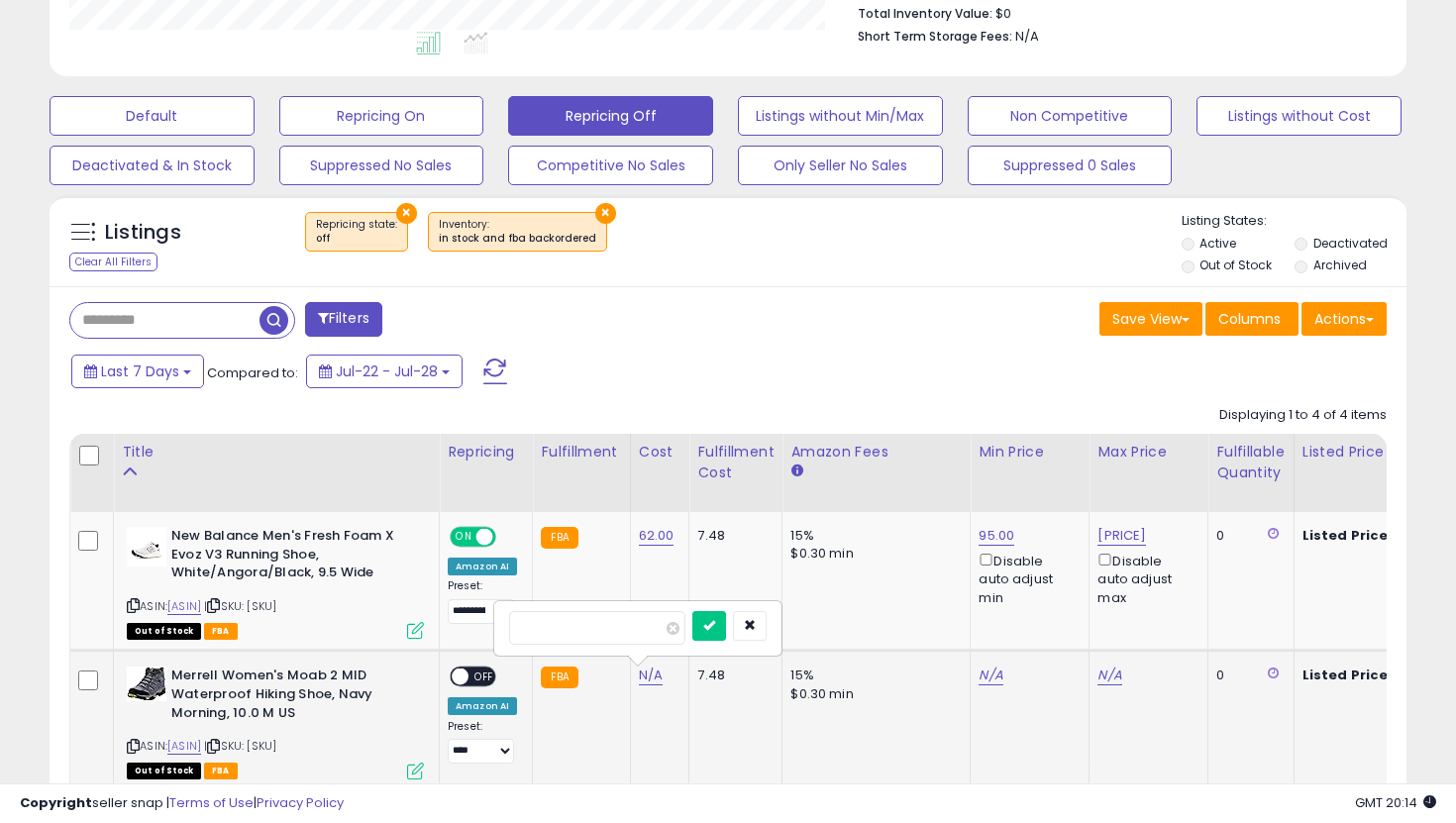 click at bounding box center [709, 626] 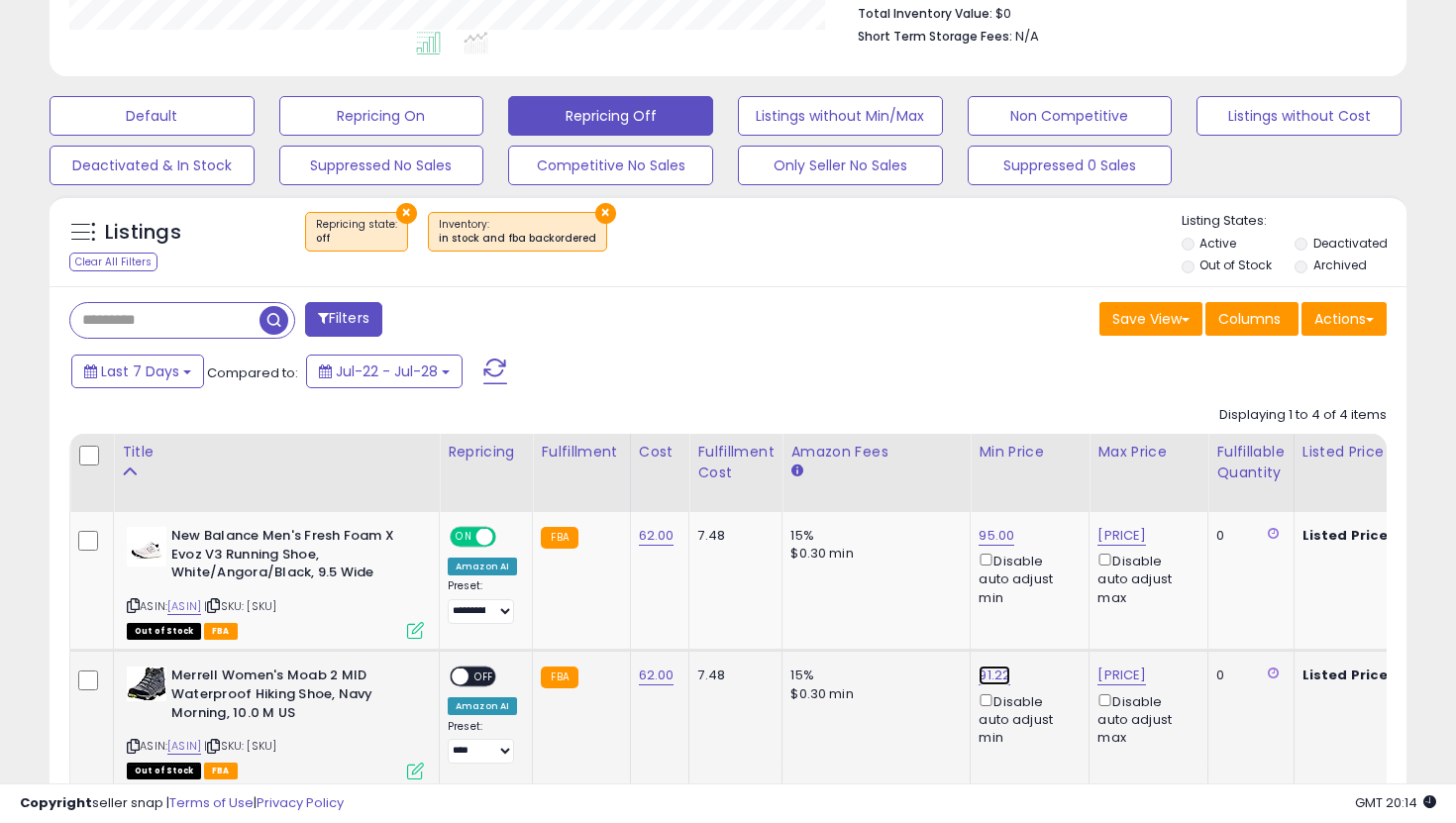 click on "91.22" at bounding box center (996, 536) 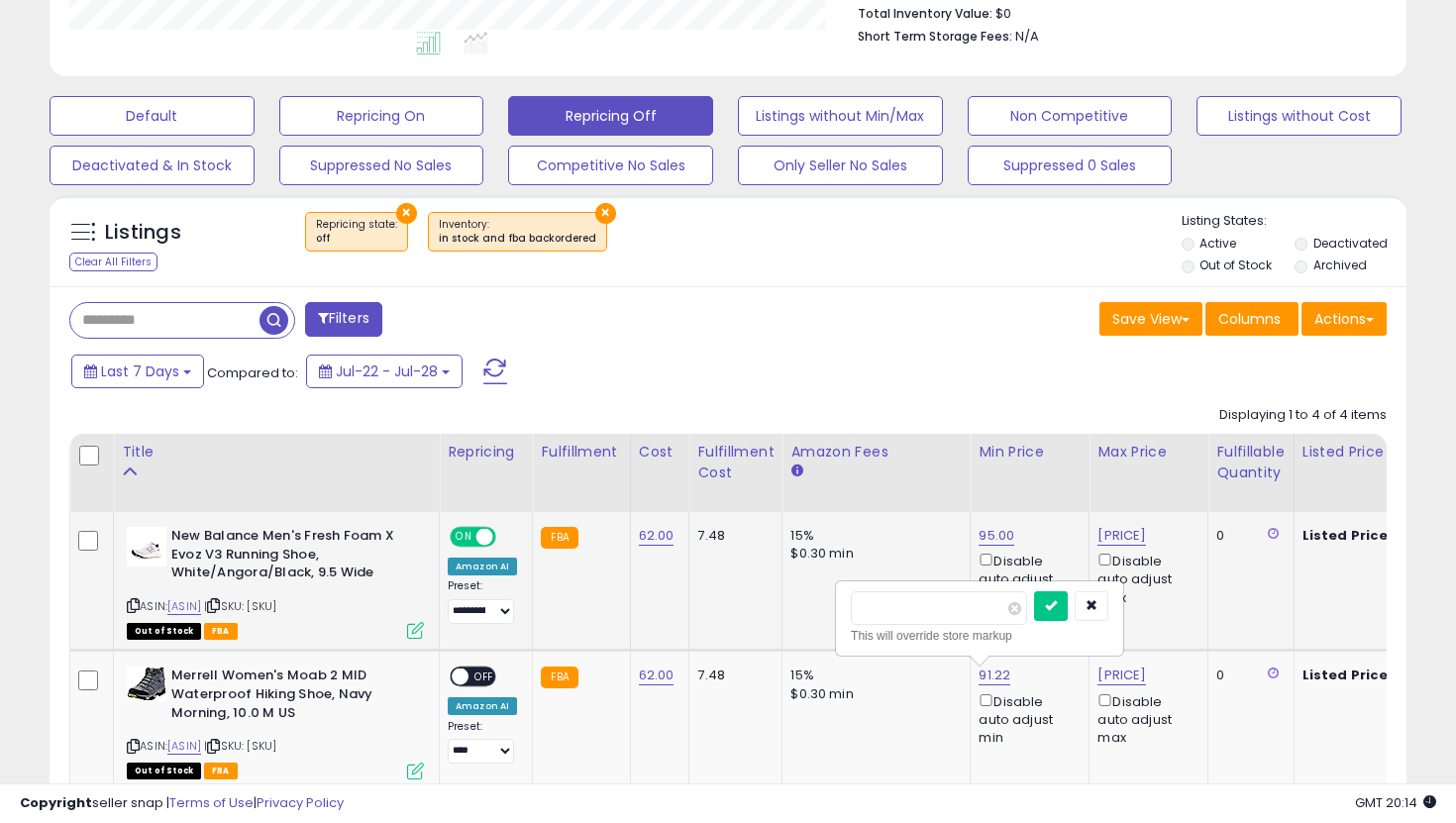 drag, startPoint x: 960, startPoint y: 622, endPoint x: 719, endPoint y: 559, distance: 249.09837 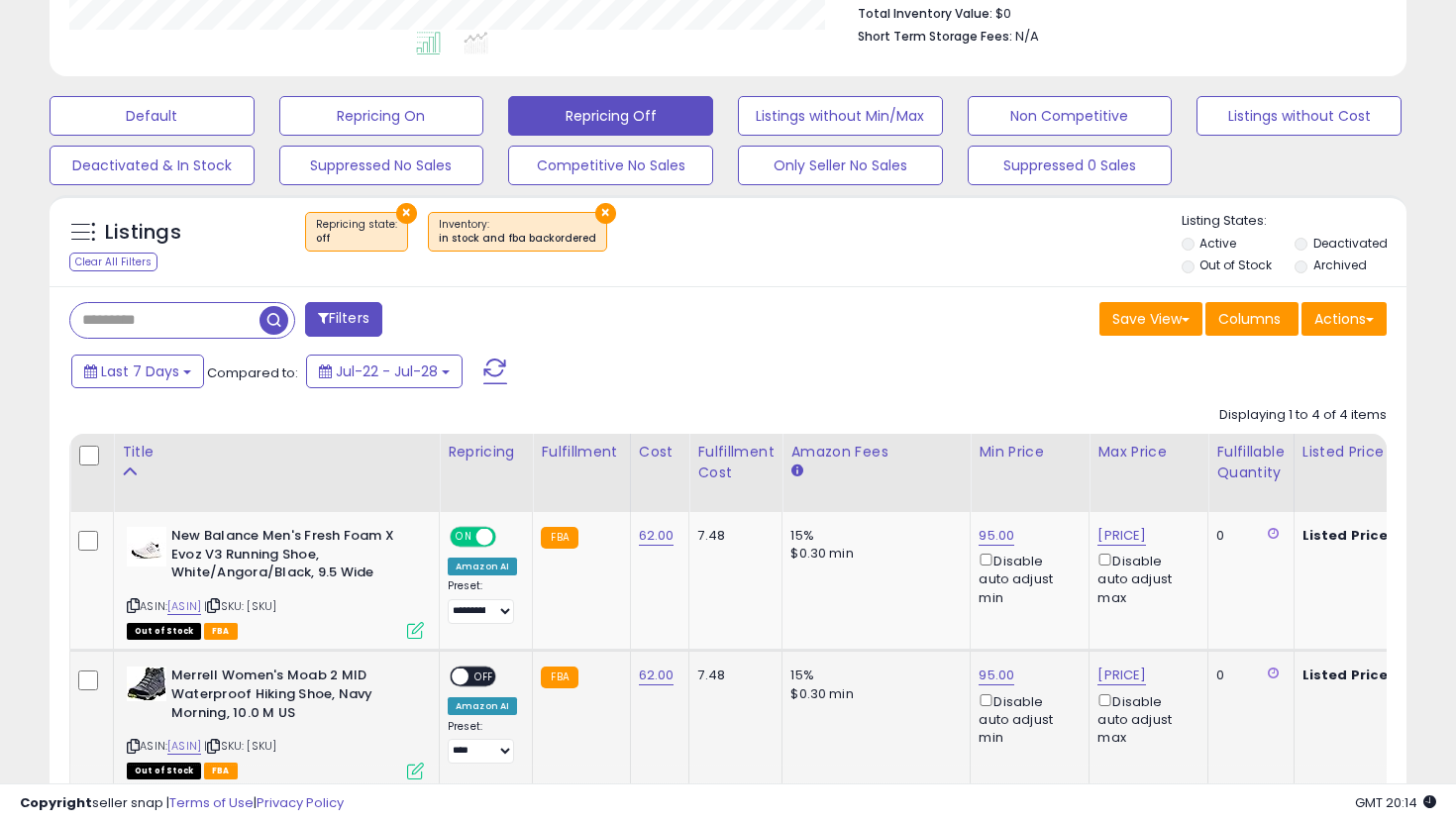 click on "**********" 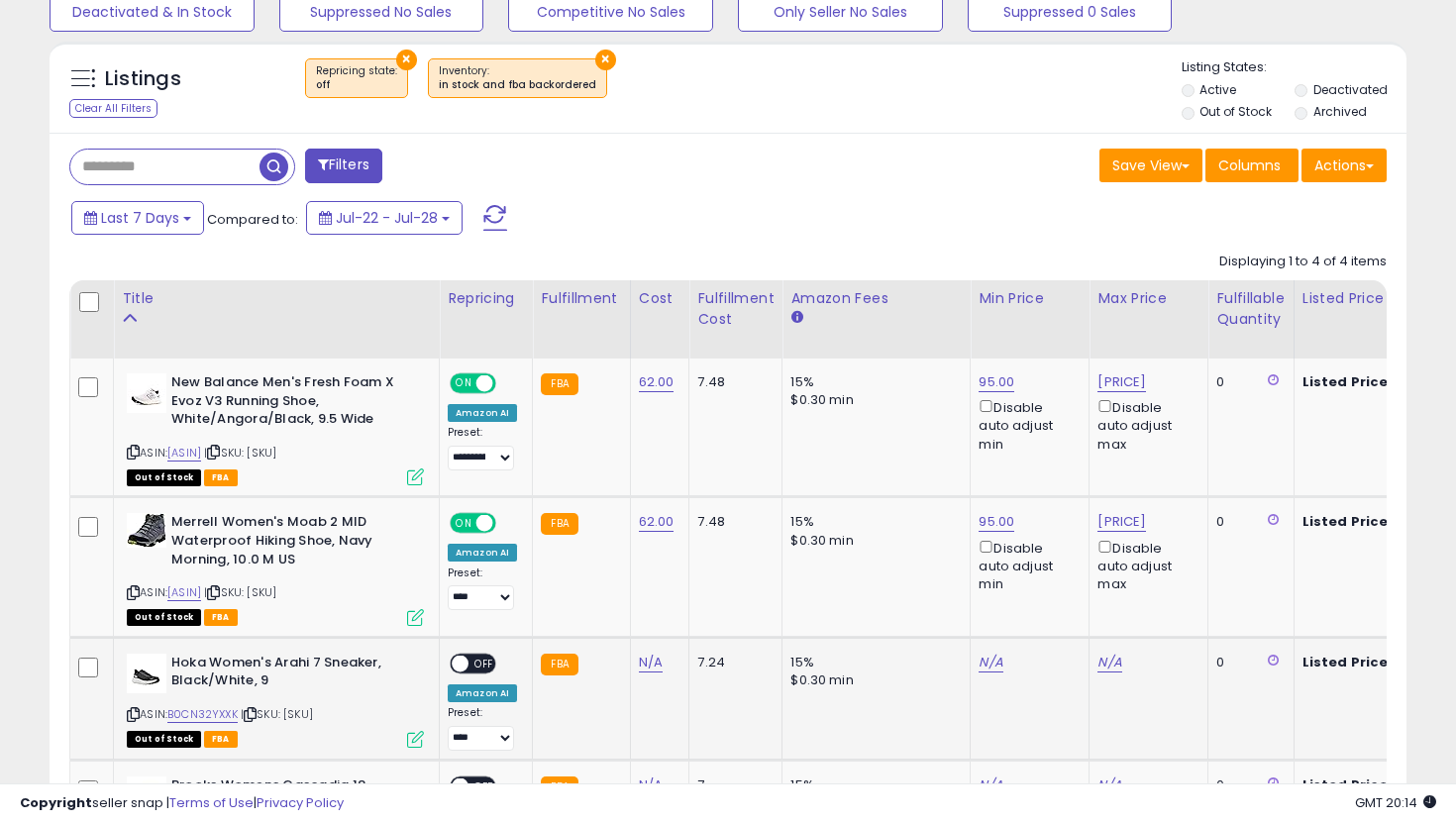 click on "ON   OFF" at bounding box center [472, 663] 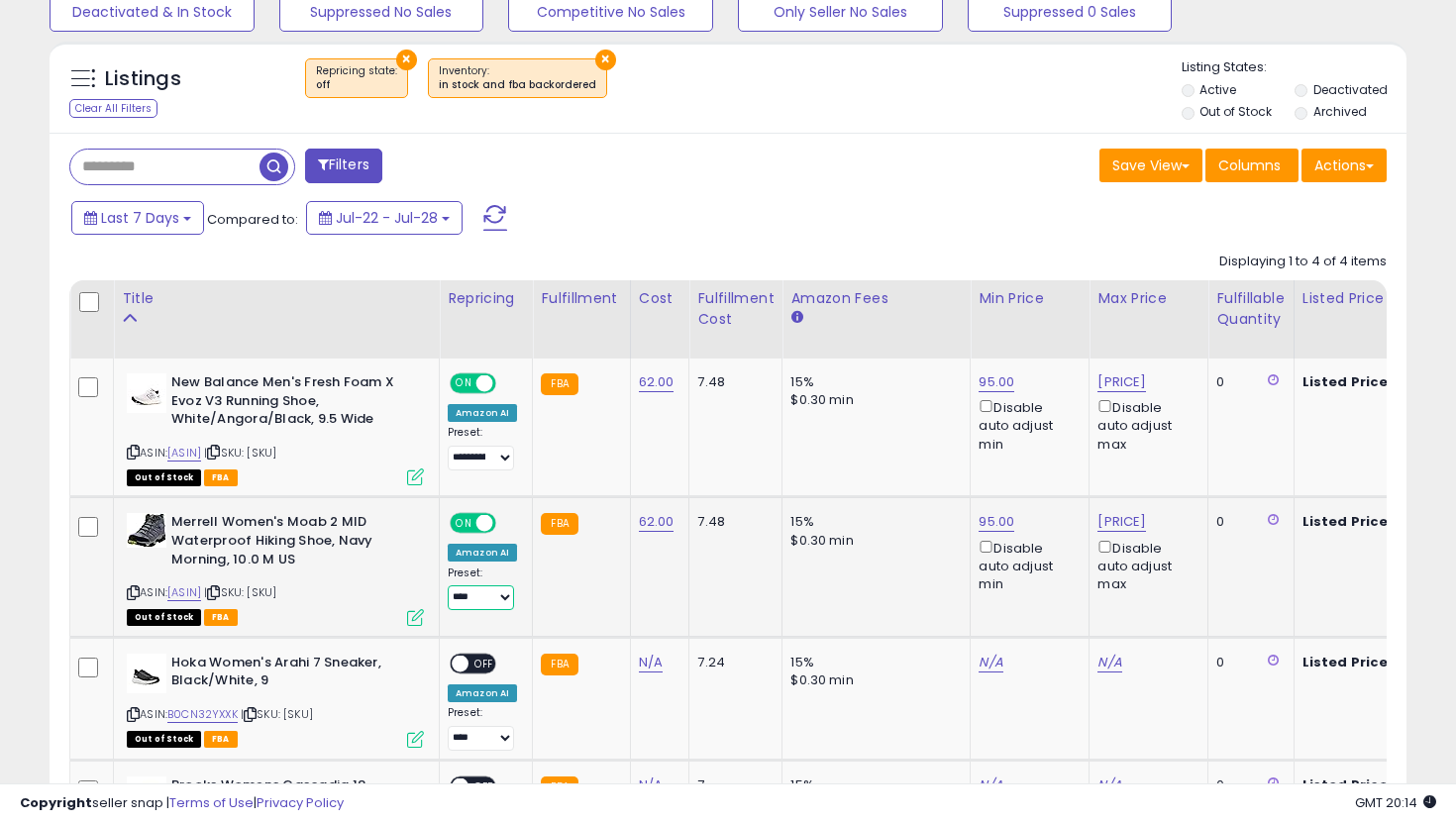 click on "**********" at bounding box center [480, 597] 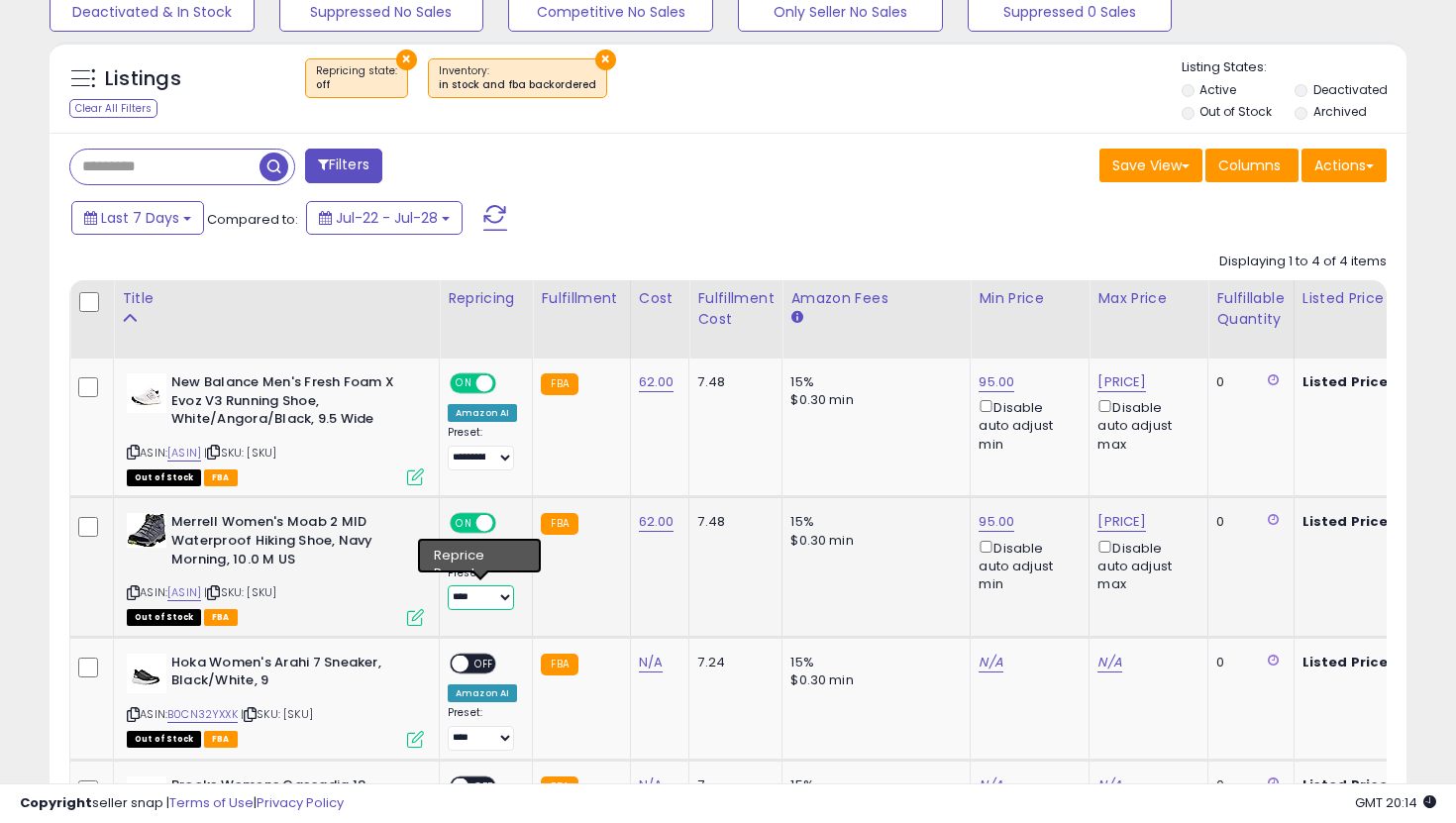 select on "**********" 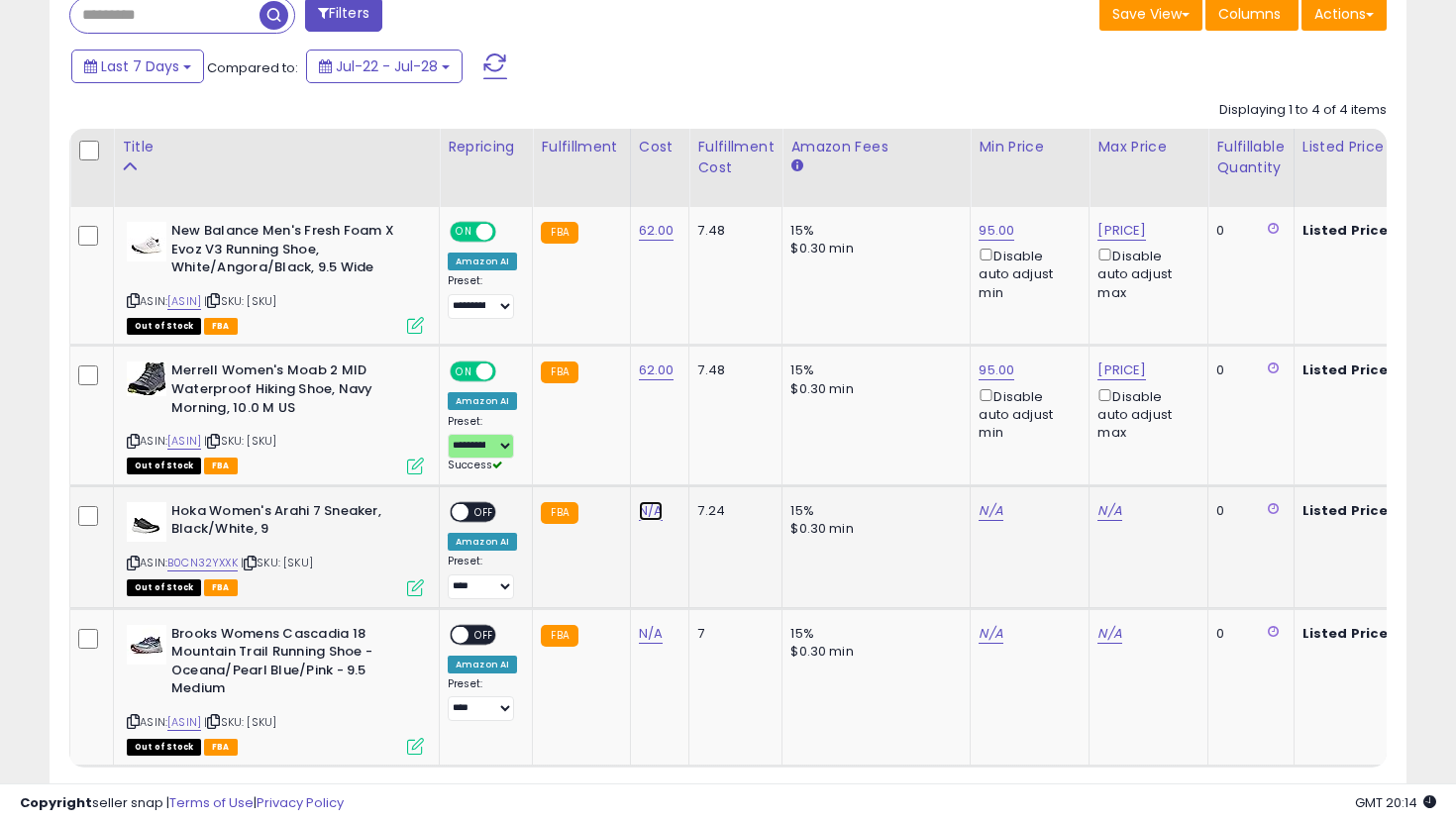 click on "N/A" at bounding box center (651, 511) 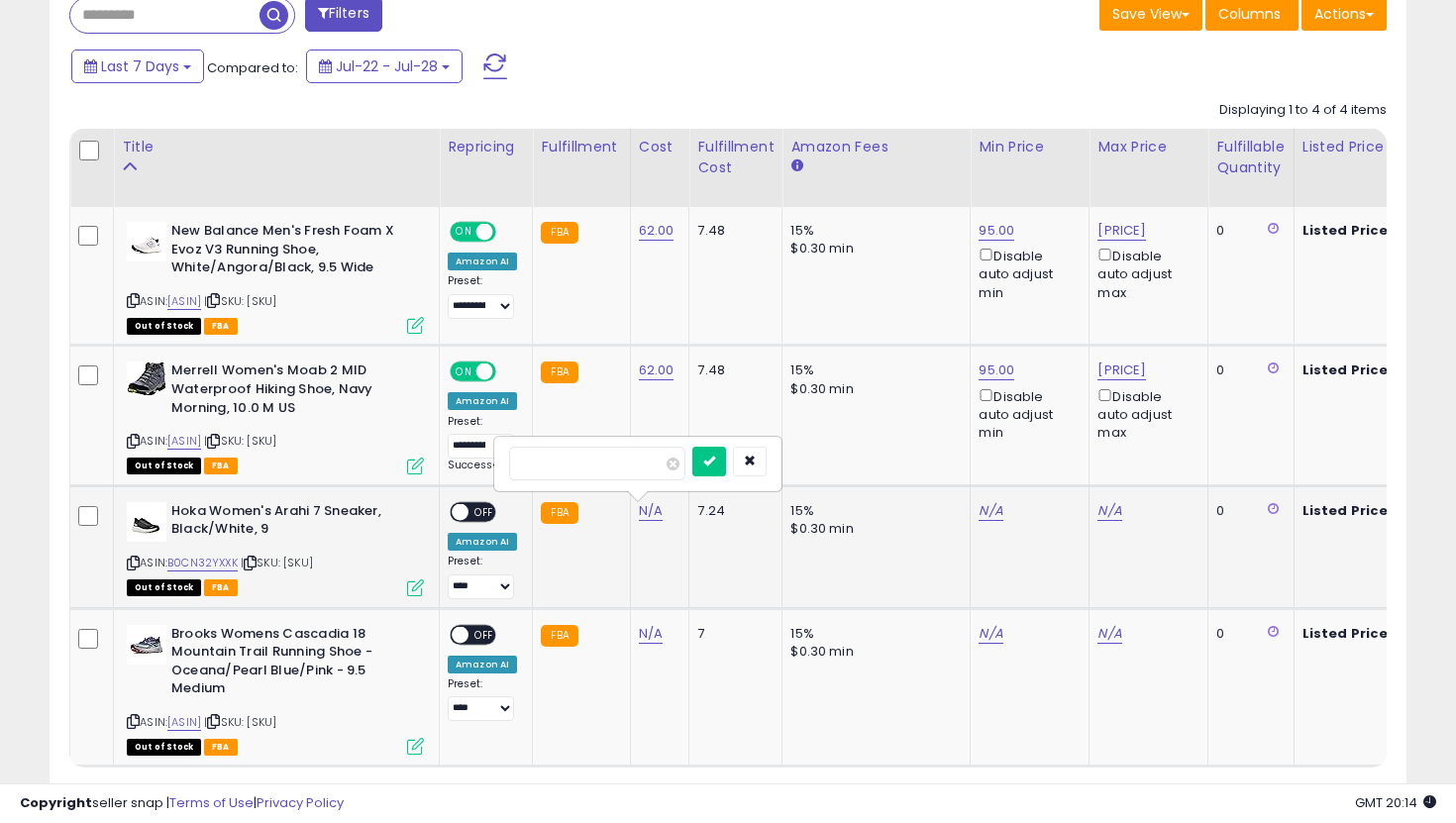 type on "**" 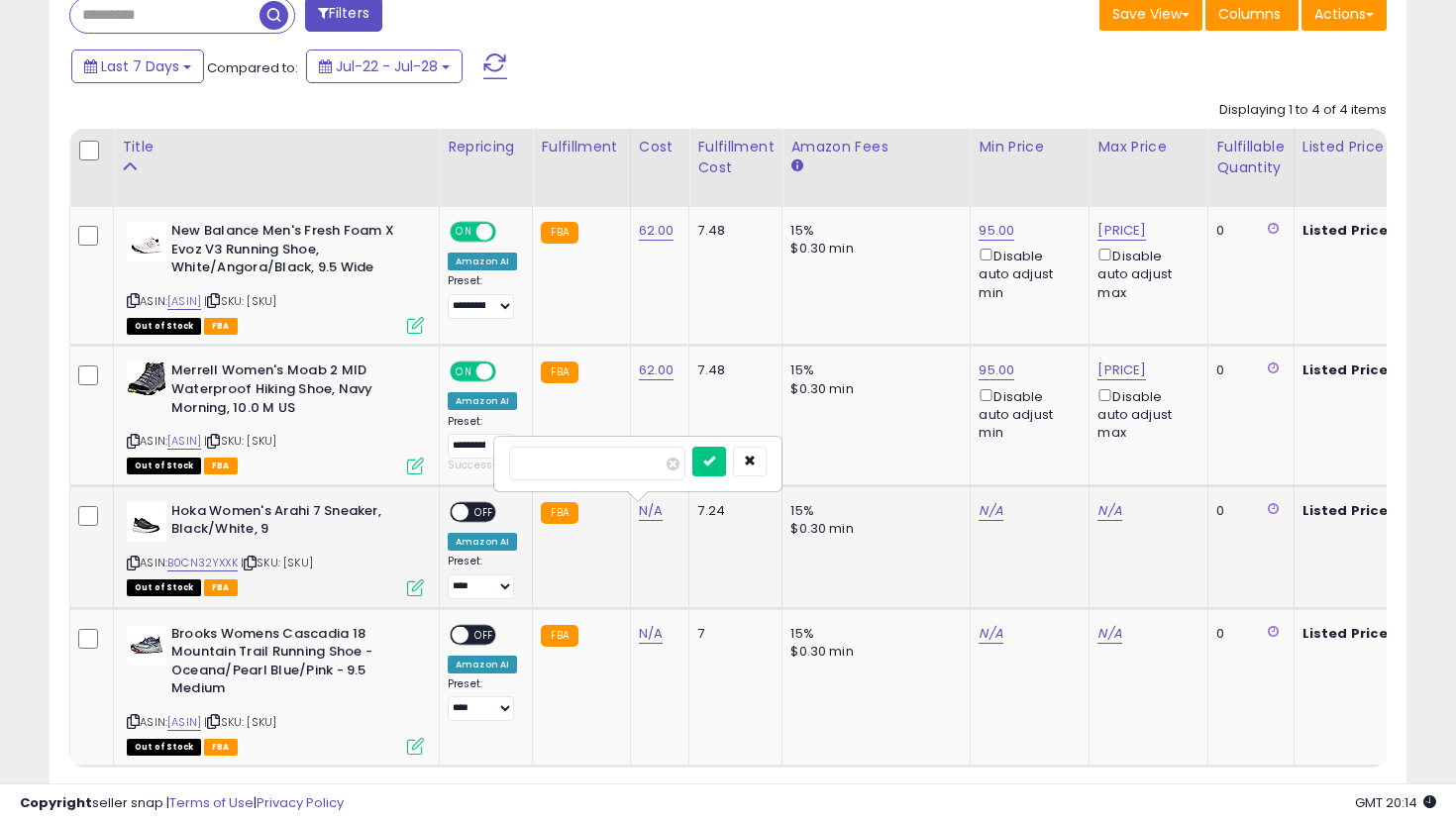 click at bounding box center [709, 462] 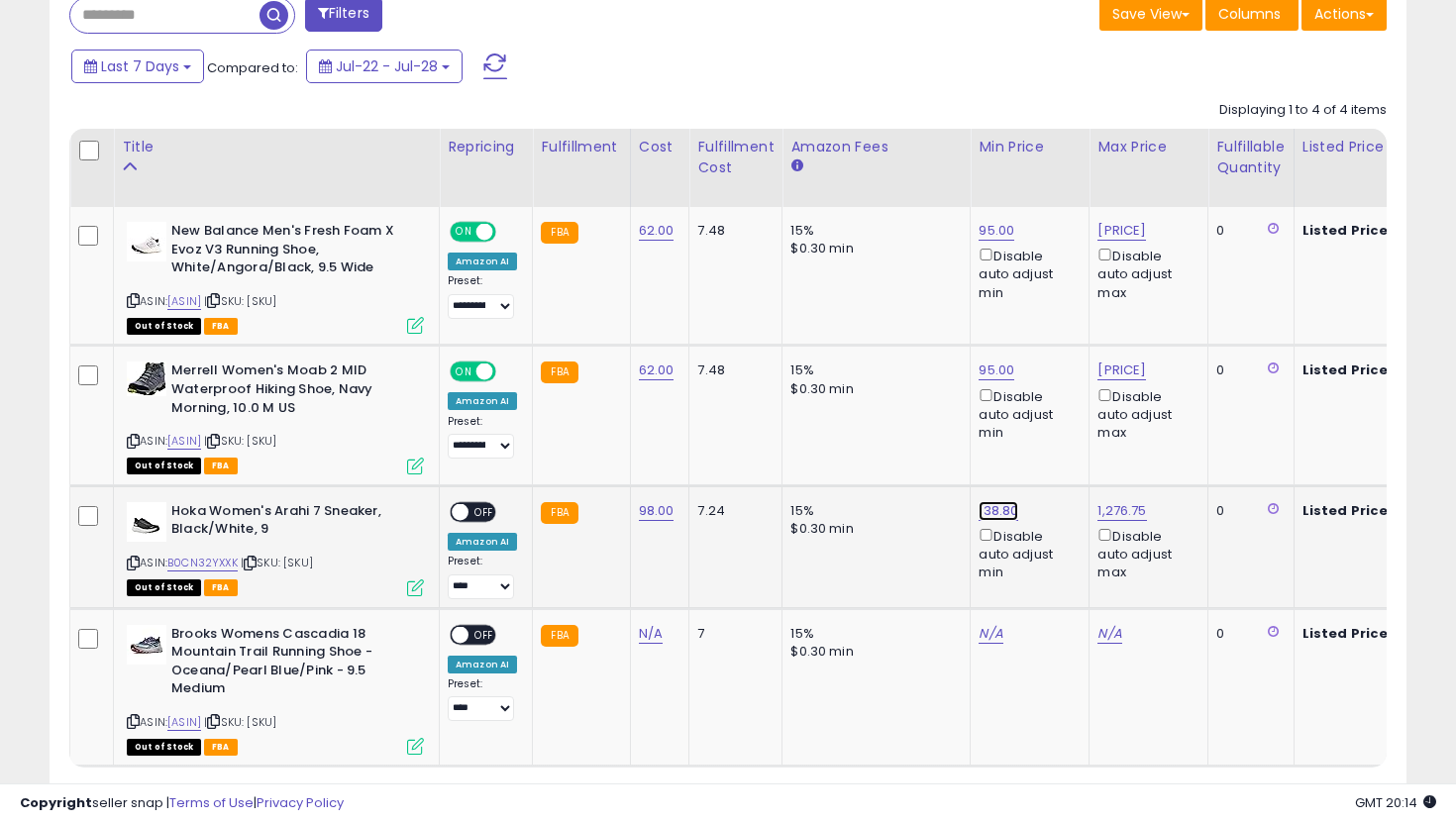 click on "138.80" at bounding box center [996, 231] 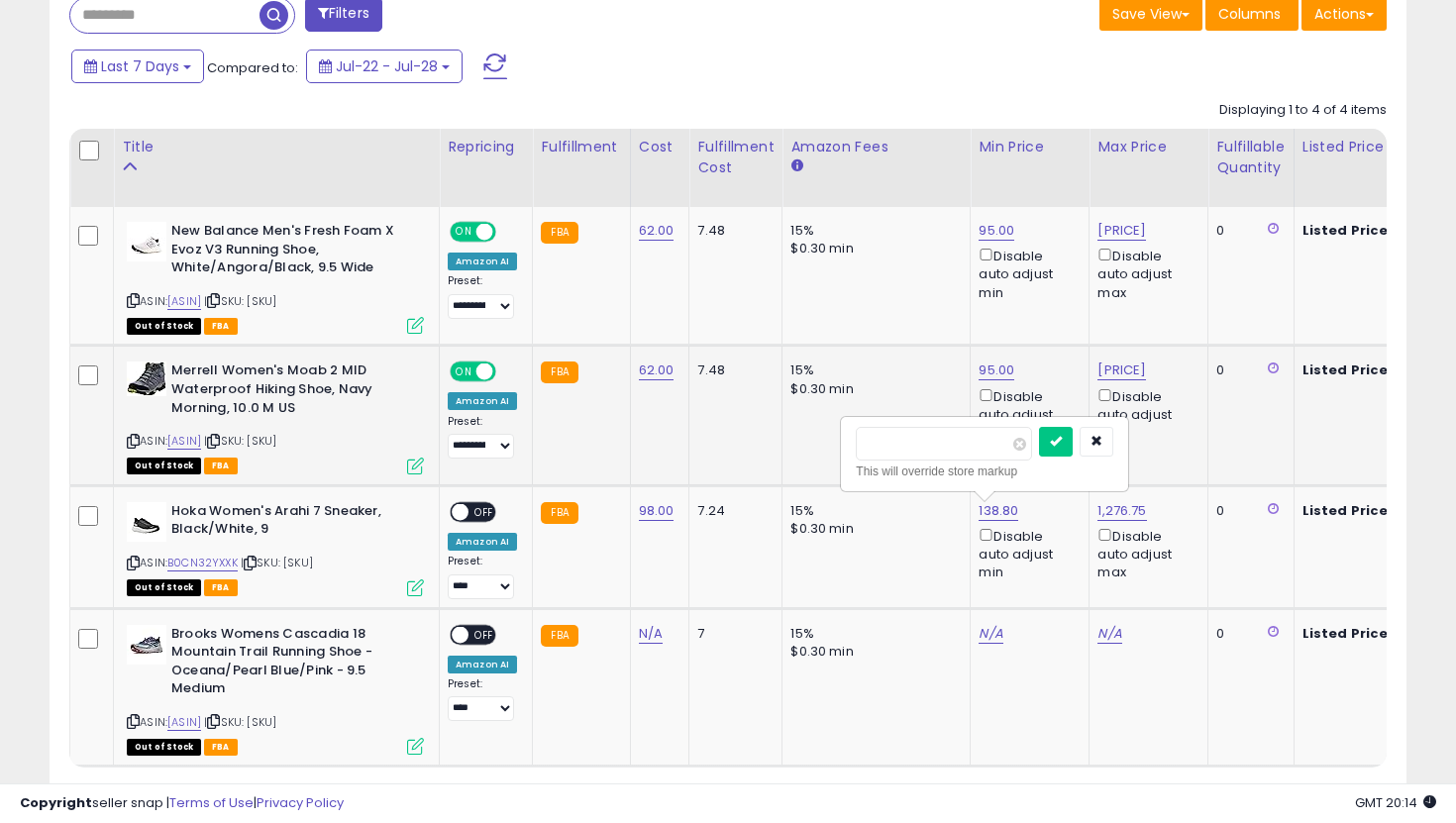 drag, startPoint x: 966, startPoint y: 439, endPoint x: 813, endPoint y: 428, distance: 153.39492 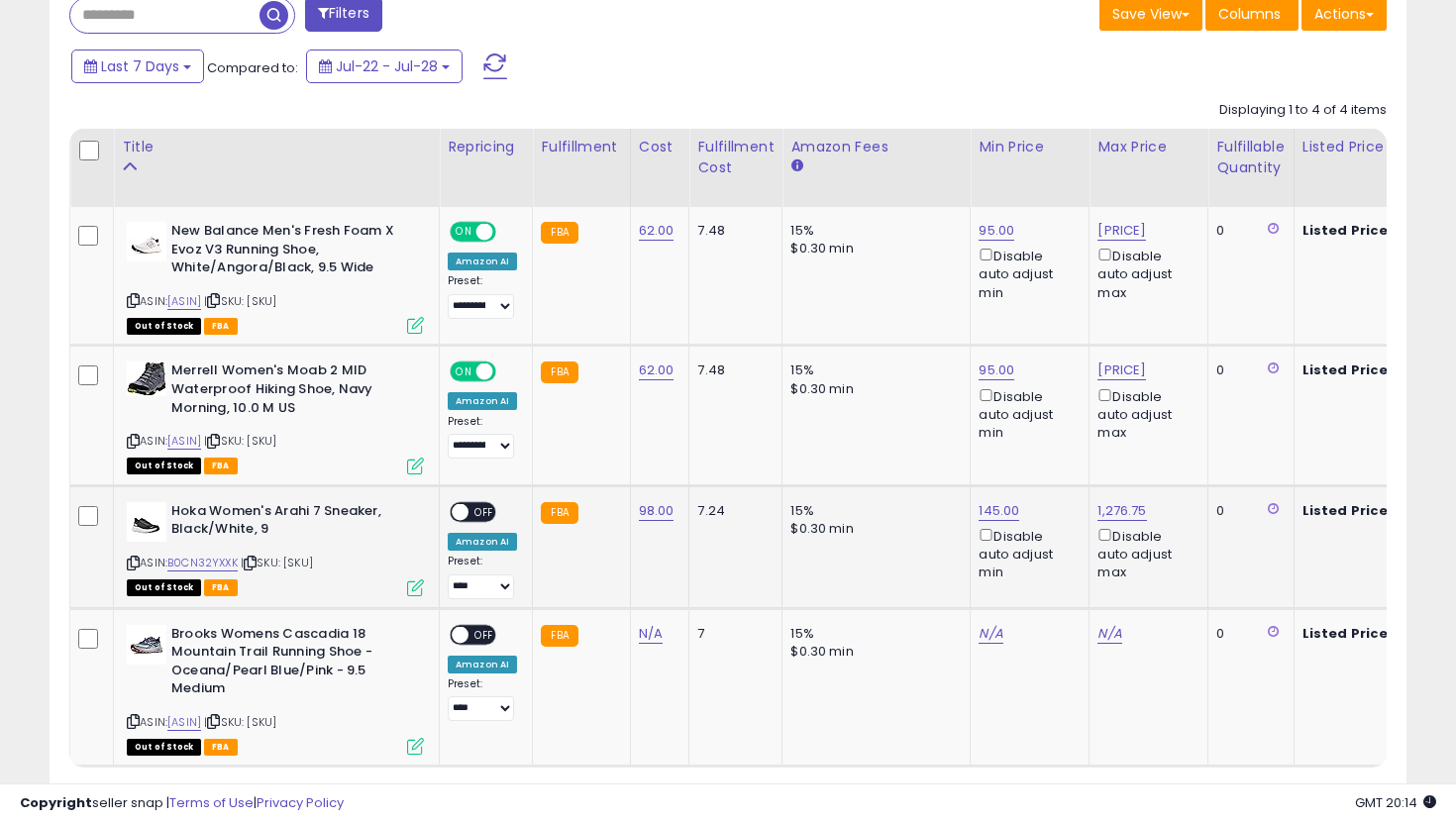 click on "OFF" at bounding box center (484, 511) 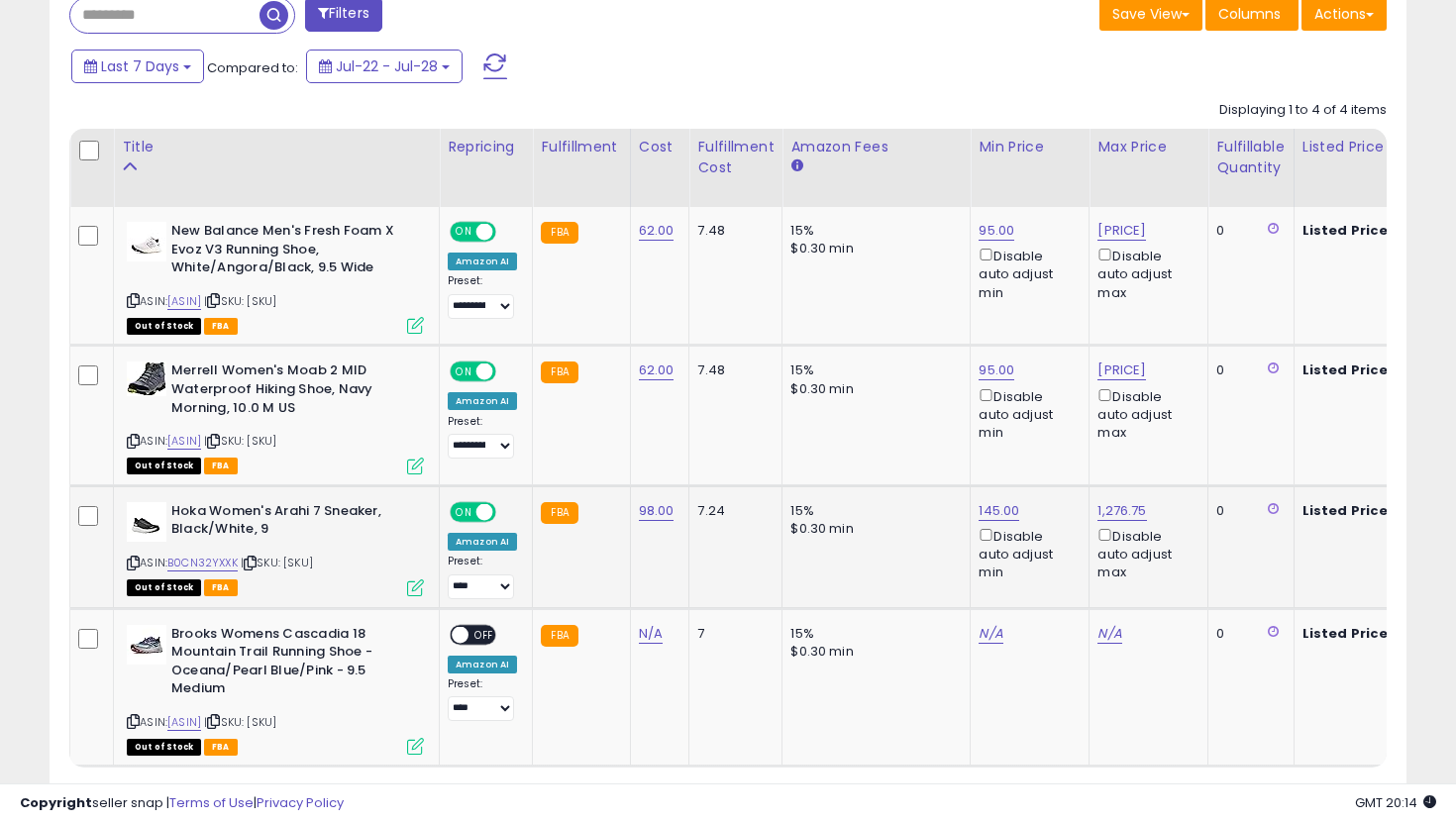 click on "**********" 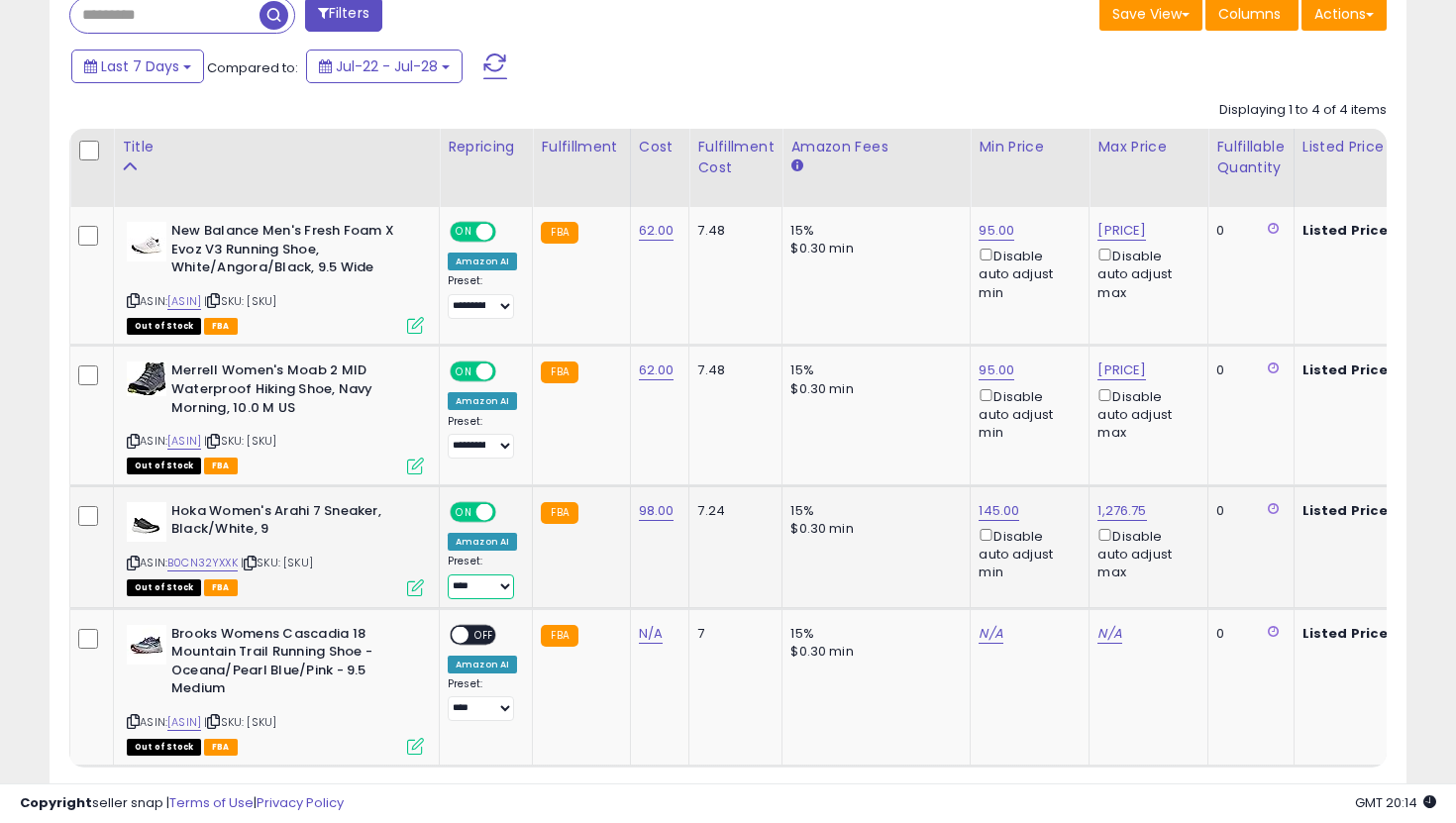 click on "**********" at bounding box center (480, 586) 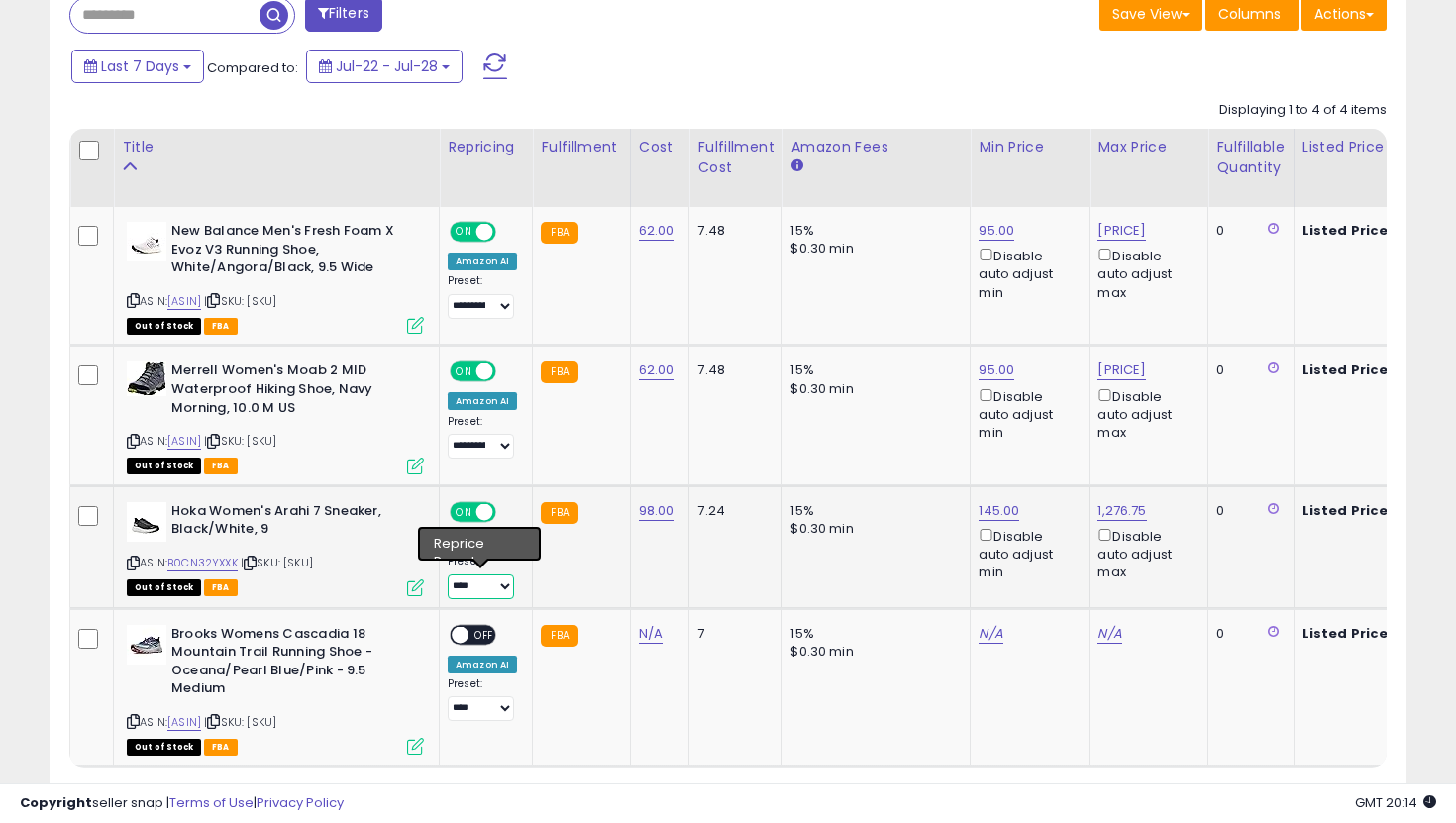 select on "**********" 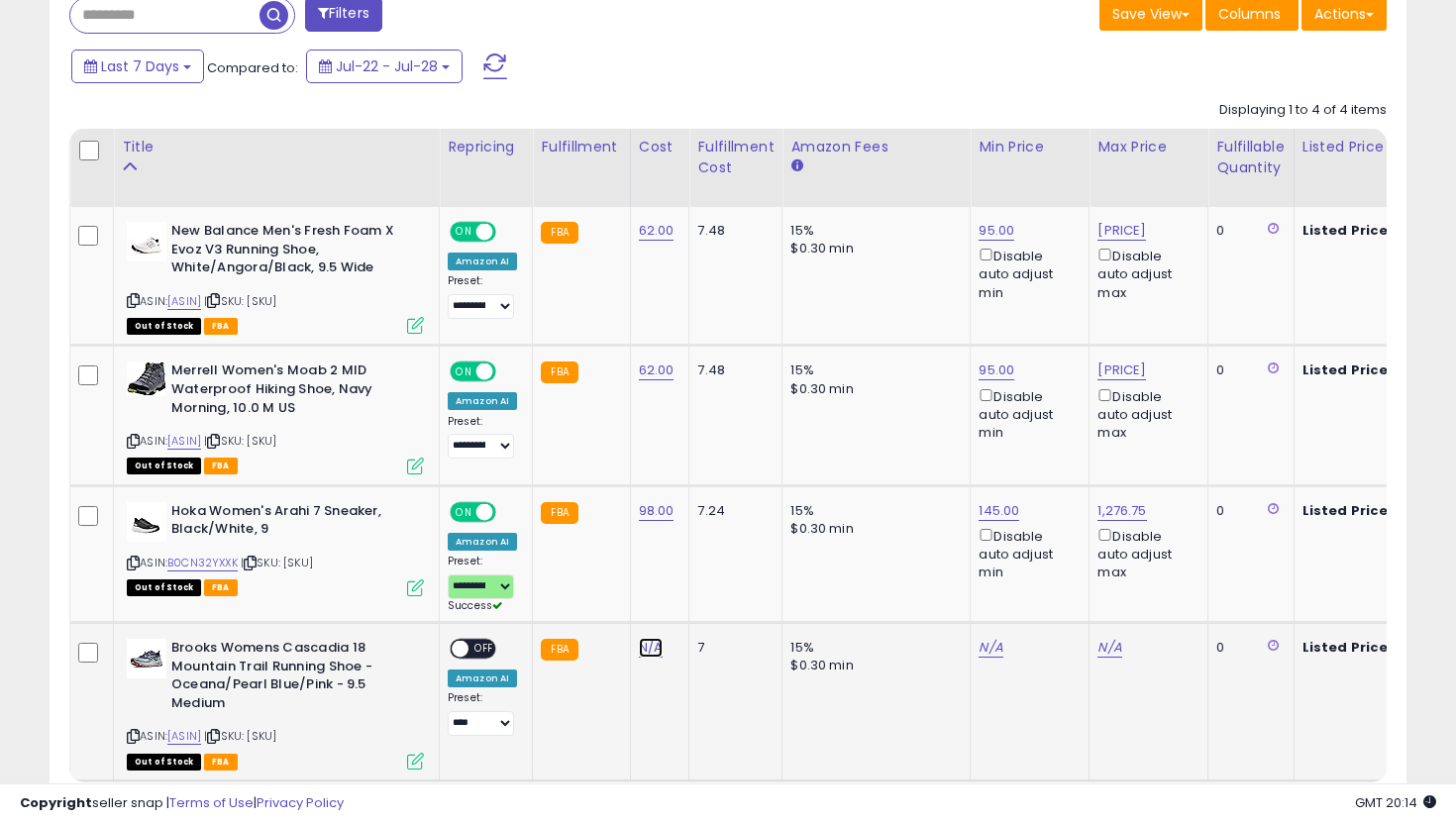 click on "N/A" at bounding box center [651, 648] 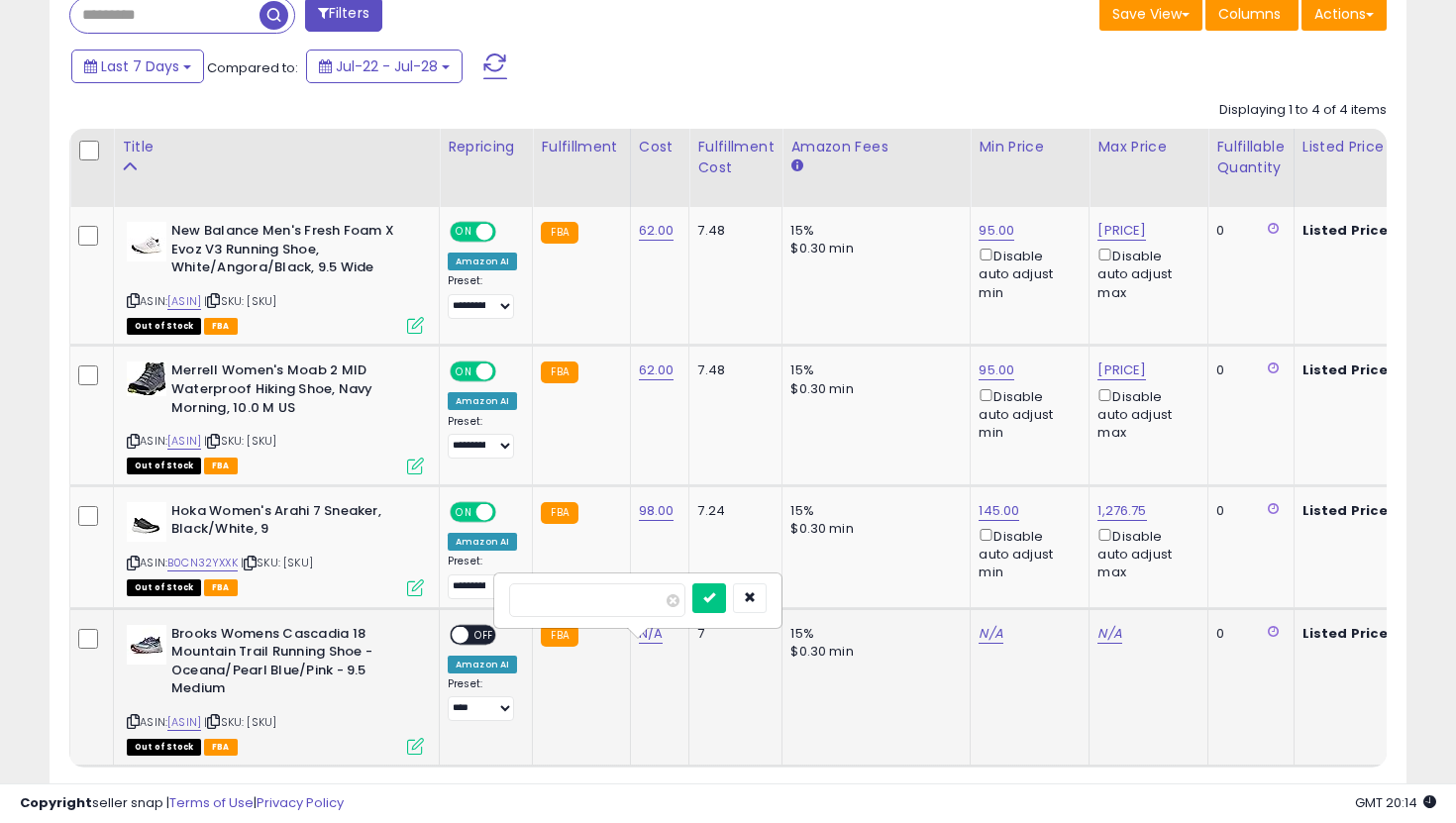type on "**" 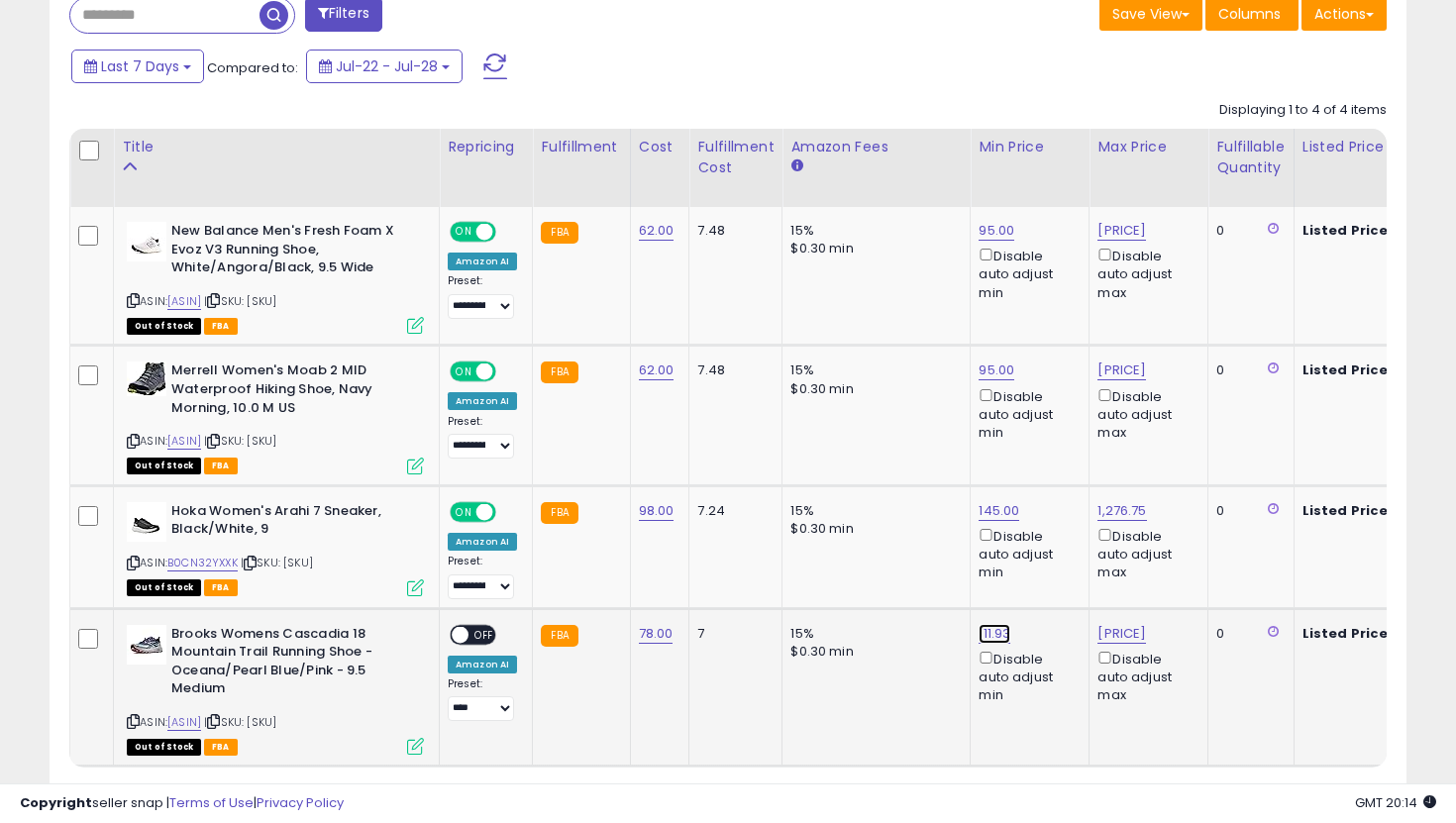 click on "111.93" at bounding box center (996, 231) 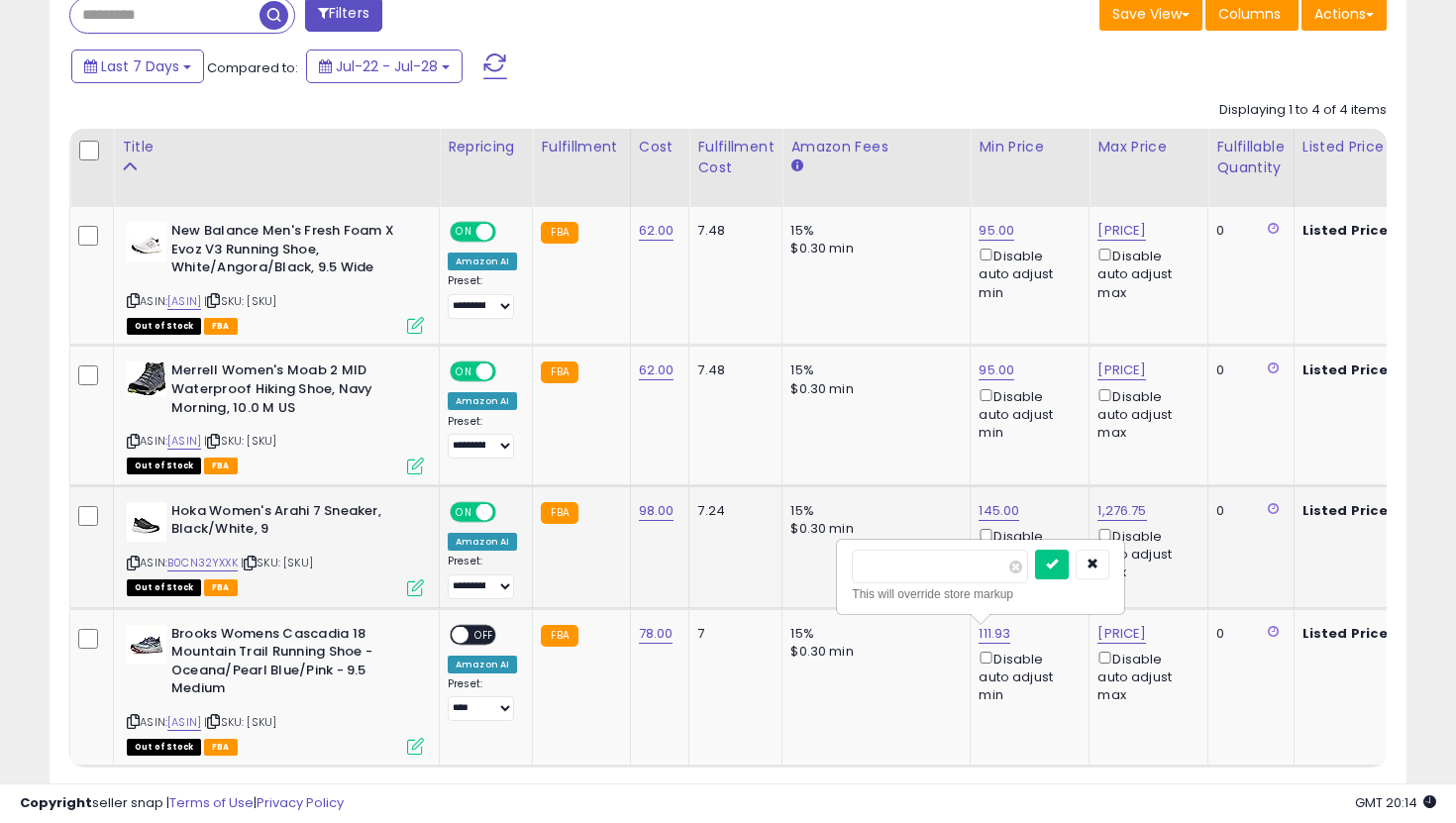 drag, startPoint x: 954, startPoint y: 570, endPoint x: 814, endPoint y: 521, distance: 148.32734 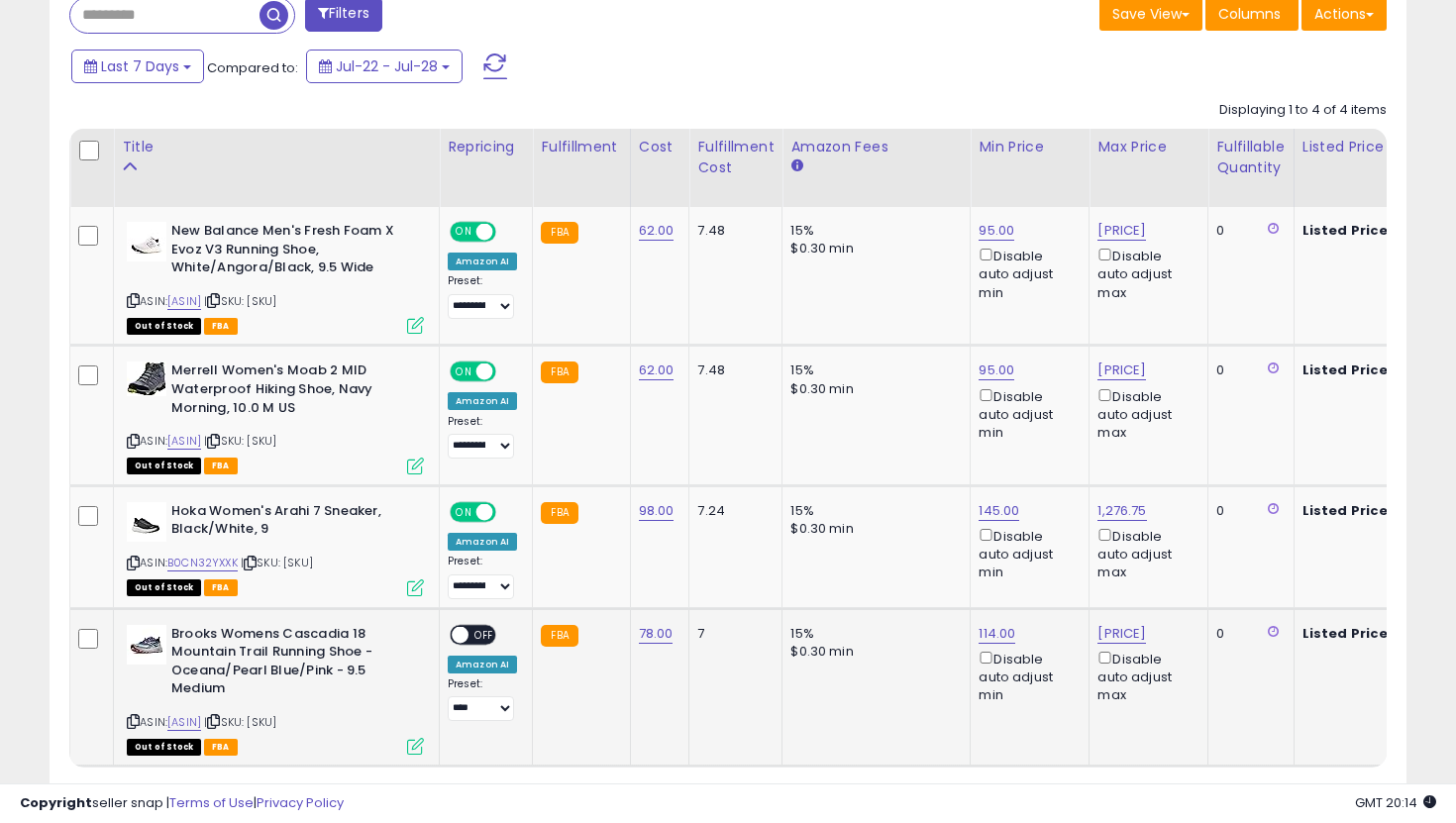 scroll, scrollTop: 0, scrollLeft: 117, axis: horizontal 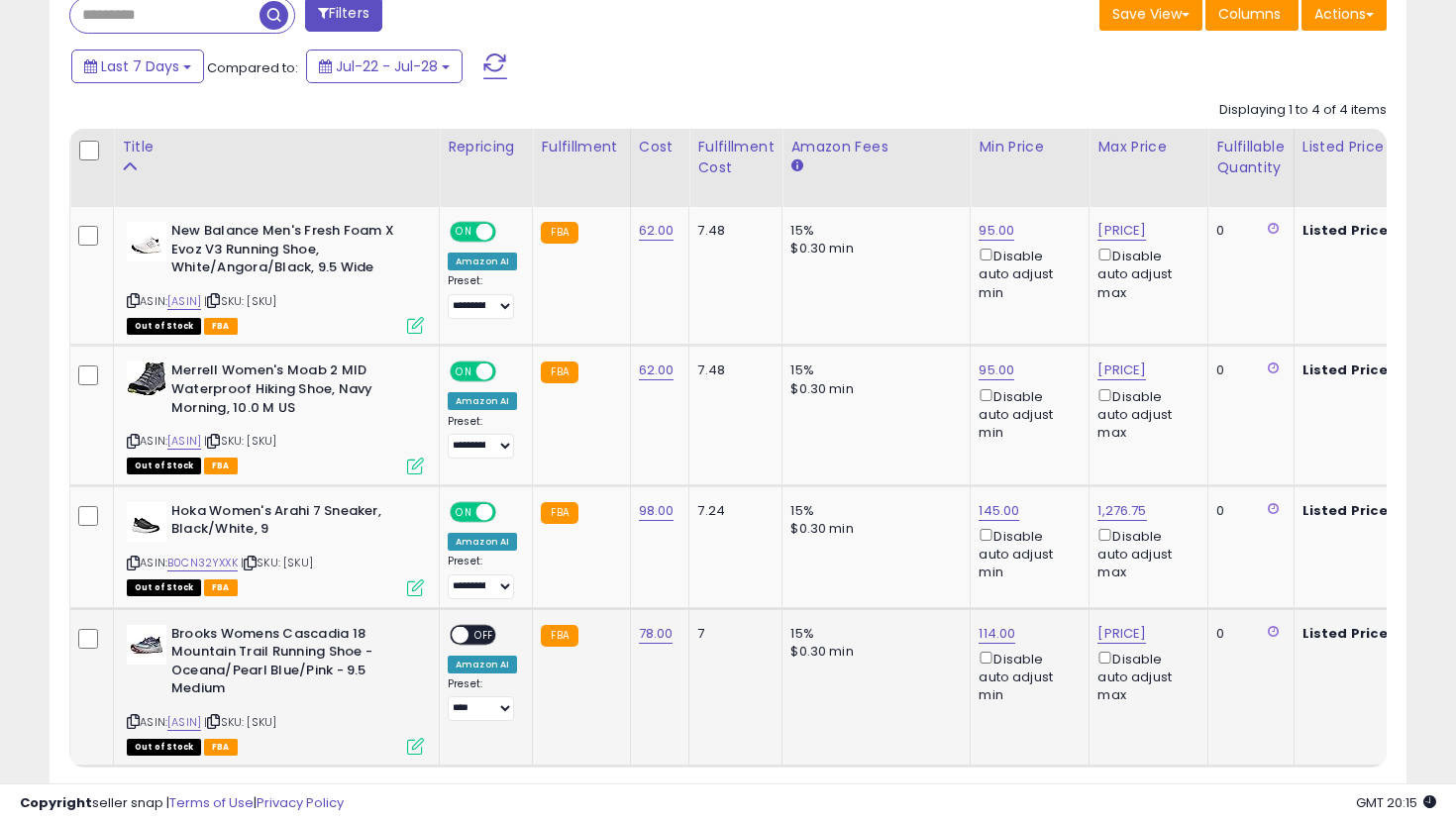 click on "OFF" at bounding box center [484, 634] 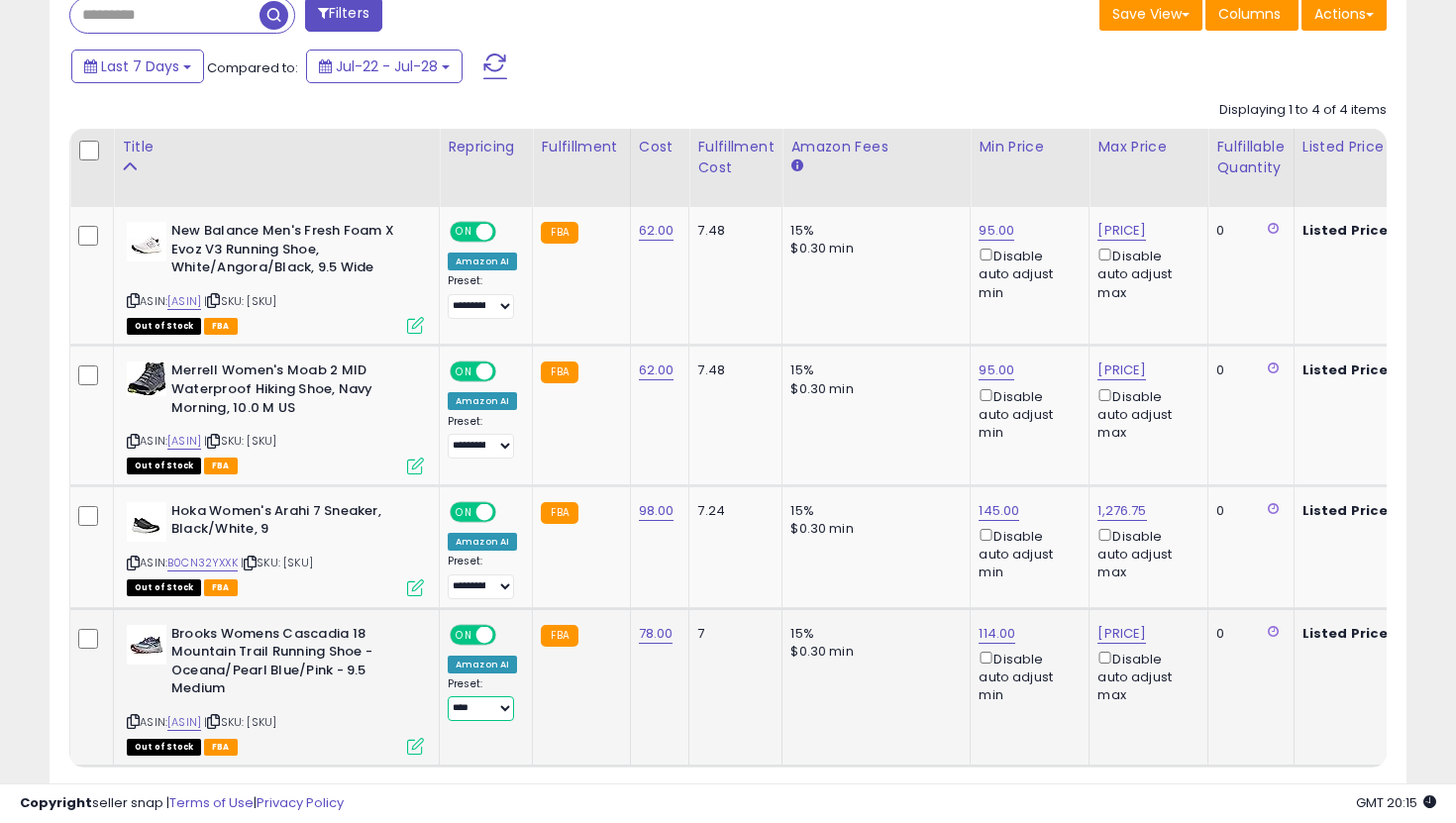 click on "**********" at bounding box center [480, 708] 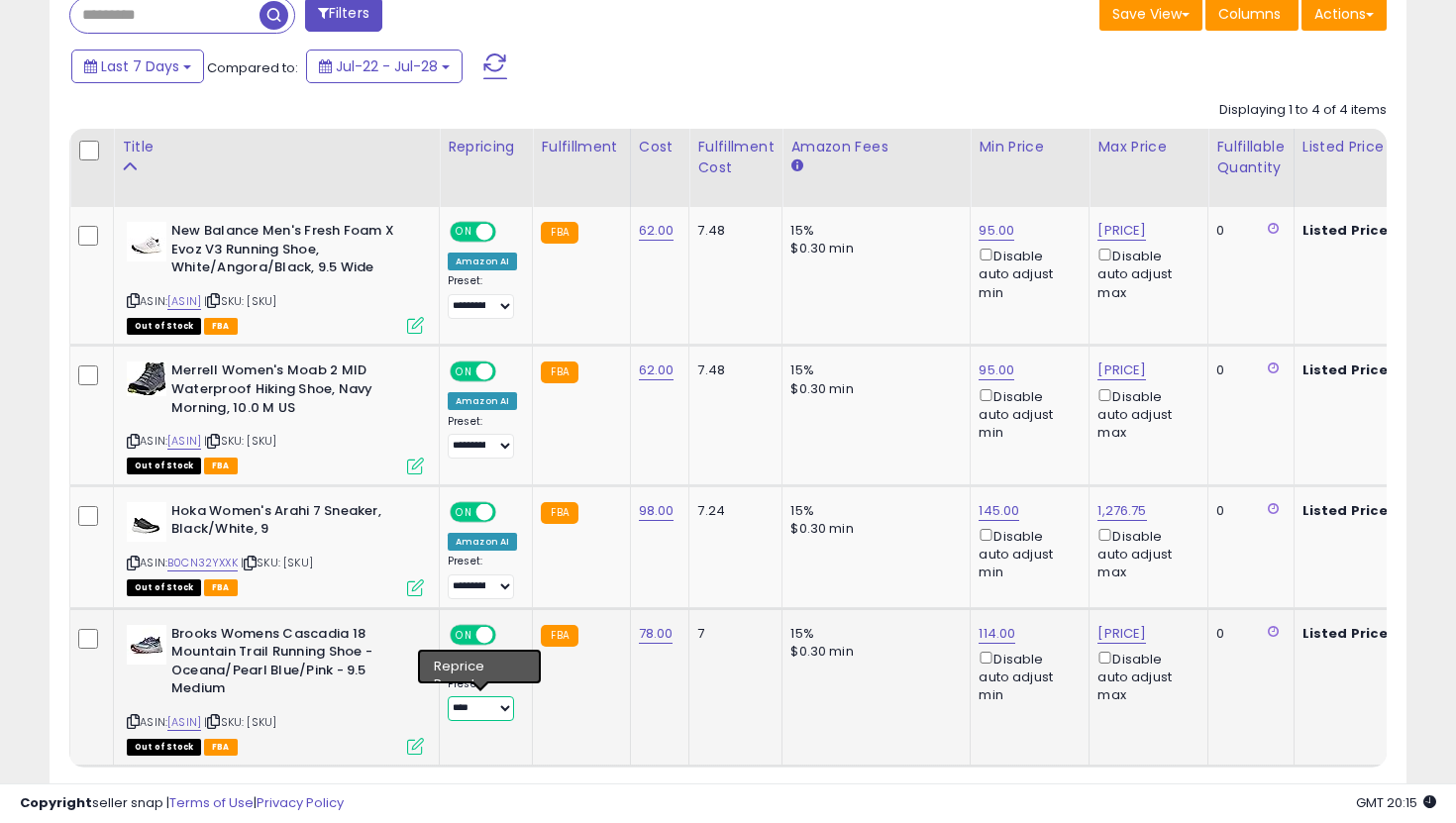 select on "**********" 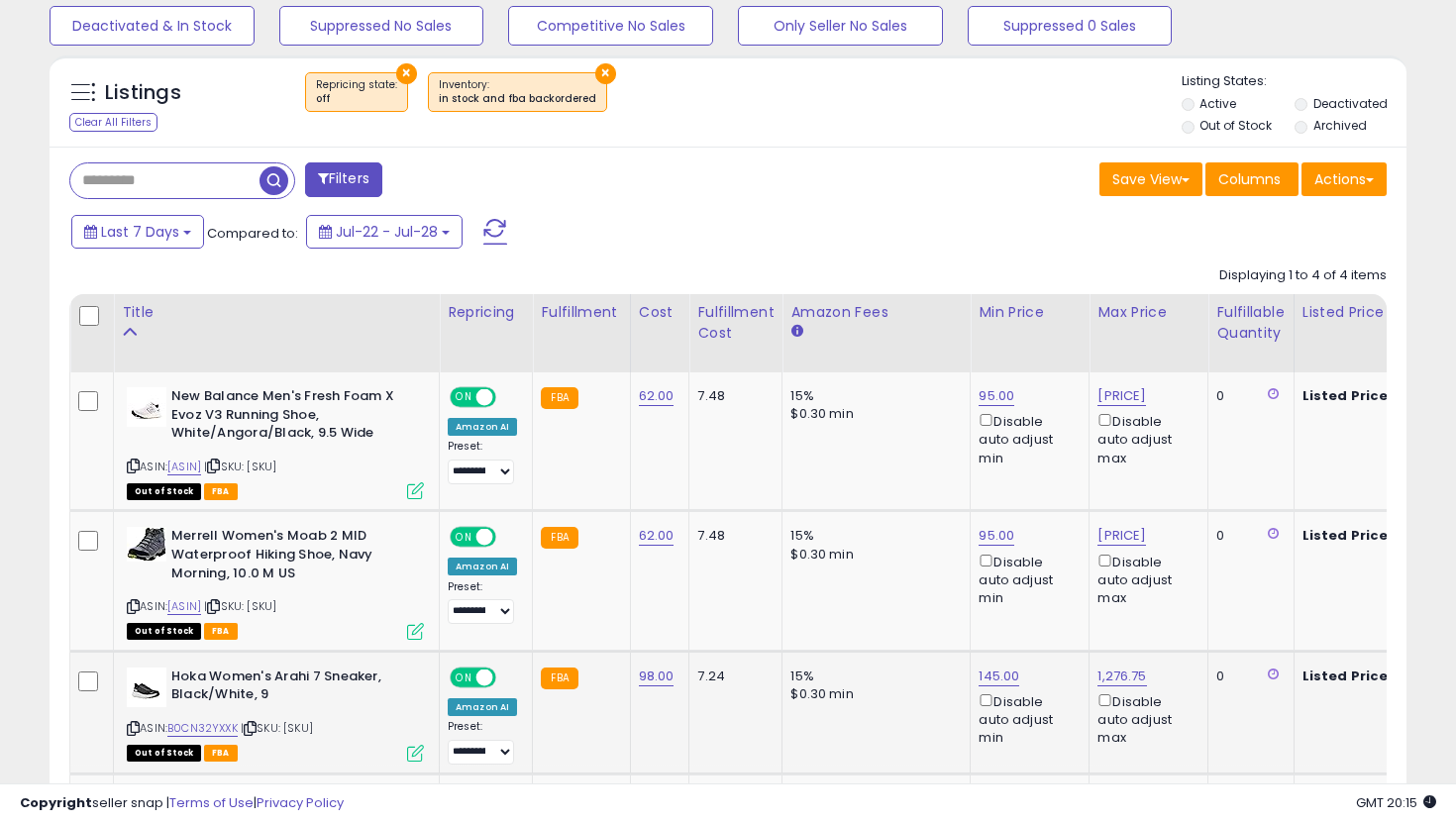 scroll, scrollTop: 468, scrollLeft: 0, axis: vertical 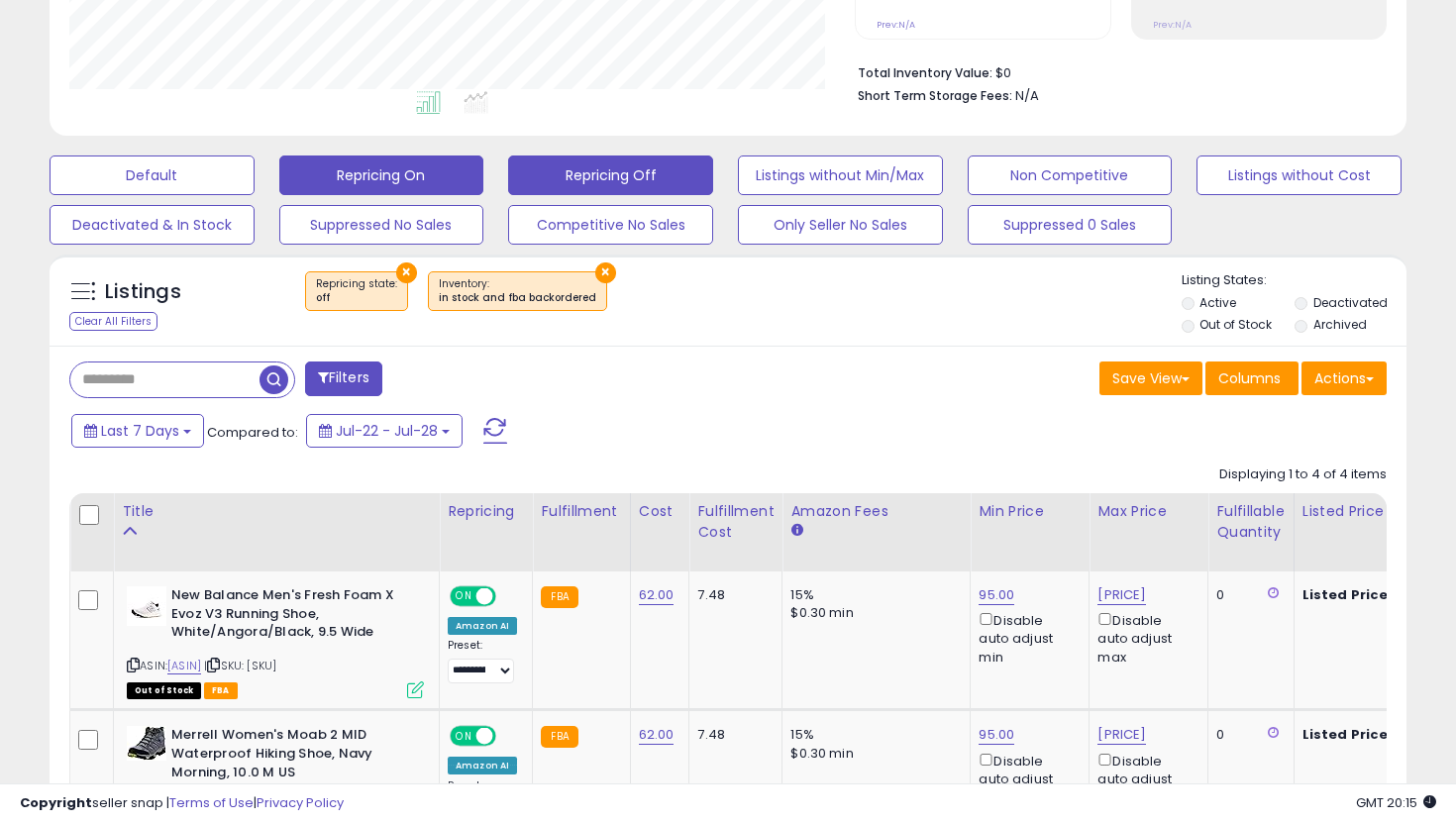 click on "Repricing On" at bounding box center [152, 175] 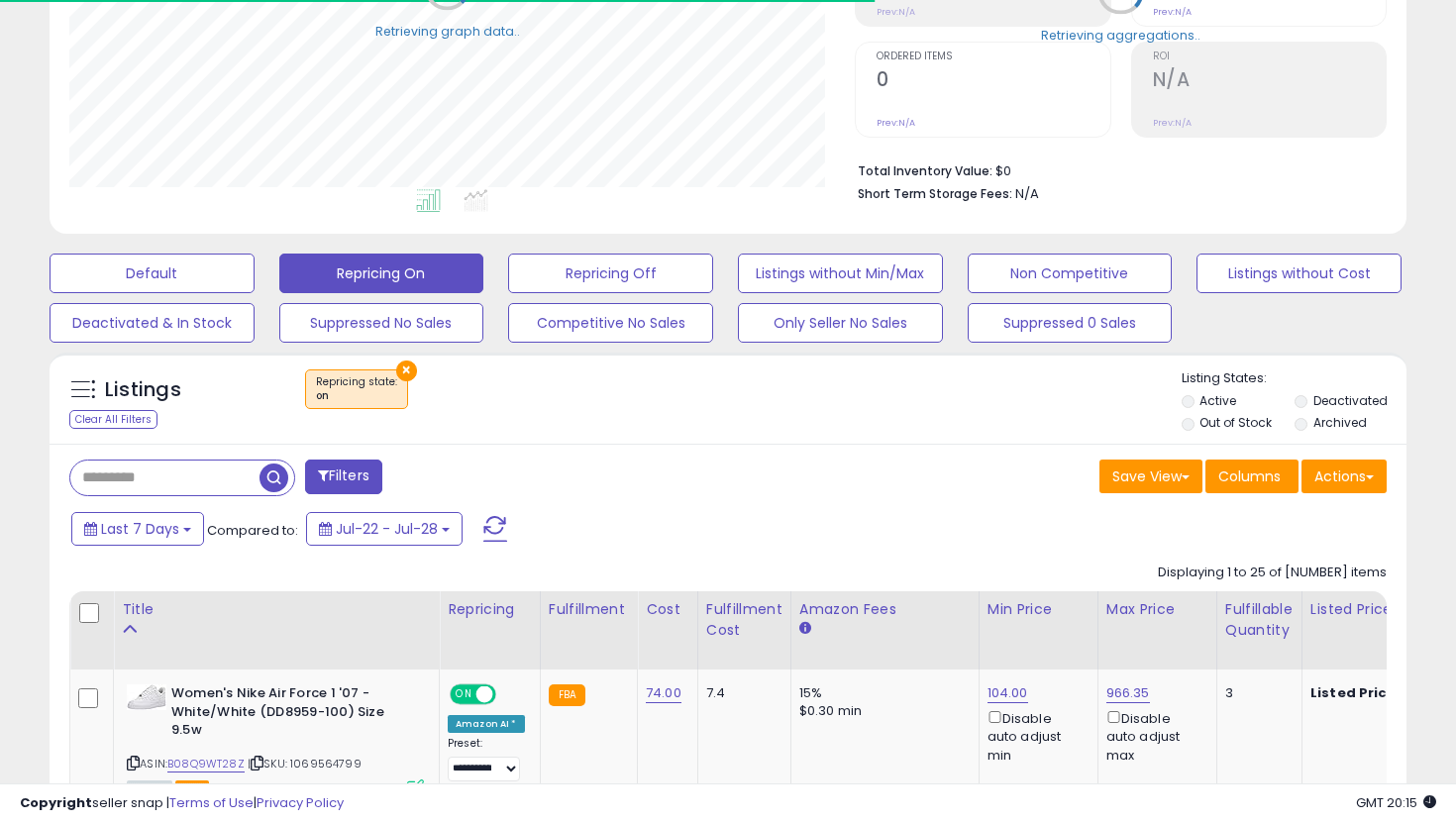 scroll, scrollTop: 468, scrollLeft: 0, axis: vertical 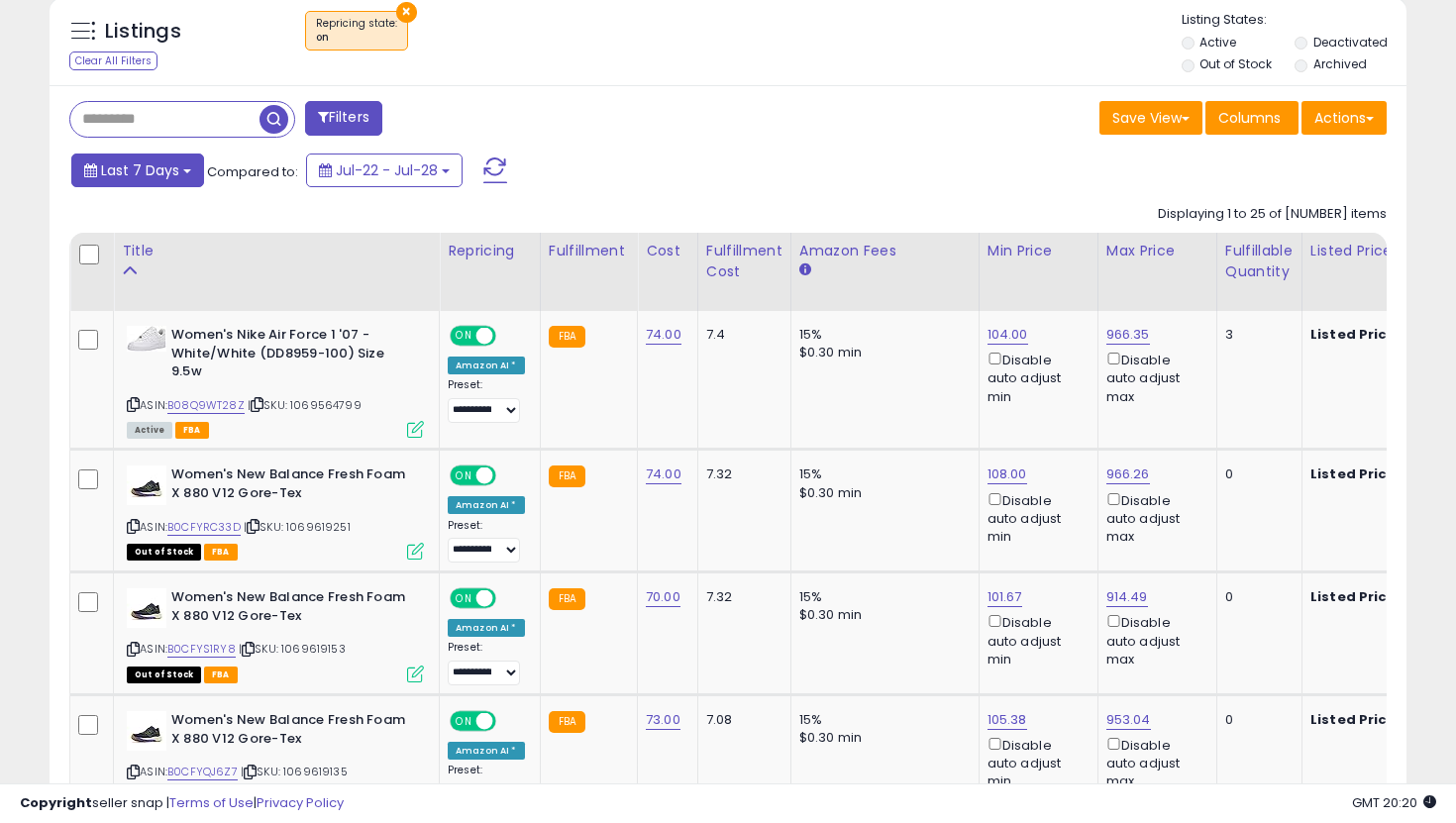 click on "Last 7 Days" at bounding box center (138, 170) 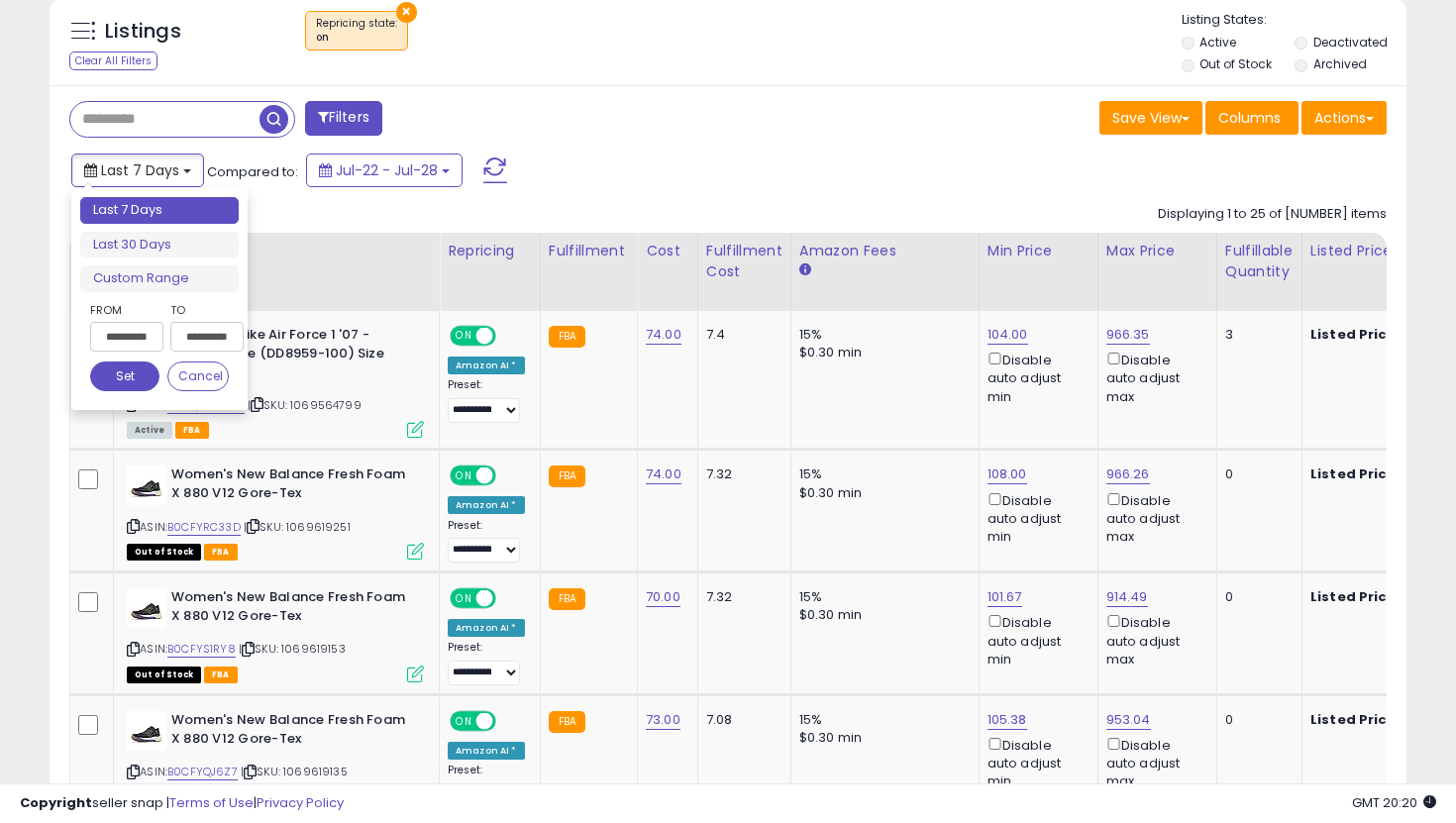 type on "**********" 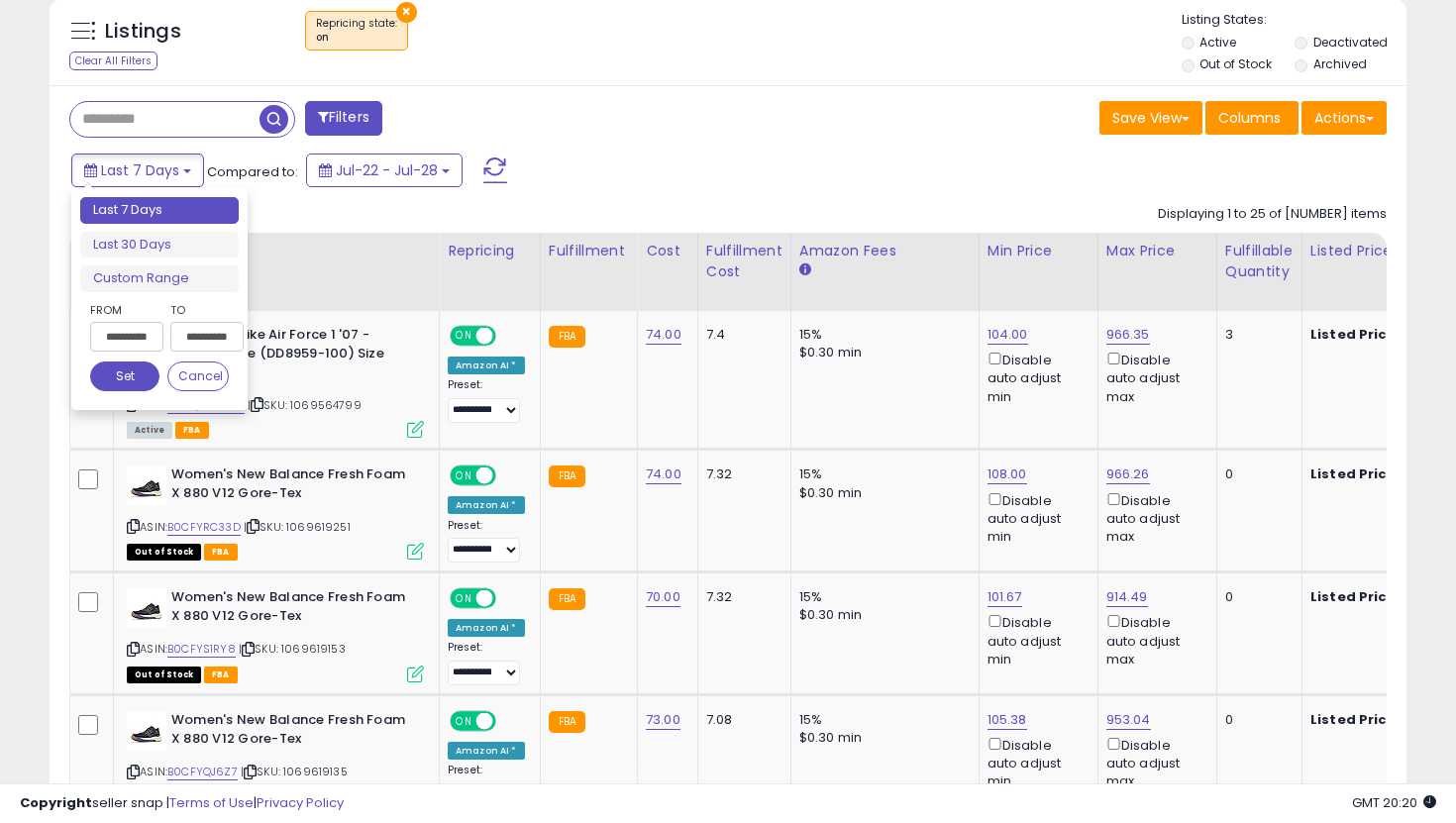 click on "Displaying 1 to 25 of [NUMBER] items
Title
Repricing" 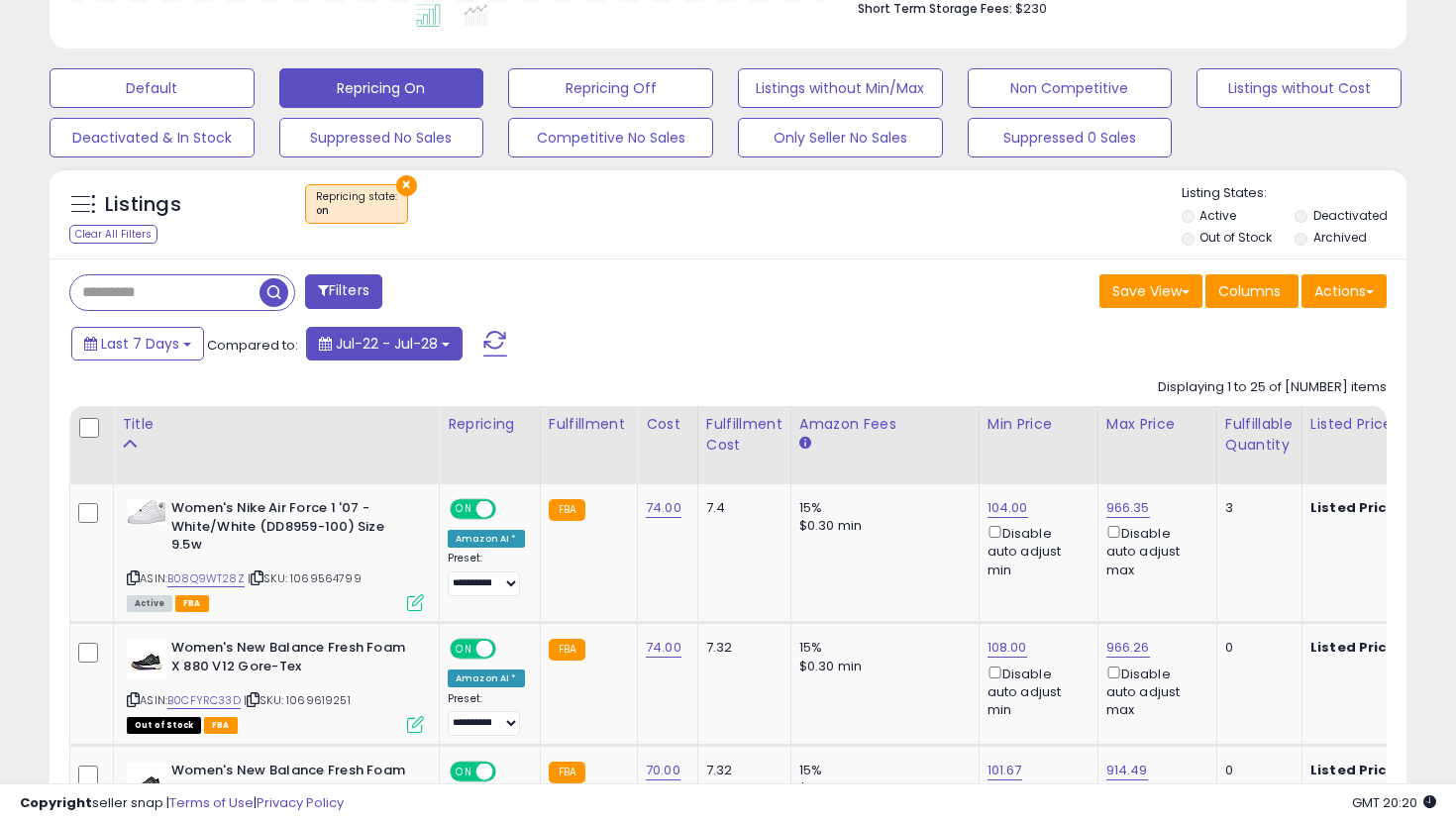 scroll, scrollTop: 593, scrollLeft: 0, axis: vertical 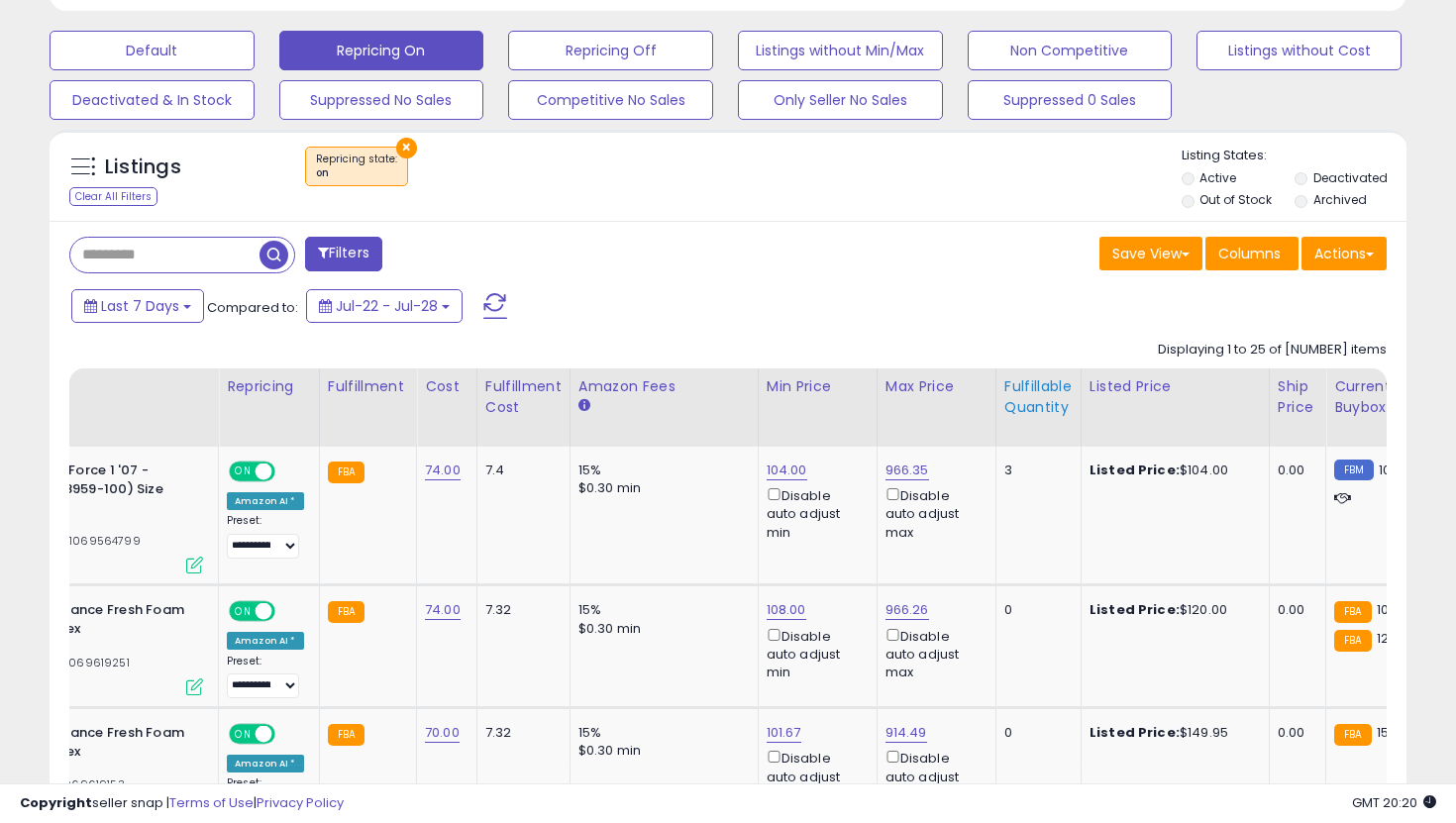 click on "Fulfillable Quantity" at bounding box center [1038, 397] 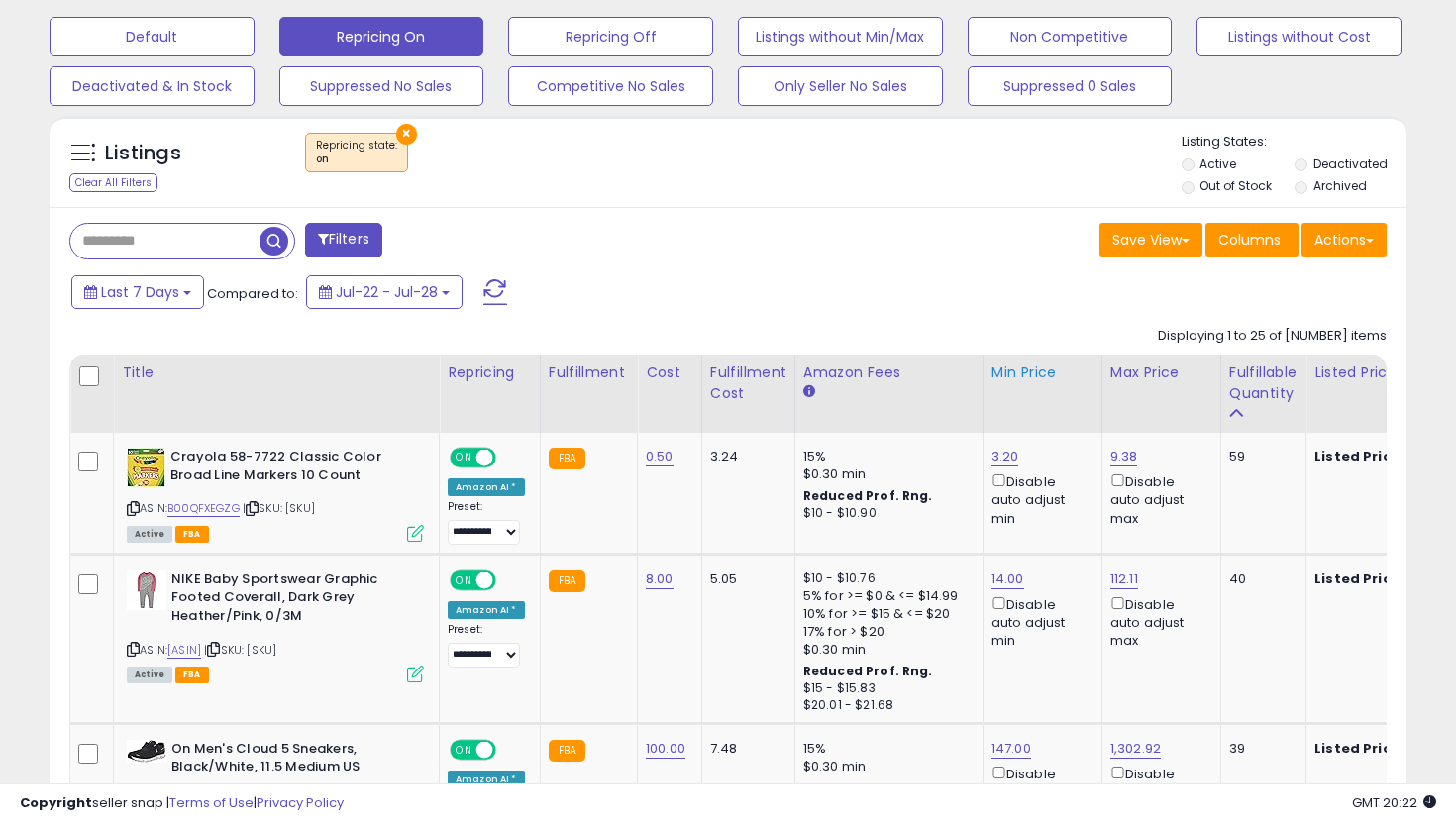 scroll, scrollTop: 583, scrollLeft: 0, axis: vertical 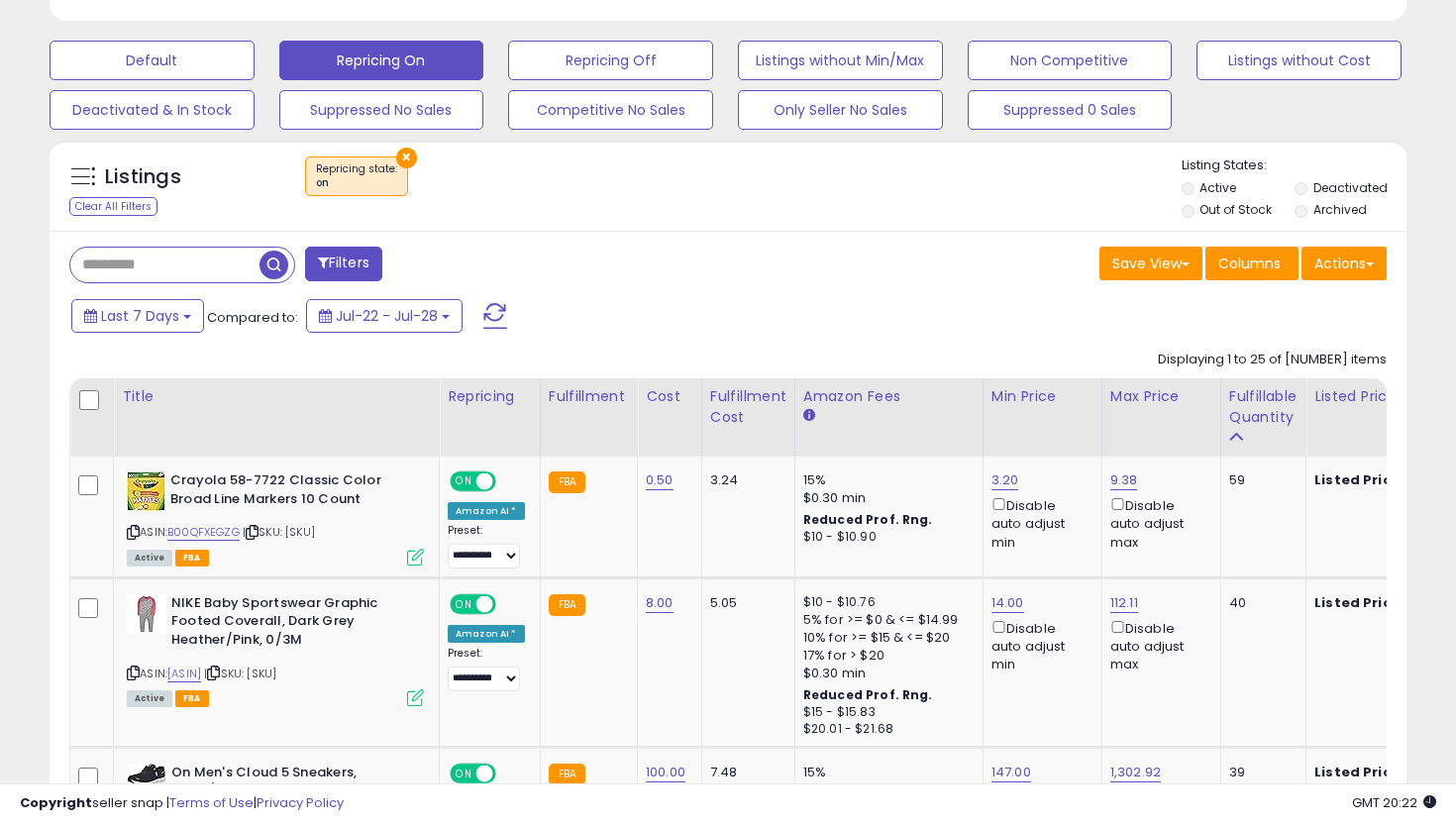 click on "Out of Stock" at bounding box center [1235, 209] 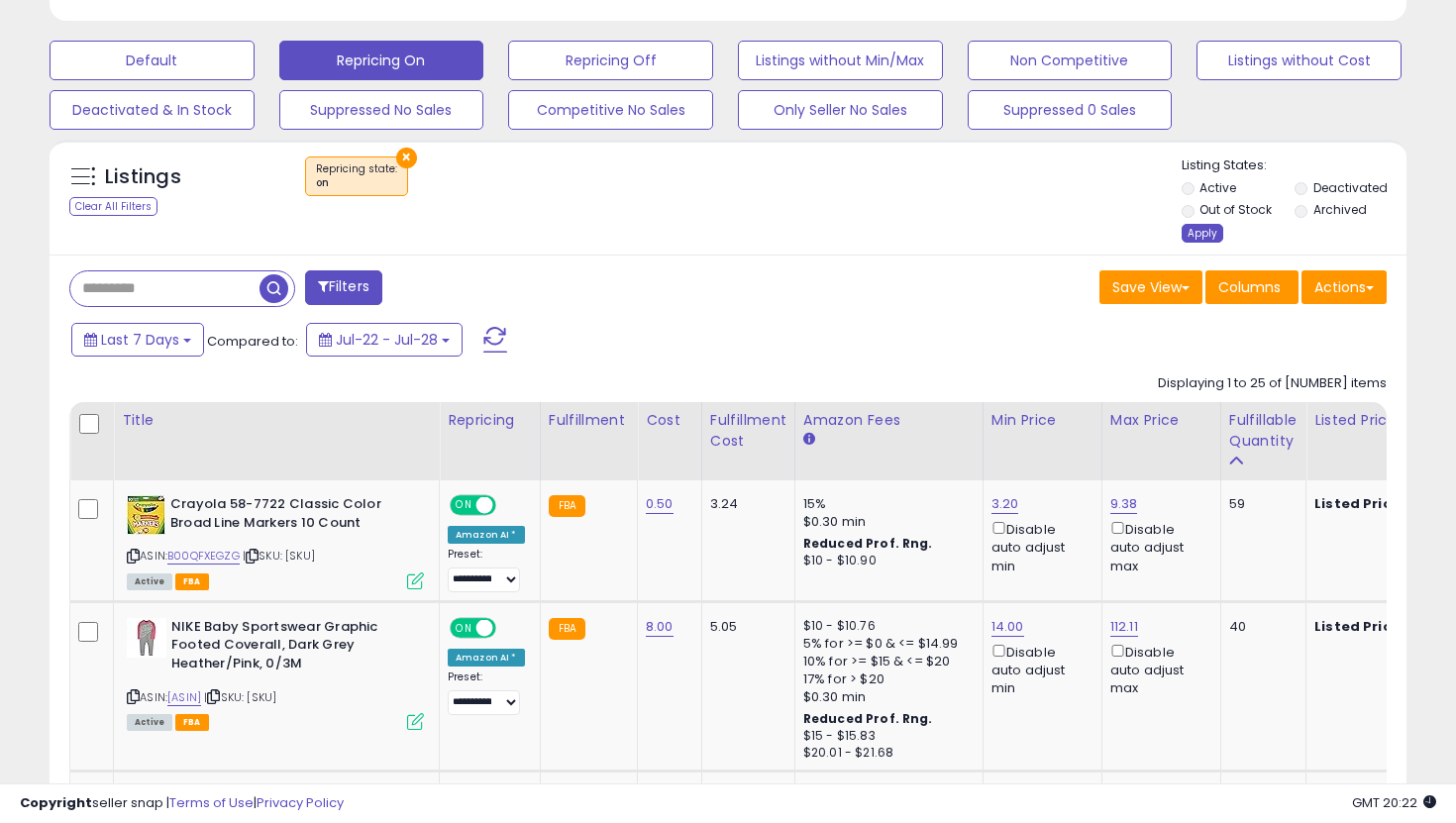 click on "Apply" at bounding box center (1202, 233) 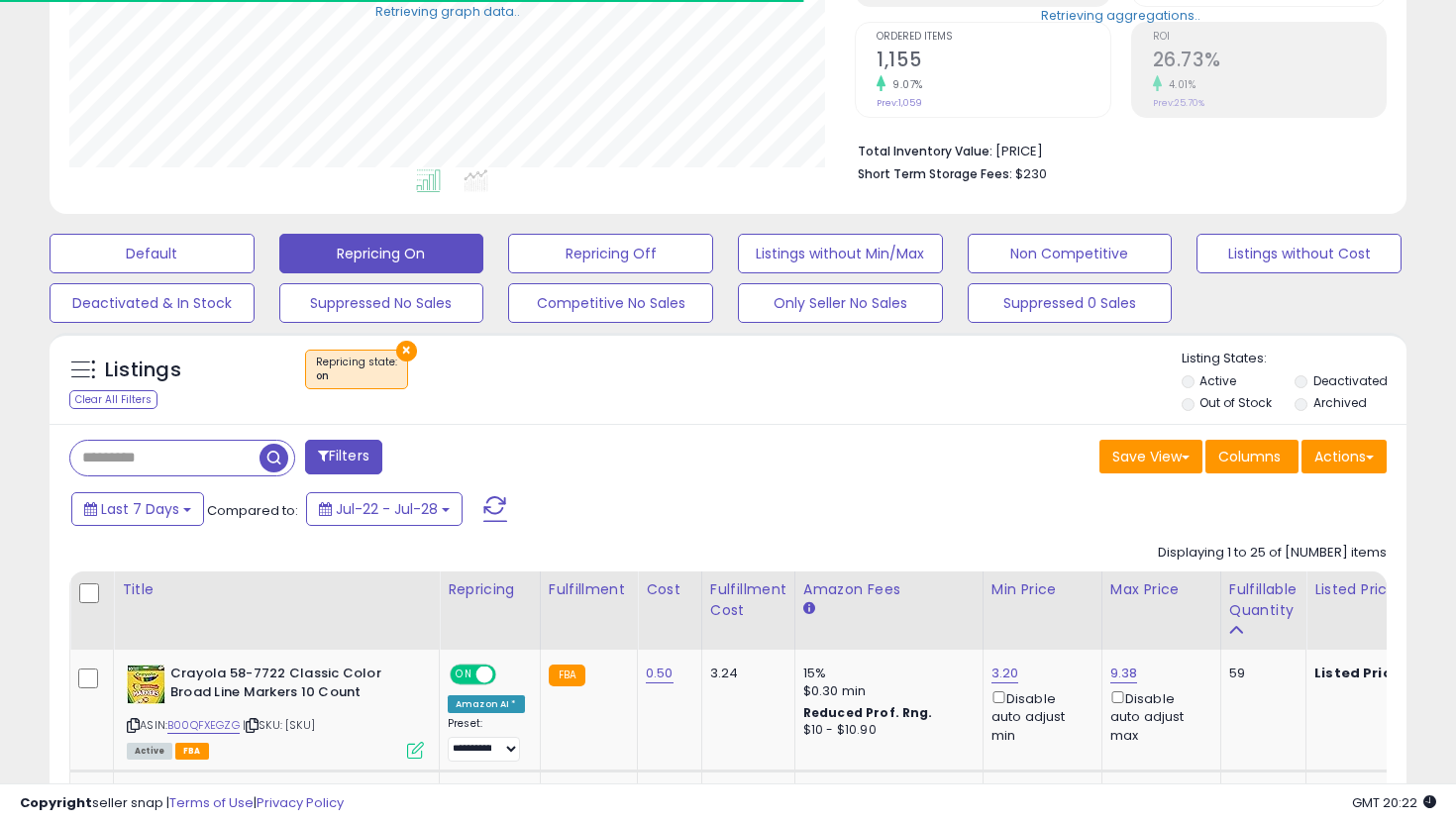 scroll, scrollTop: 583, scrollLeft: 0, axis: vertical 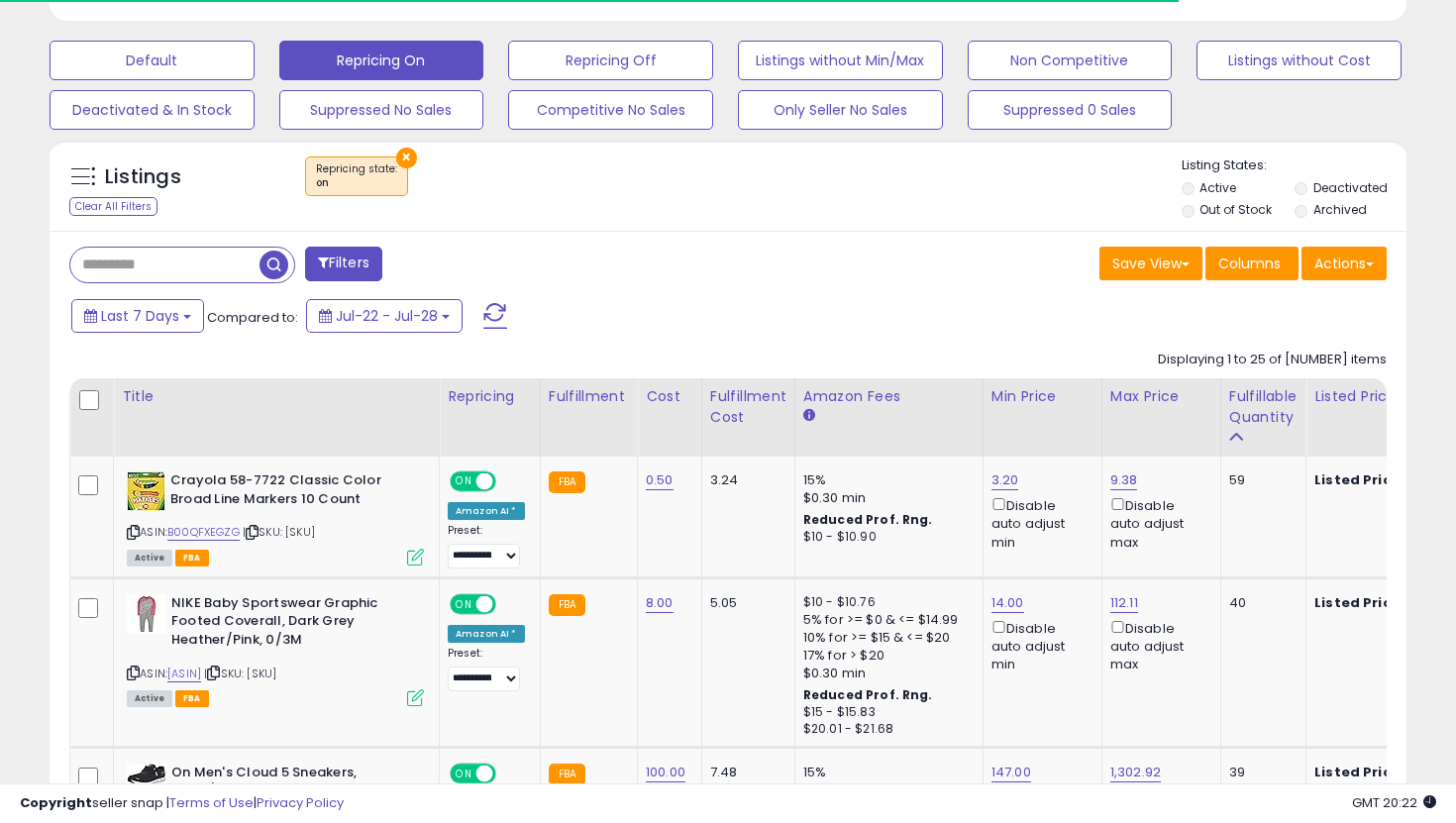 click at bounding box center (164, 264) 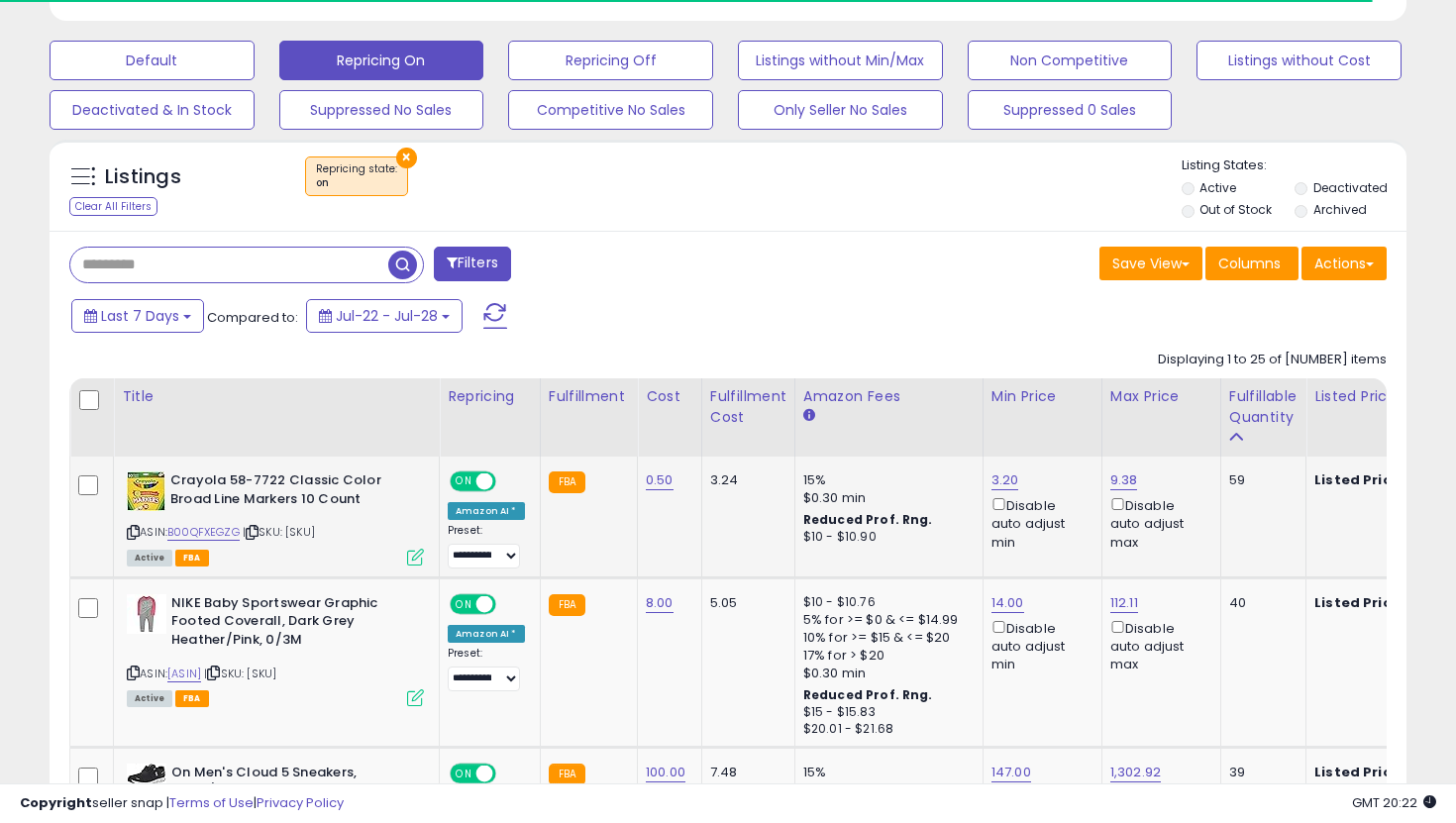 click on "3.24" 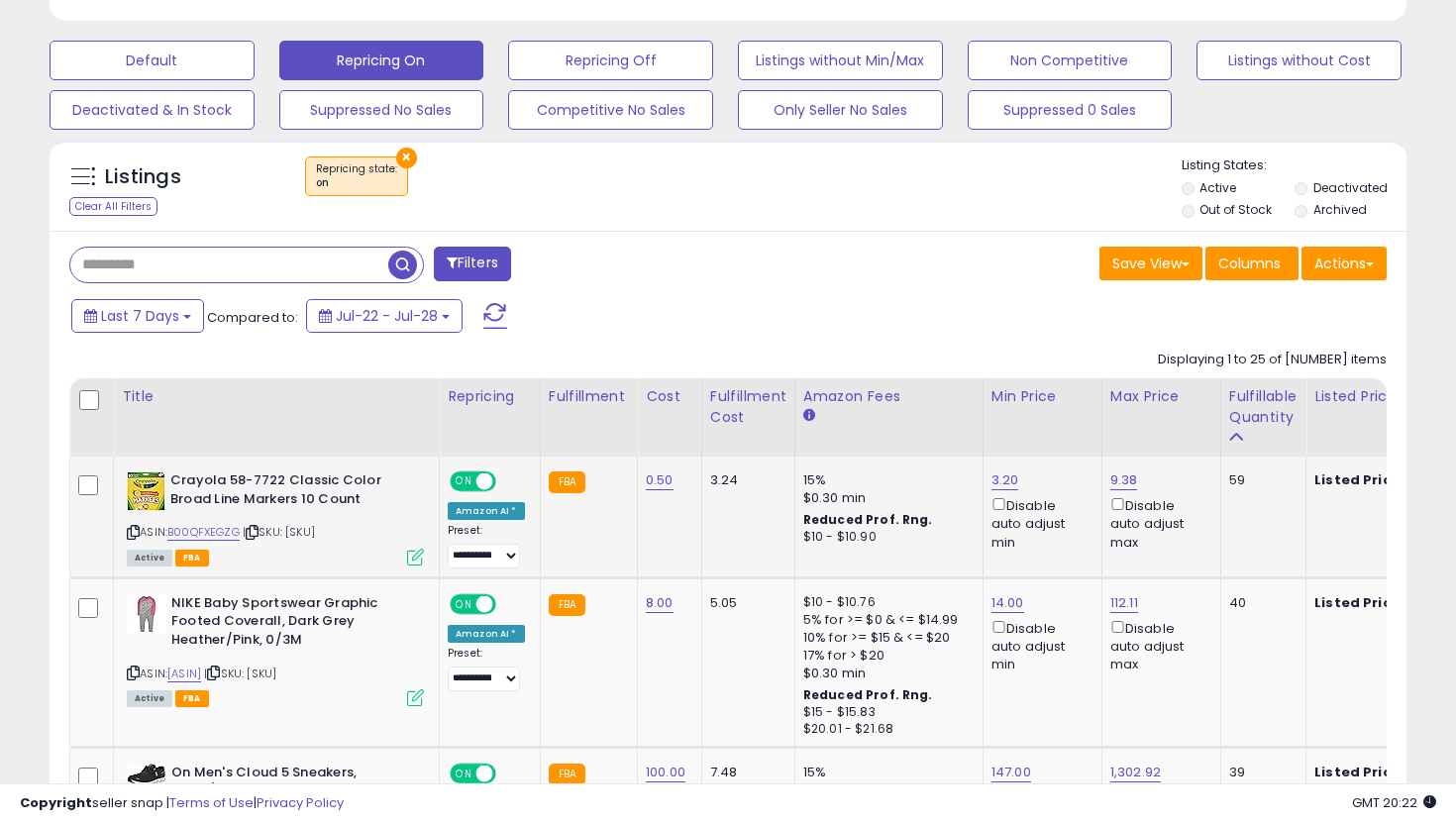 scroll, scrollTop: 989967, scrollLeft: 989690, axis: both 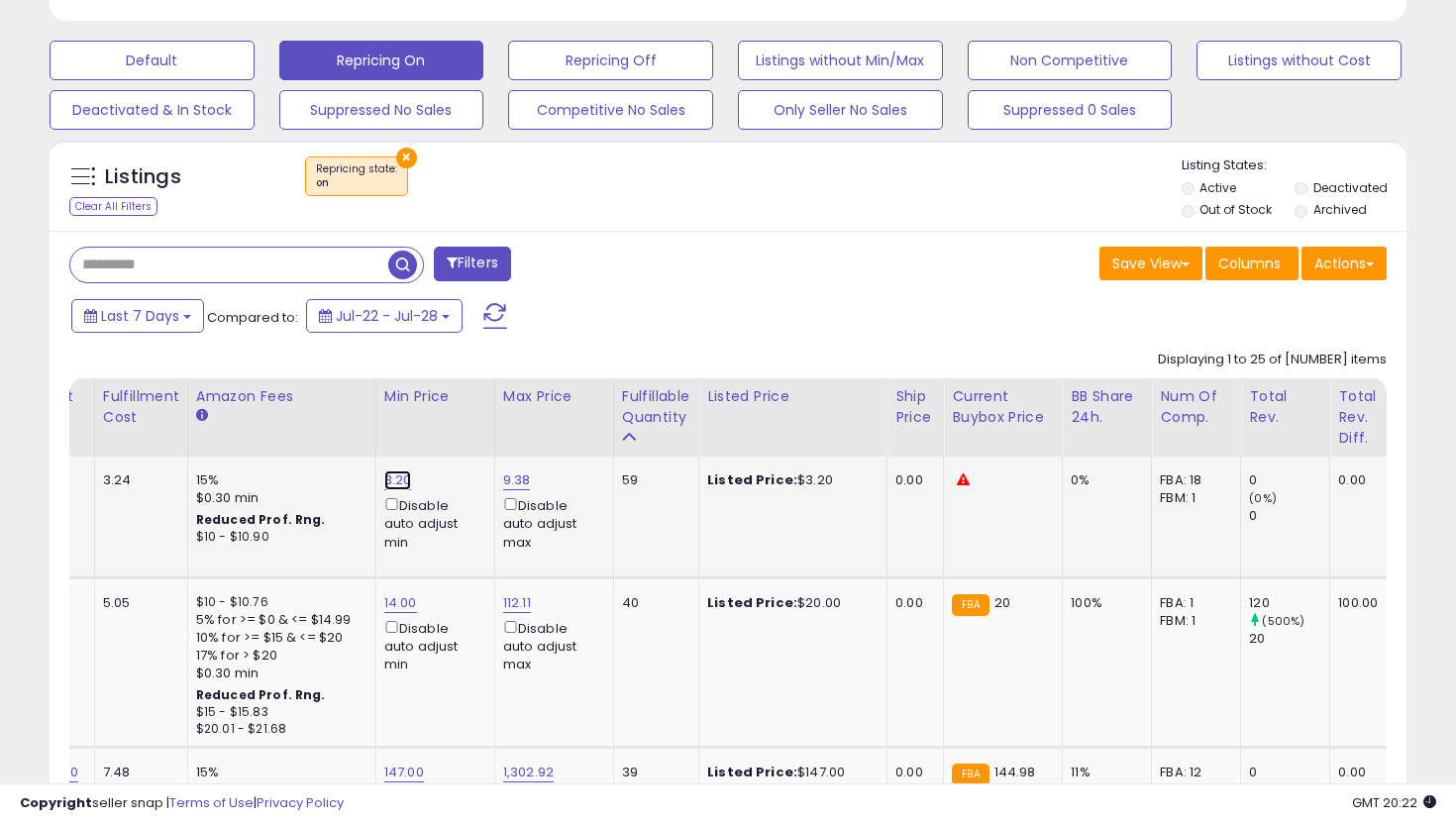 click on "3.20" at bounding box center [398, 480] 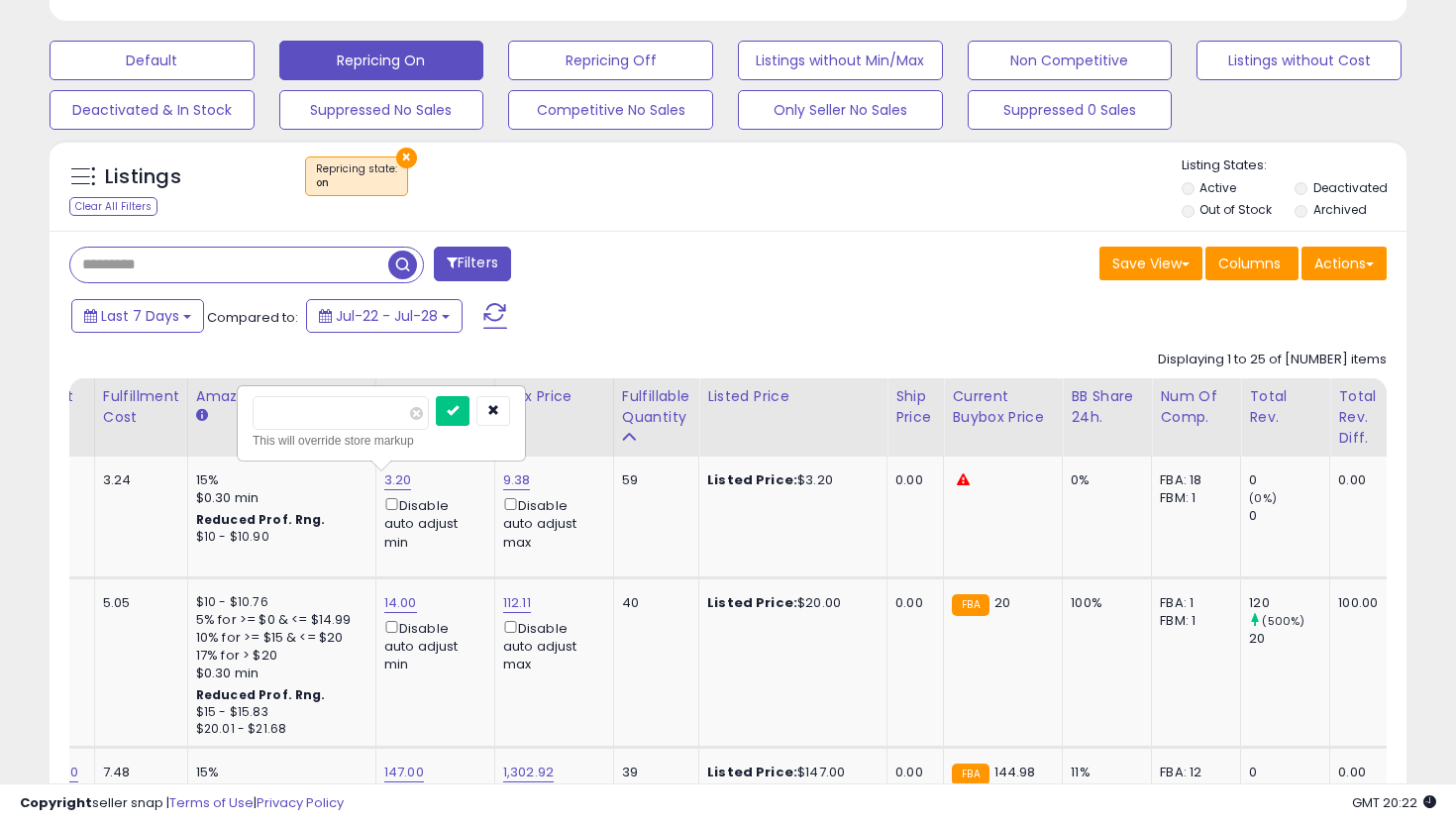 drag, startPoint x: 342, startPoint y: 414, endPoint x: 217, endPoint y: 410, distance: 125.06398 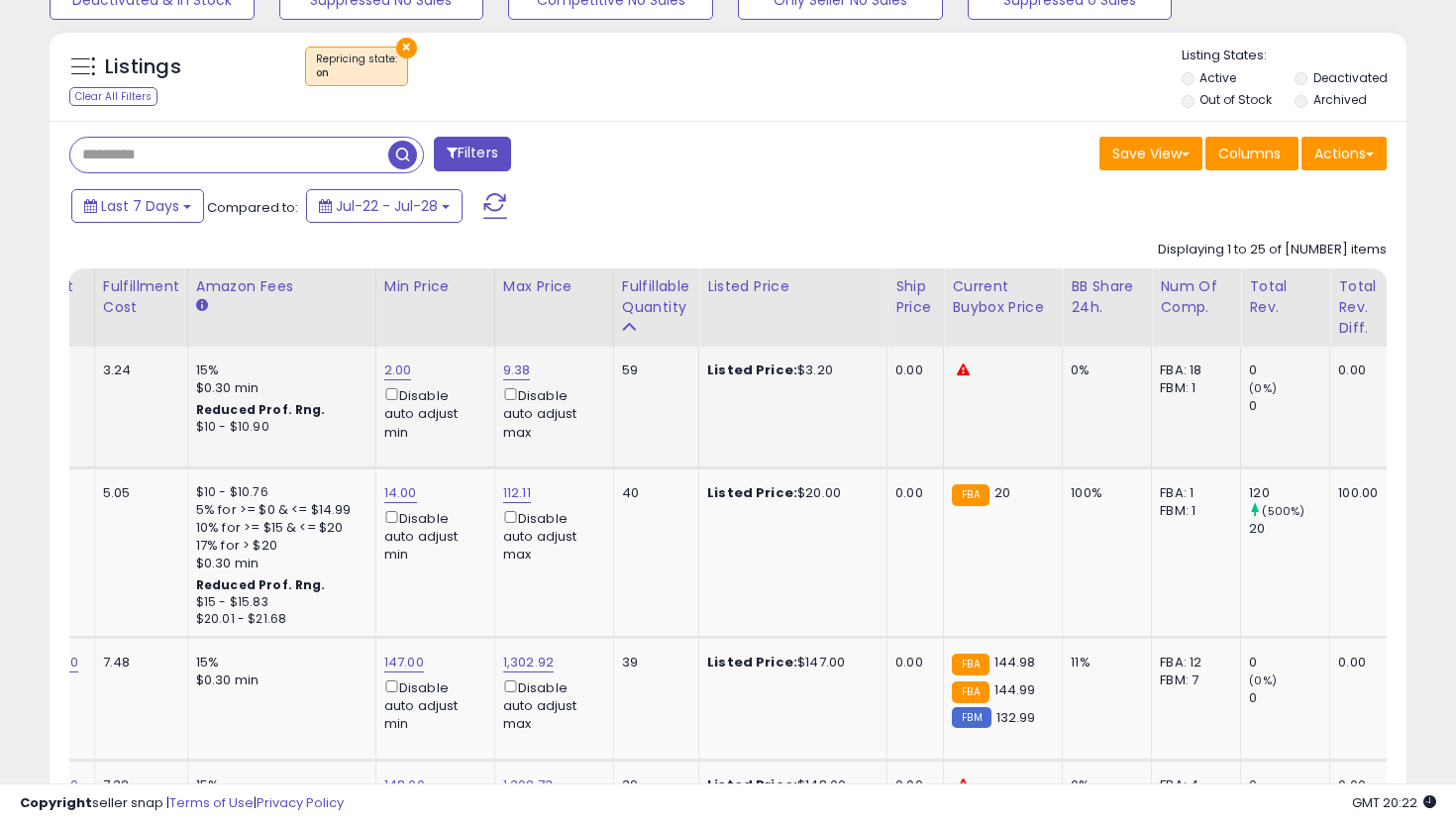 scroll, scrollTop: 700, scrollLeft: 0, axis: vertical 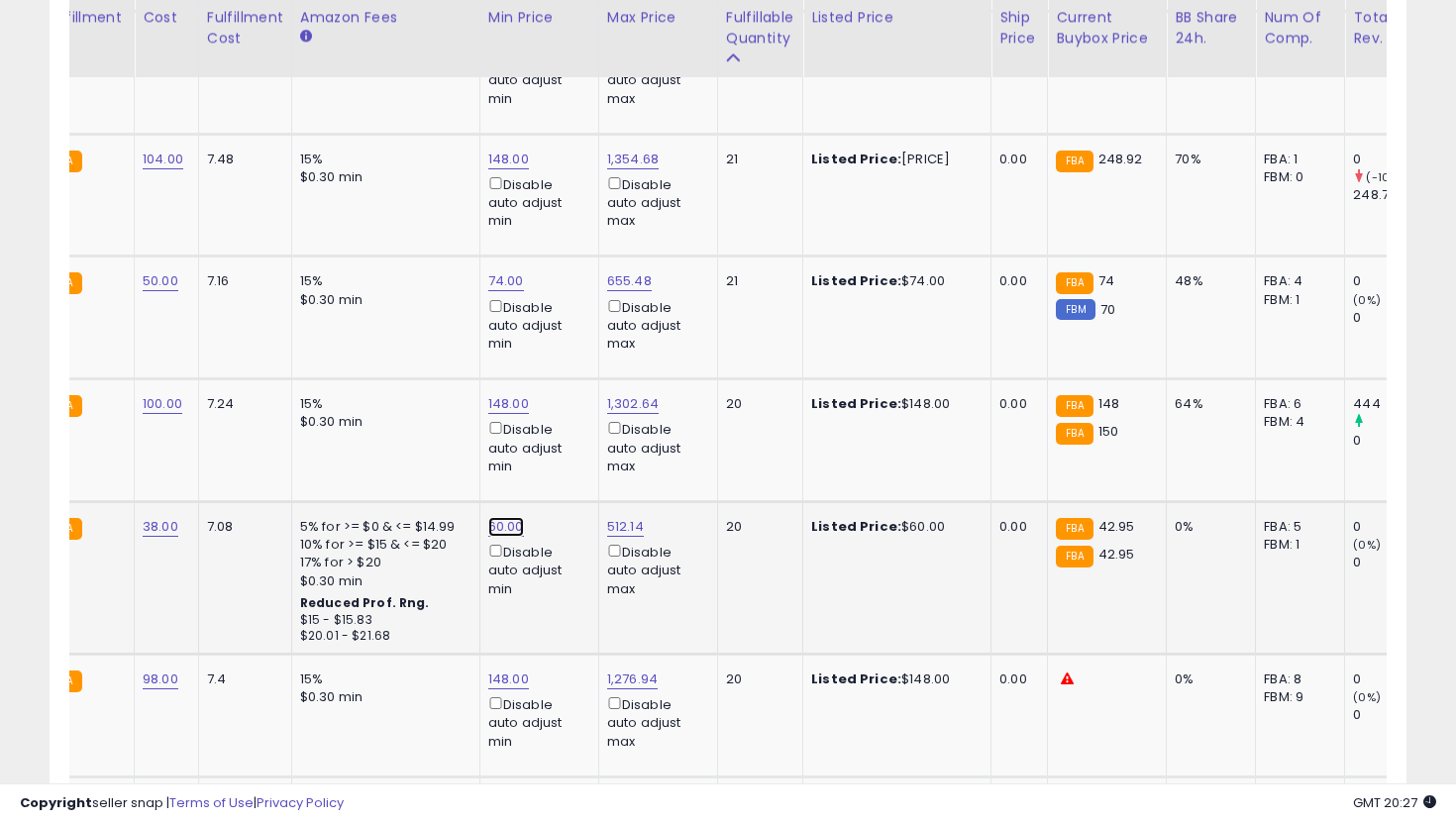click on "60.00" at bounding box center [502, -1702] 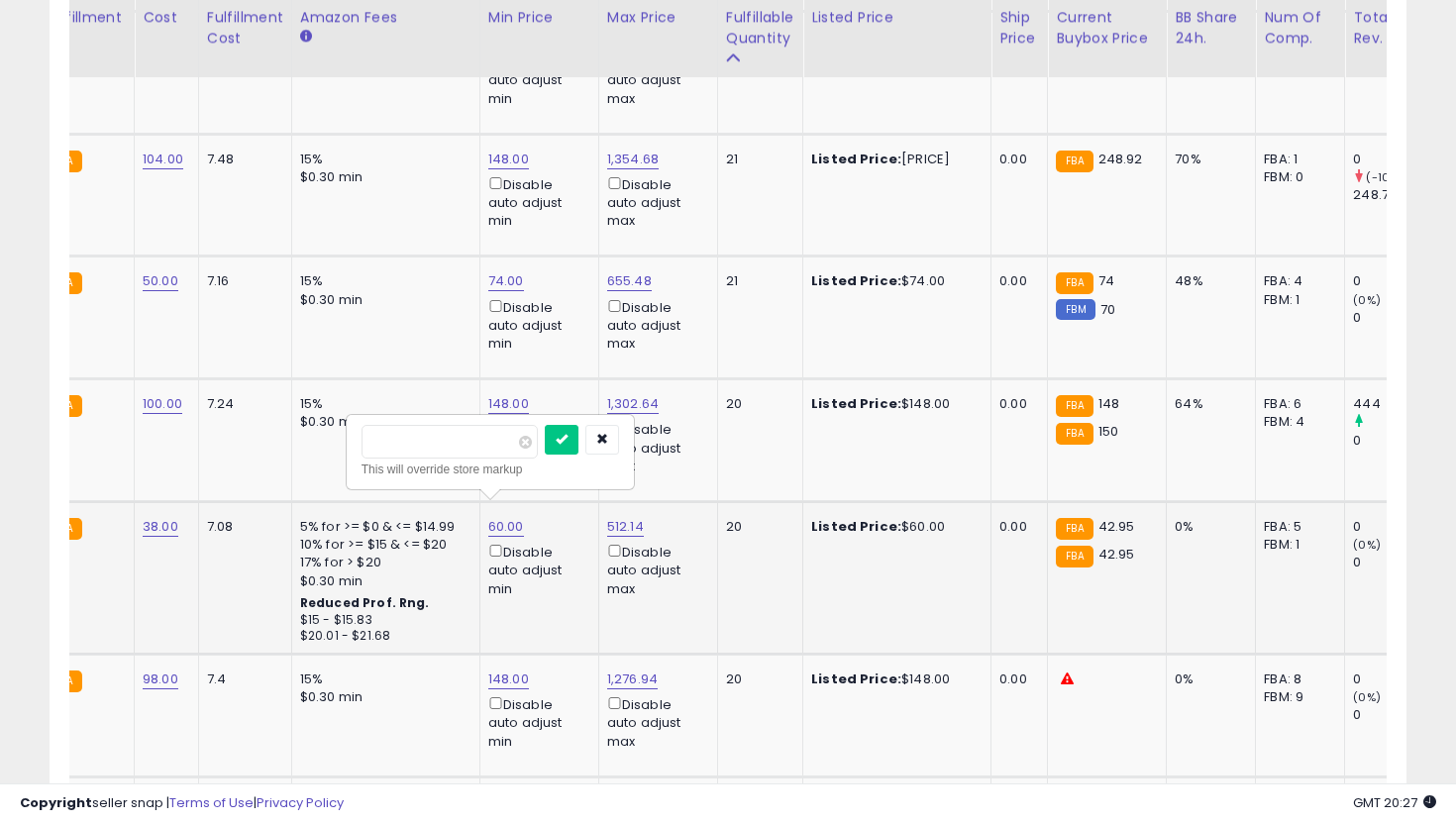 click on "[PRICE]   ***** This will override store markup  Disable auto adjust min" 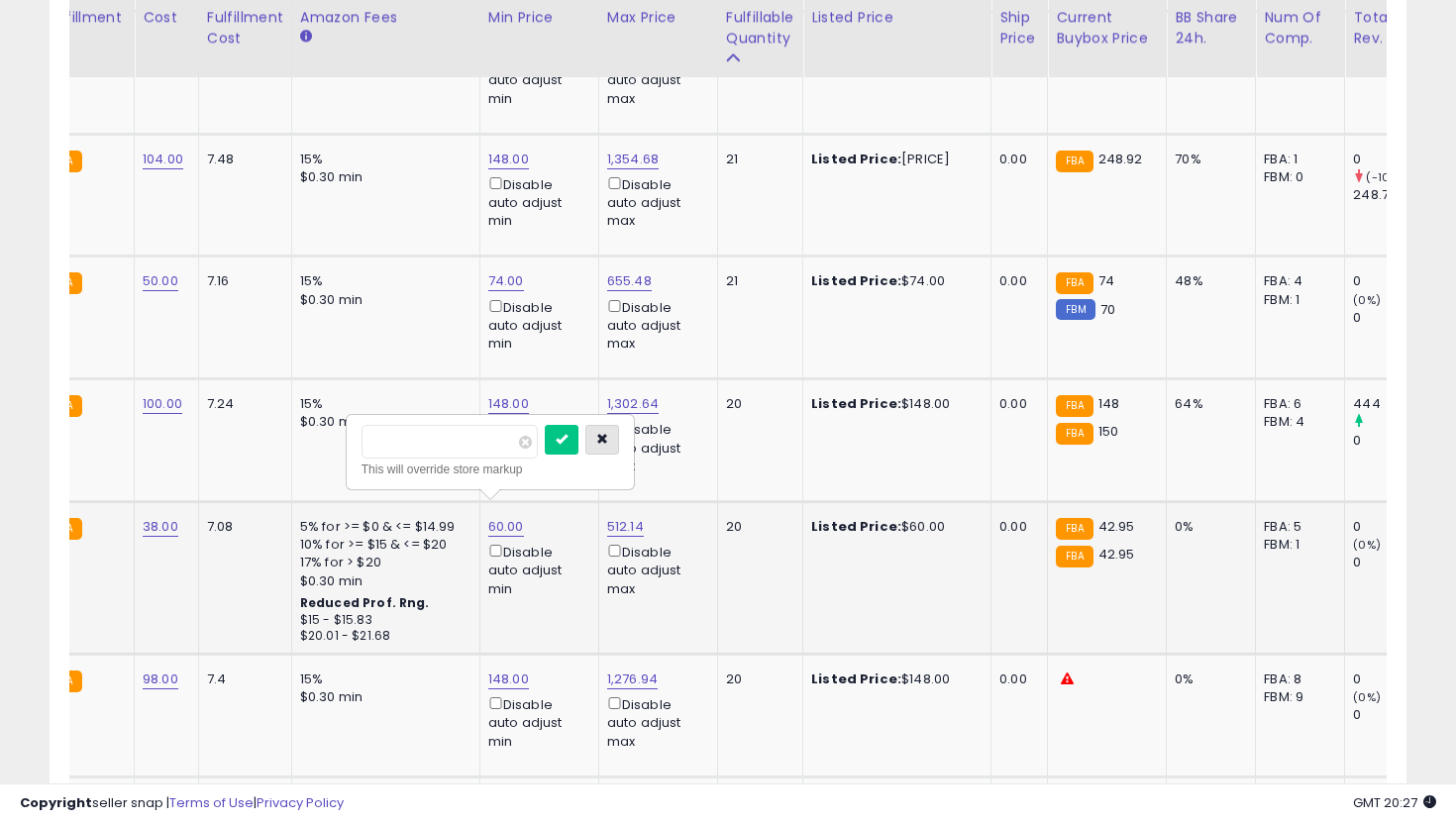 click at bounding box center (602, 440) 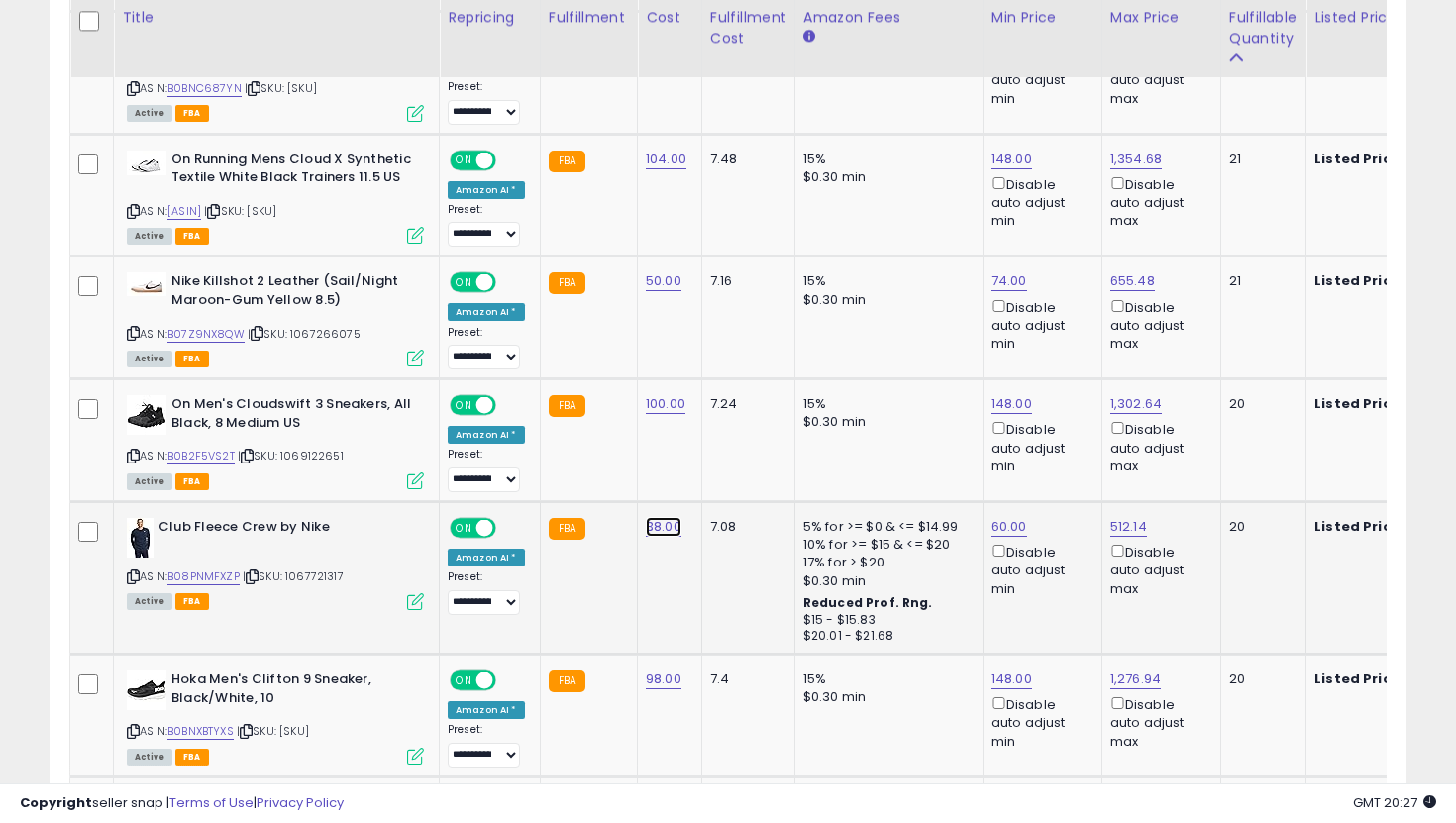 click on "38.00" at bounding box center (660, -1702) 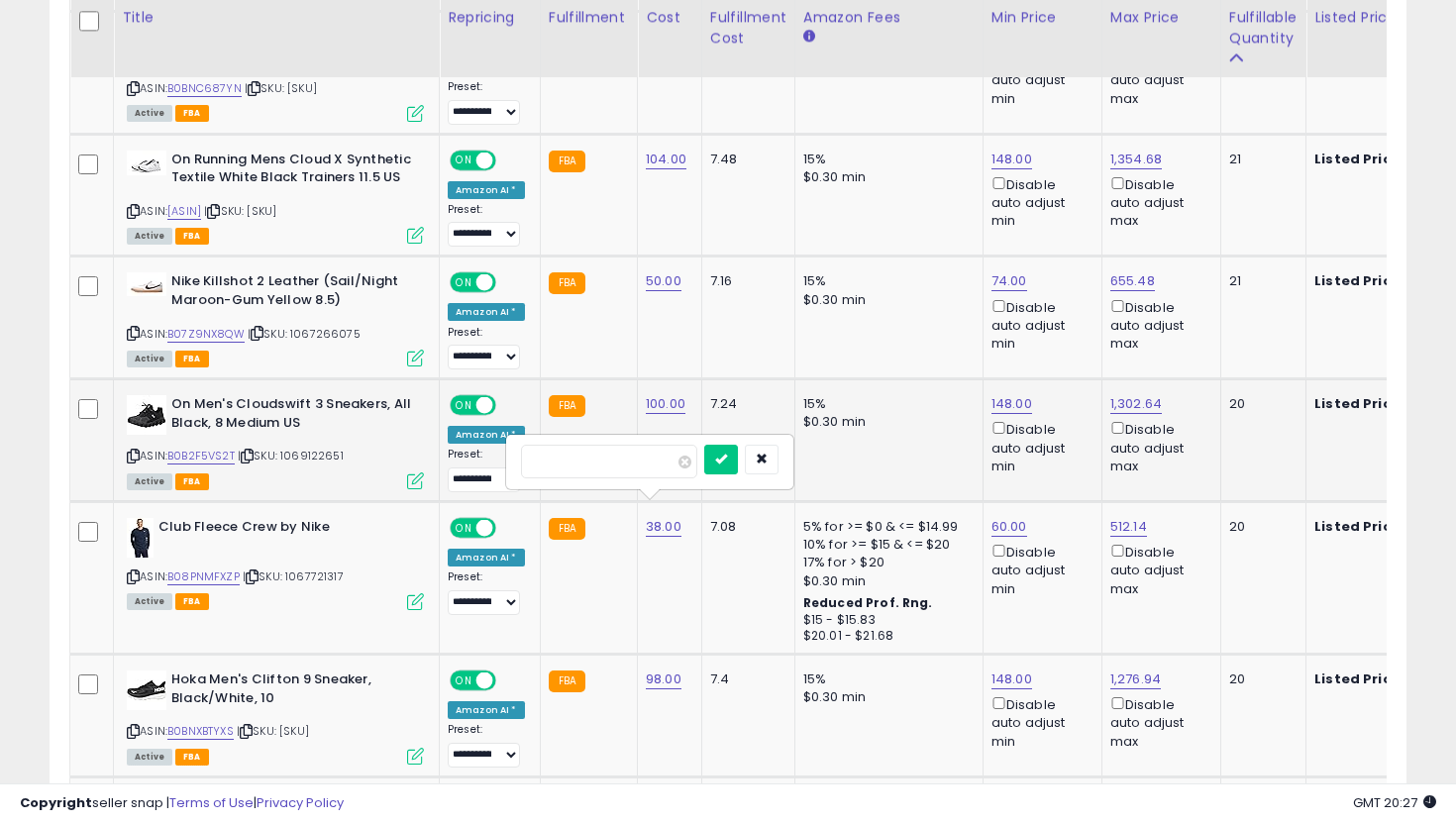 drag, startPoint x: 607, startPoint y: 456, endPoint x: 488, endPoint y: 450, distance: 119.15116 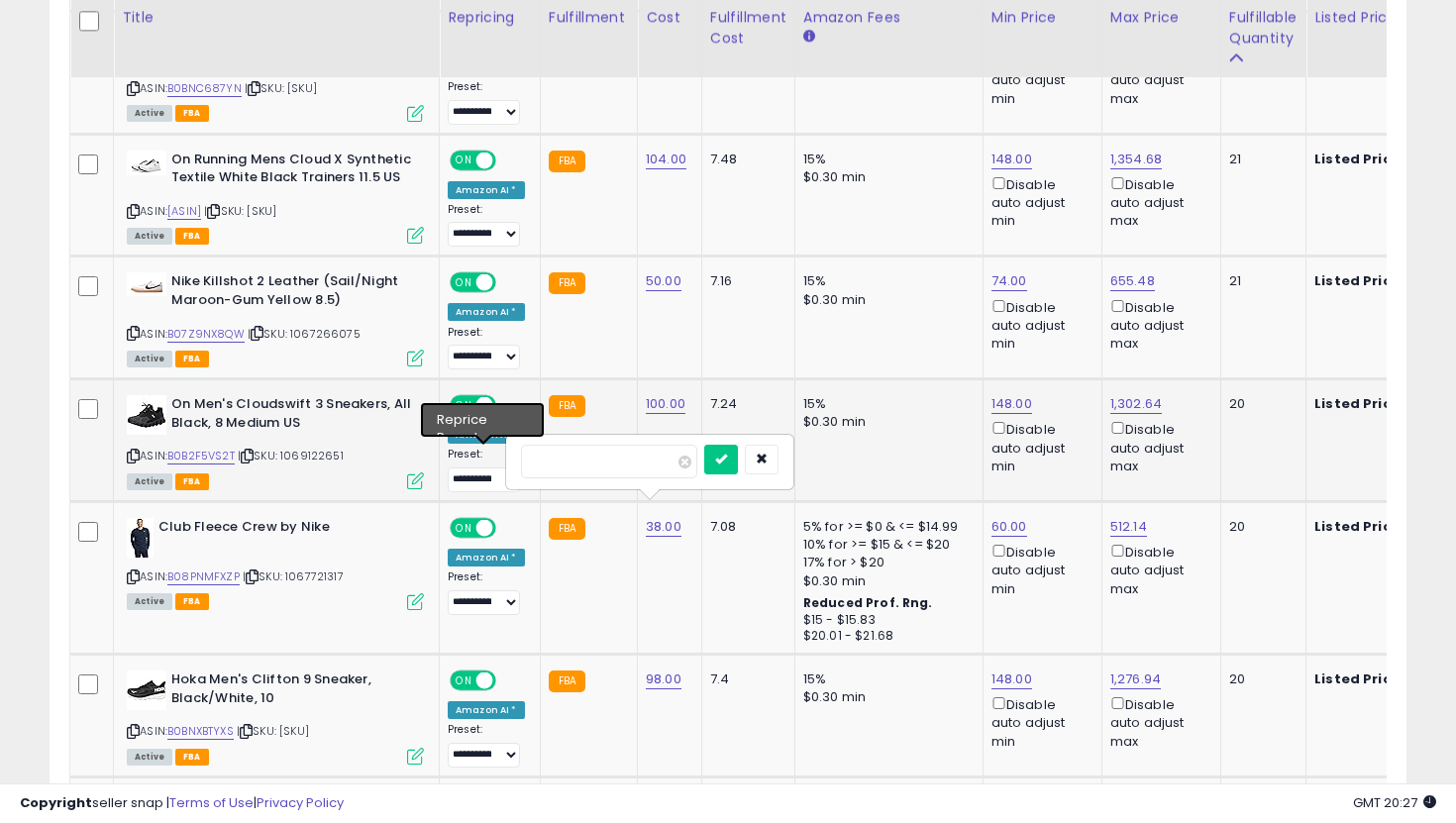type on "**" 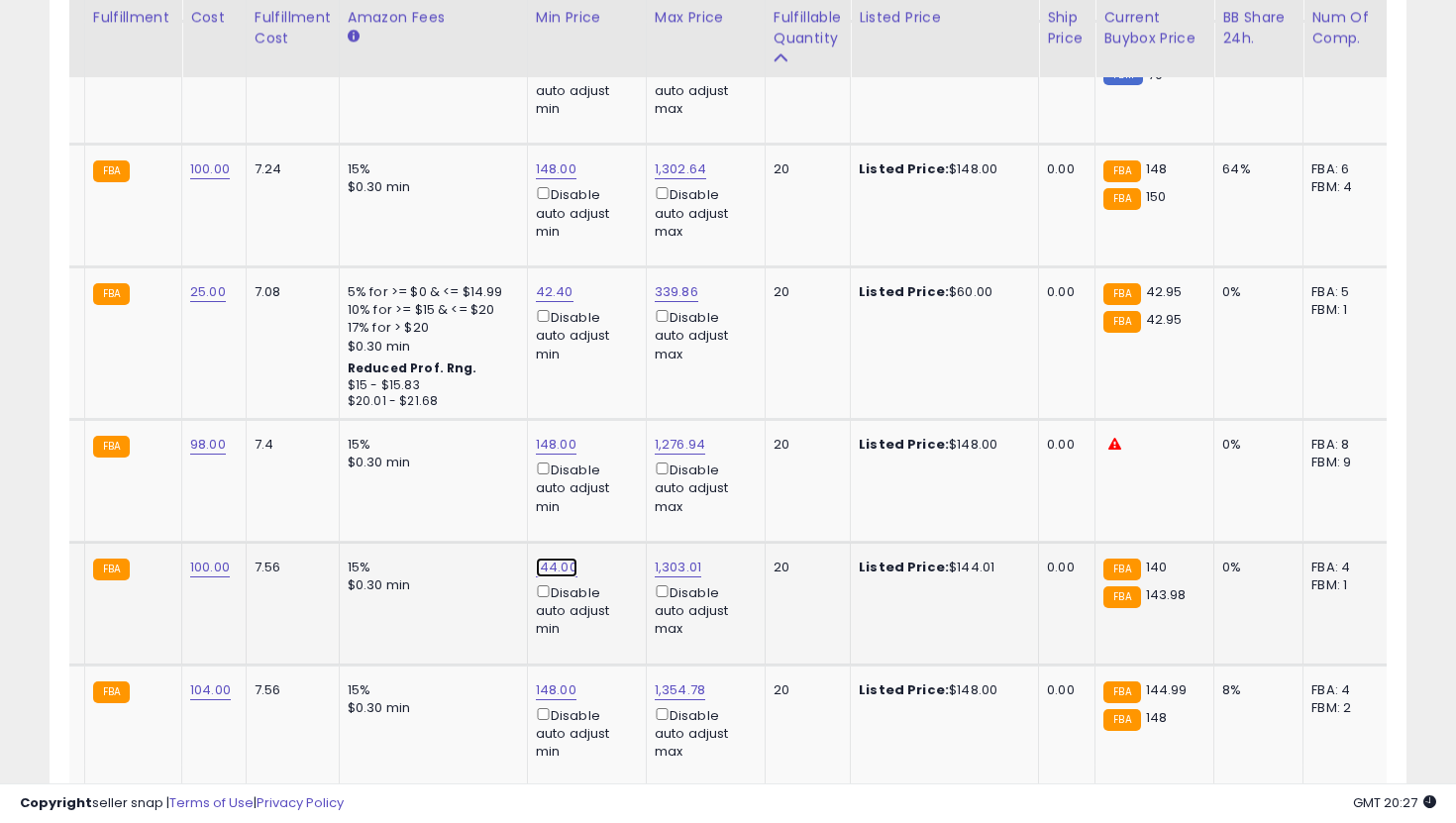 click on "144.00" at bounding box center (550, -1937) 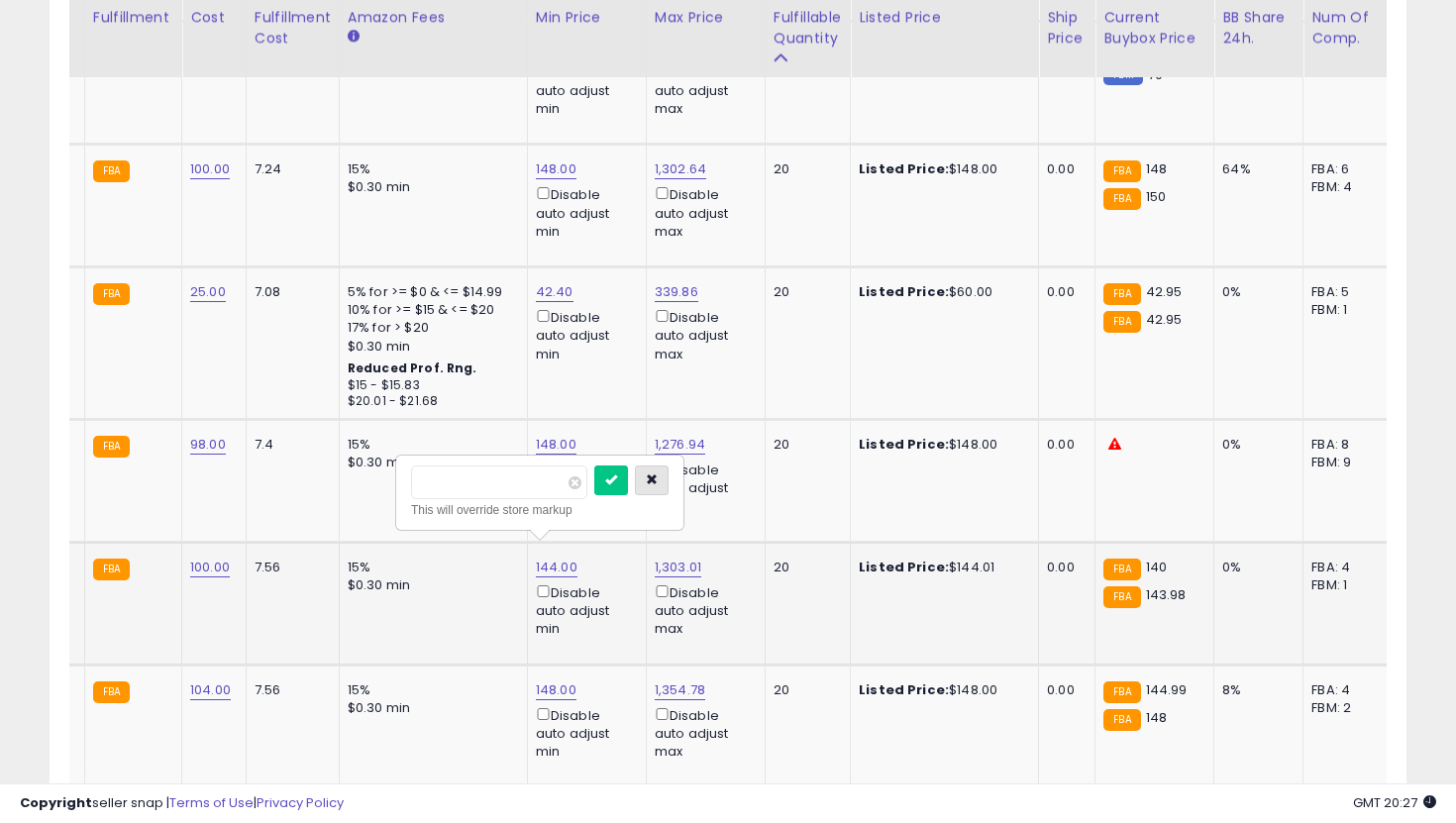 click at bounding box center [652, 479] 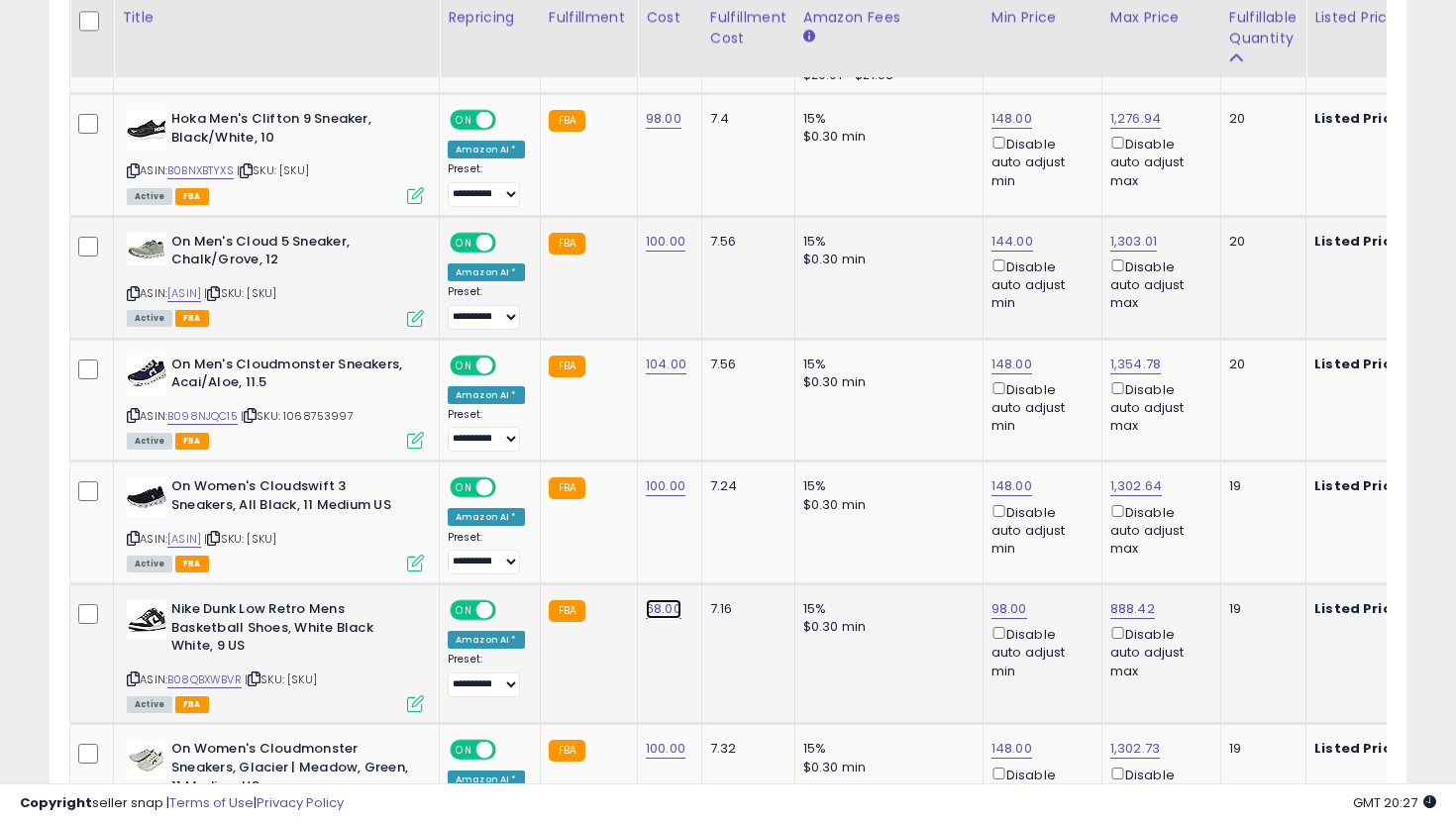 click on "68.00" at bounding box center [660, -2263] 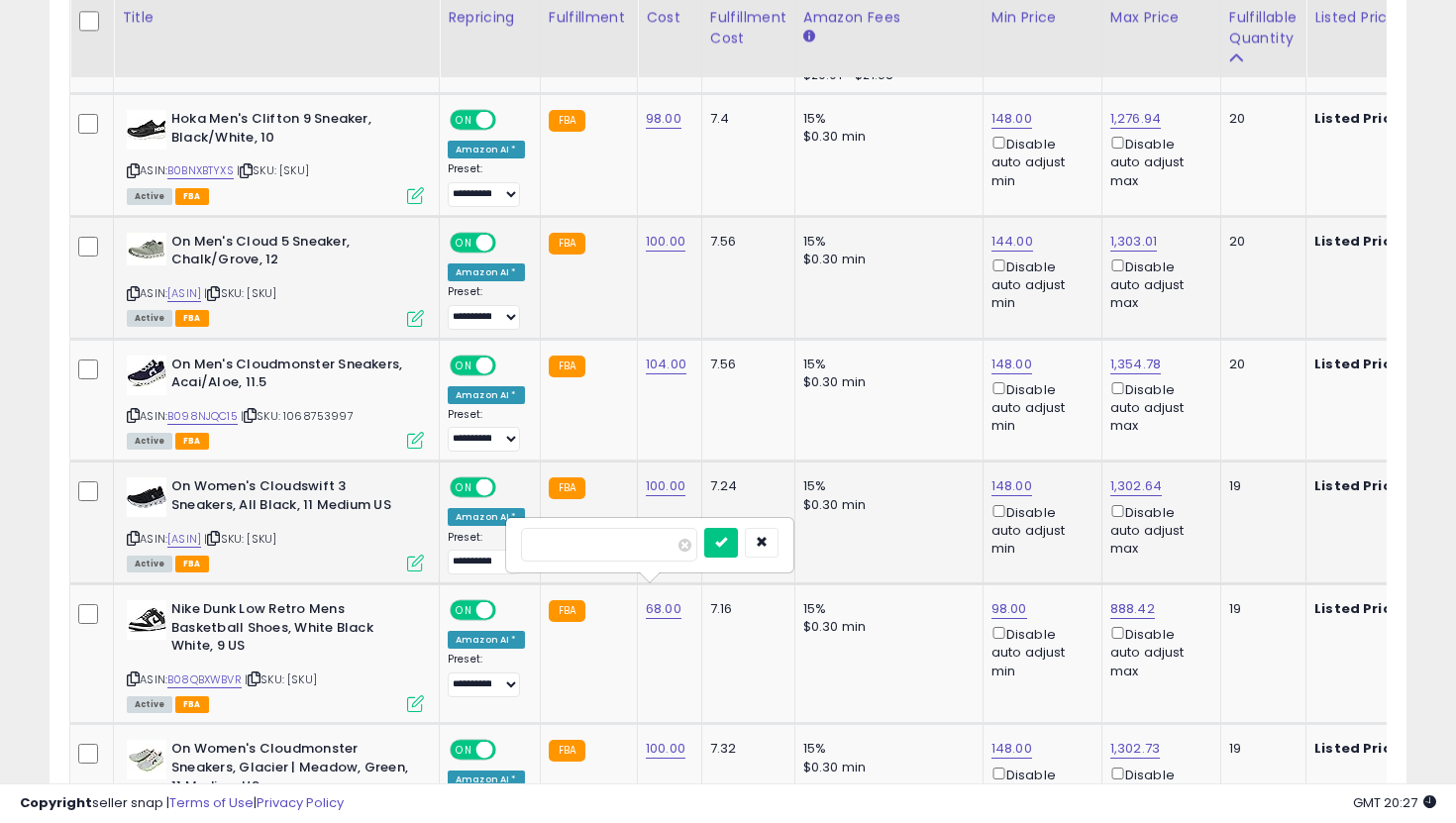 drag, startPoint x: 613, startPoint y: 542, endPoint x: 491, endPoint y: 531, distance: 122.4949 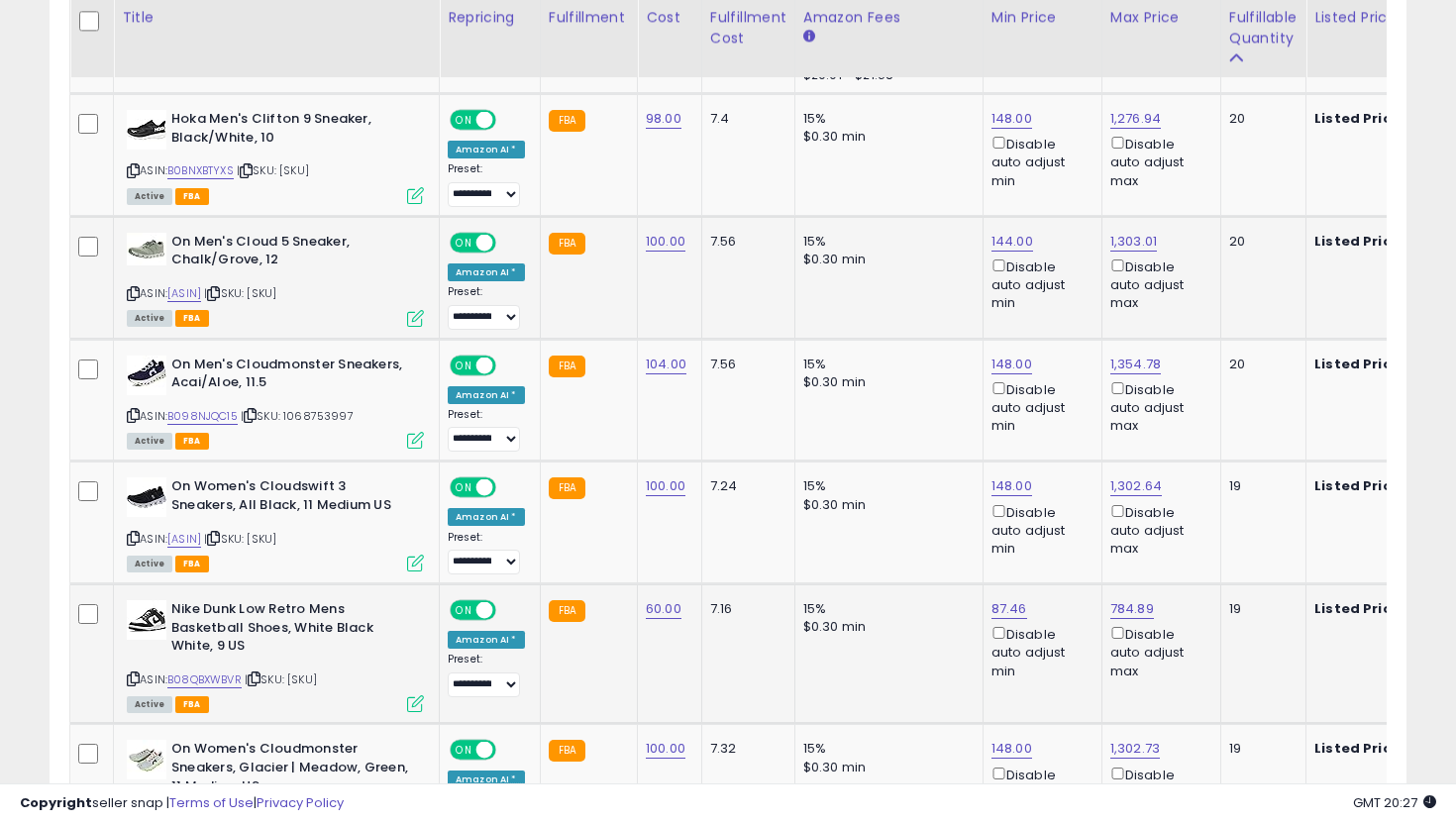 click on "[PRICE]  Disable auto adjust min" 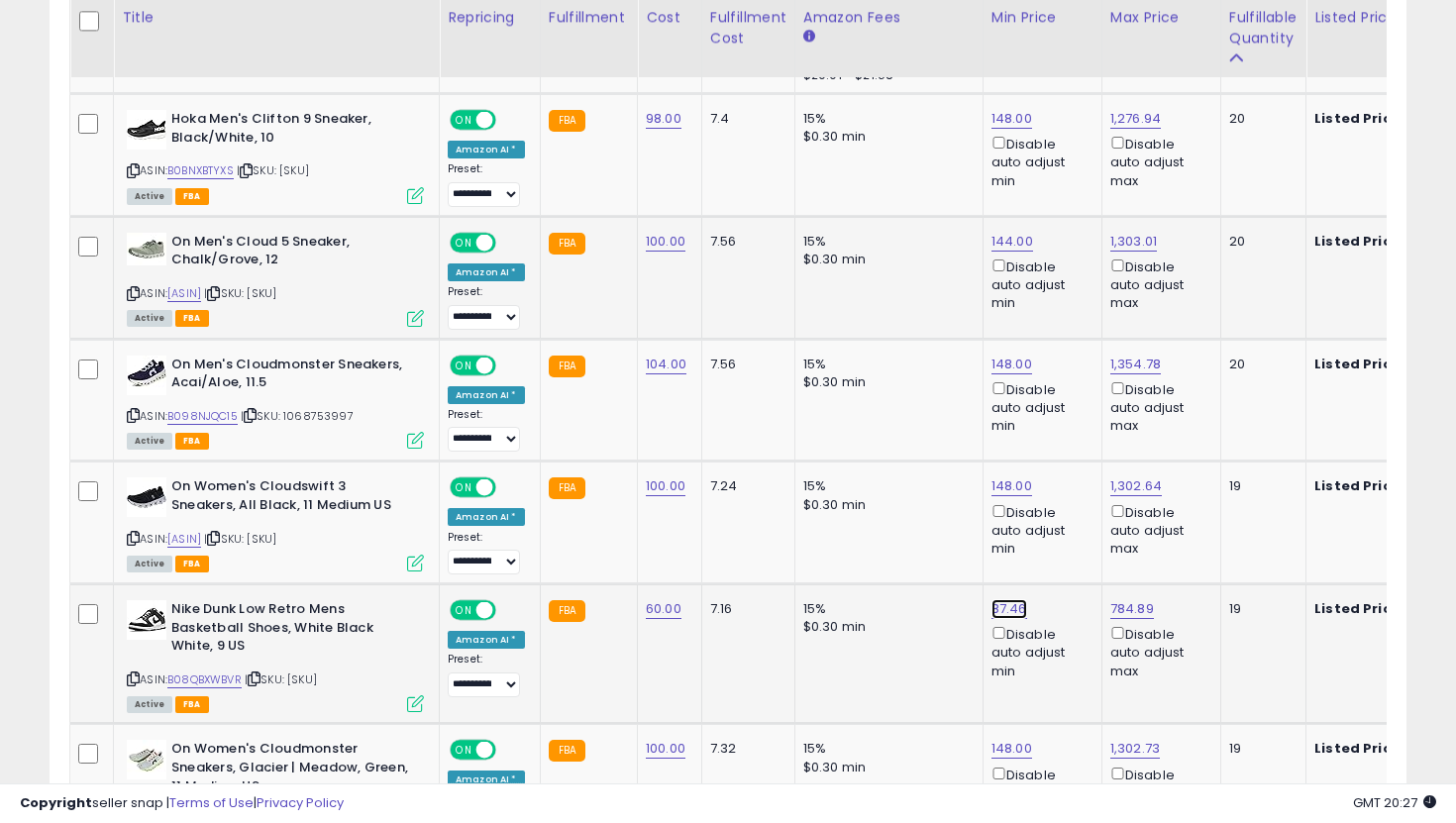click on "87.46" at bounding box center (1005, -2263) 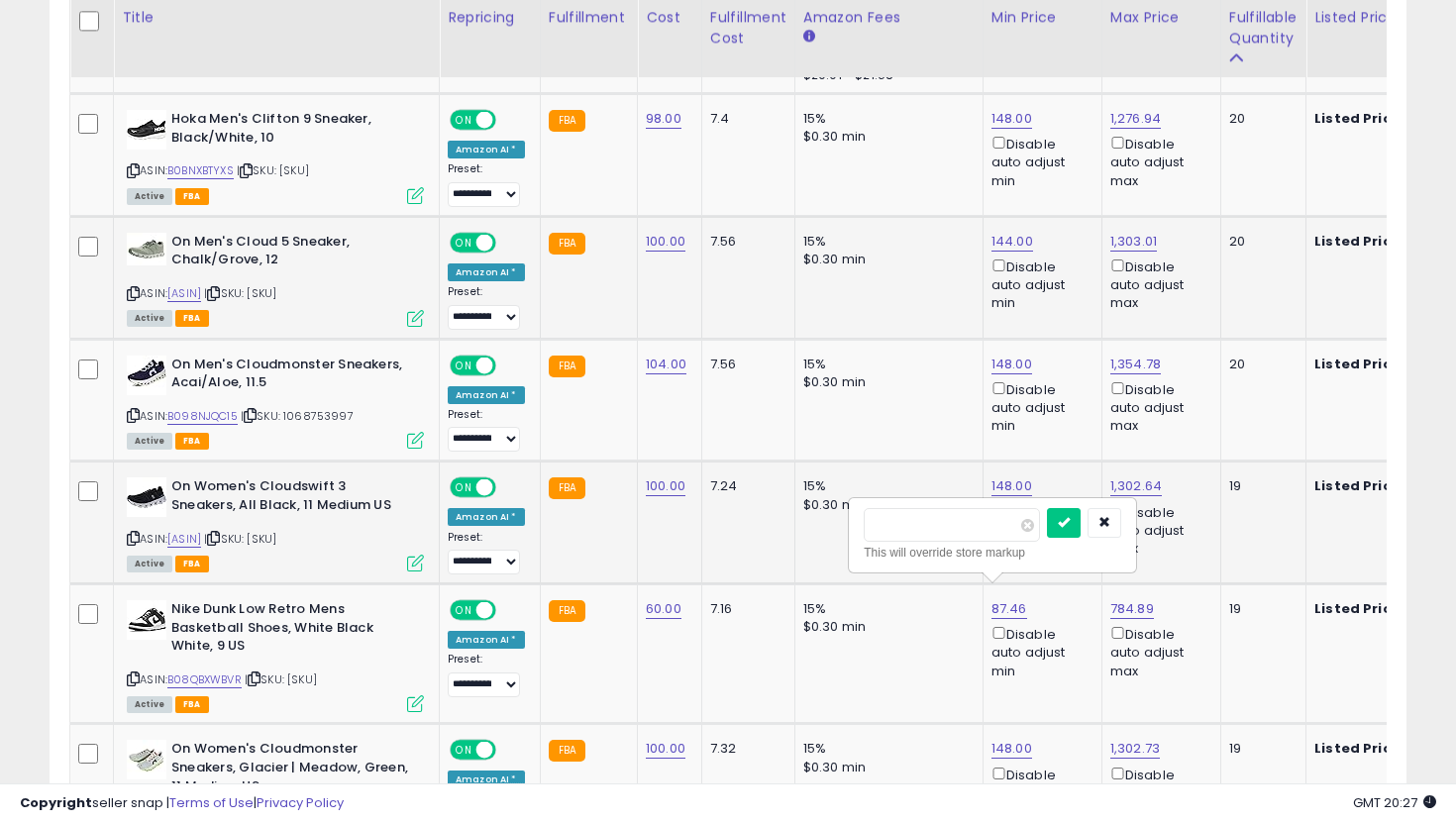 drag, startPoint x: 949, startPoint y: 536, endPoint x: 816, endPoint y: 499, distance: 138.05072 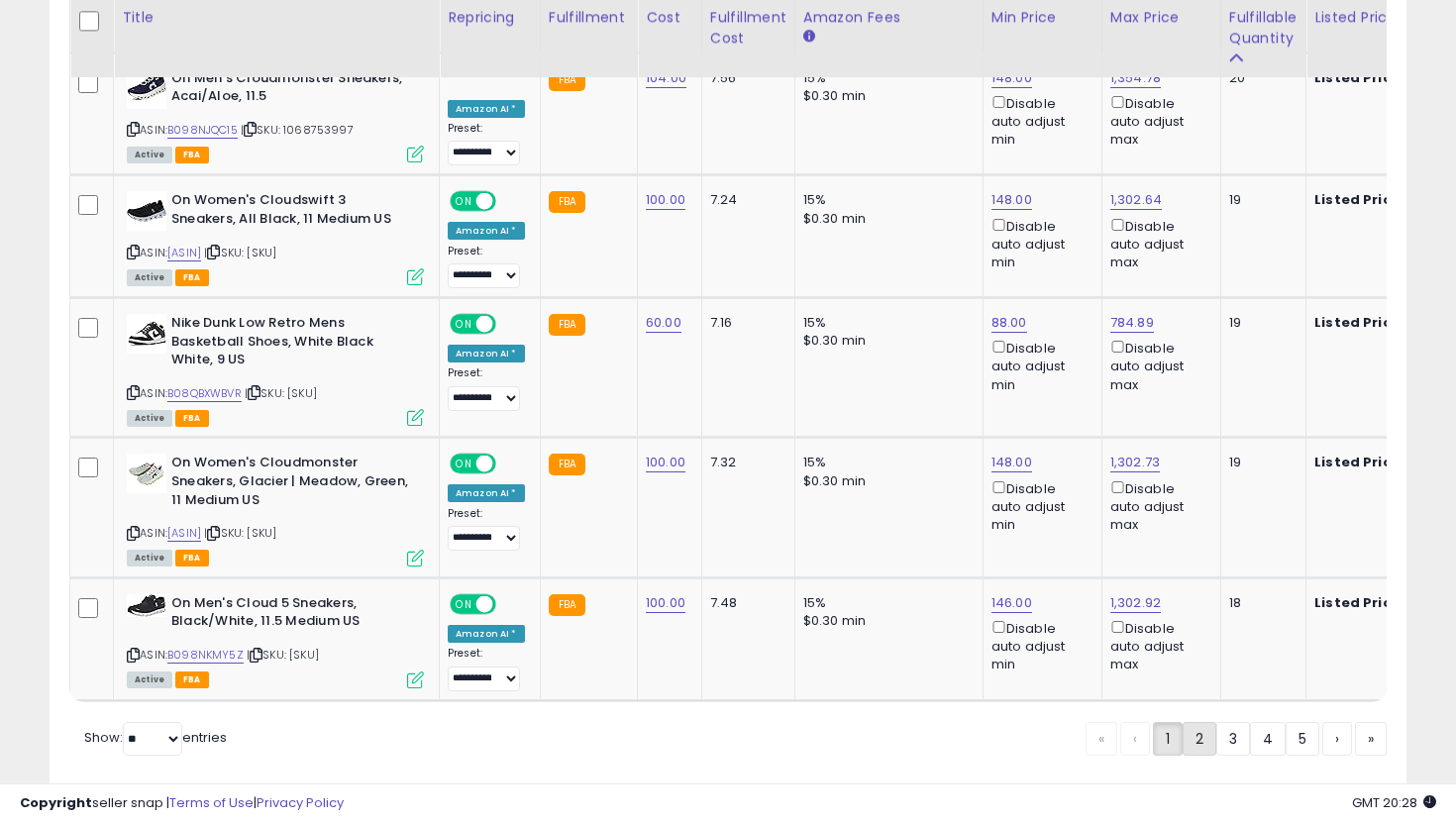 click on "2" 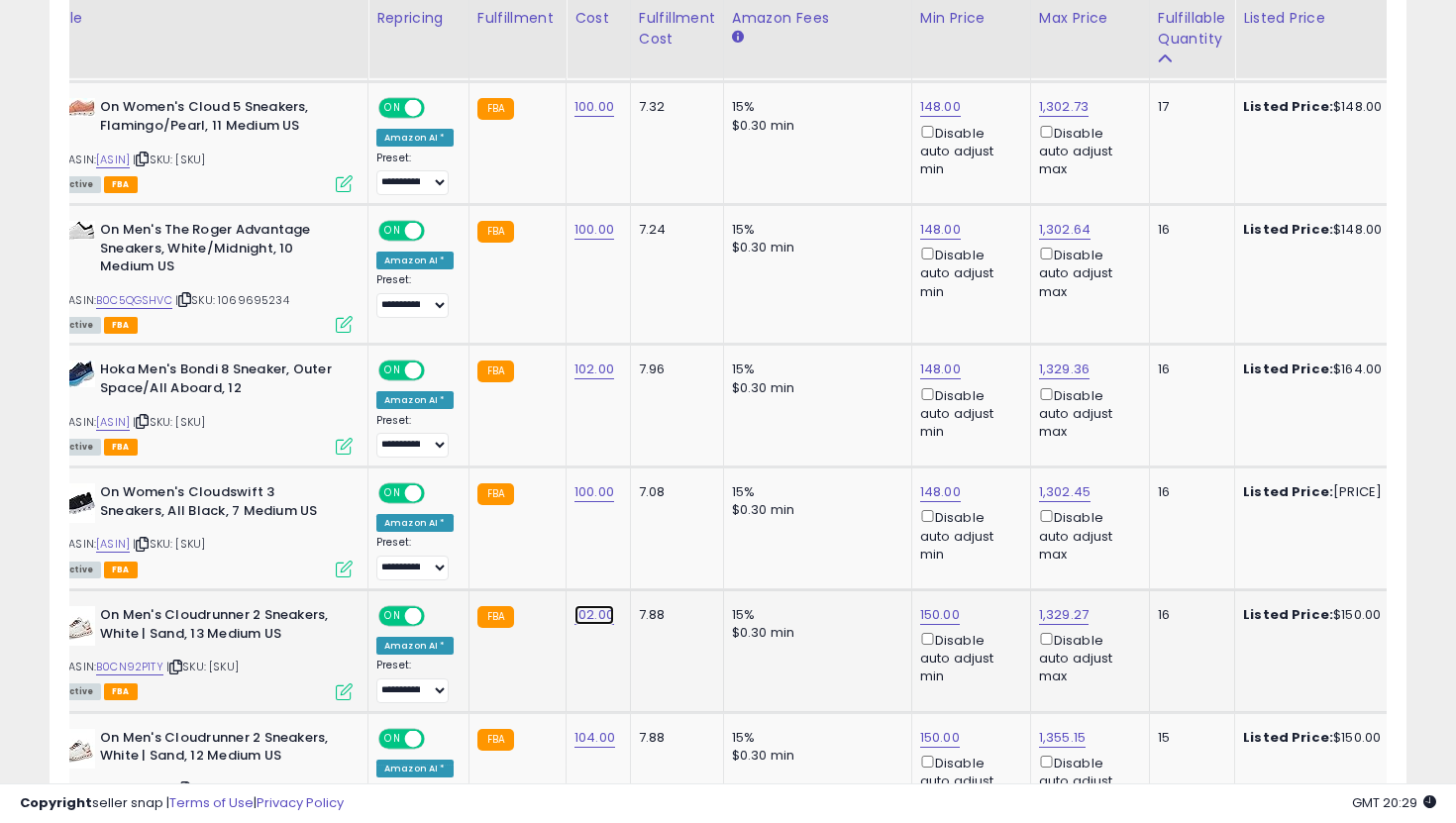 click on "102.00" at bounding box center [592, -751] 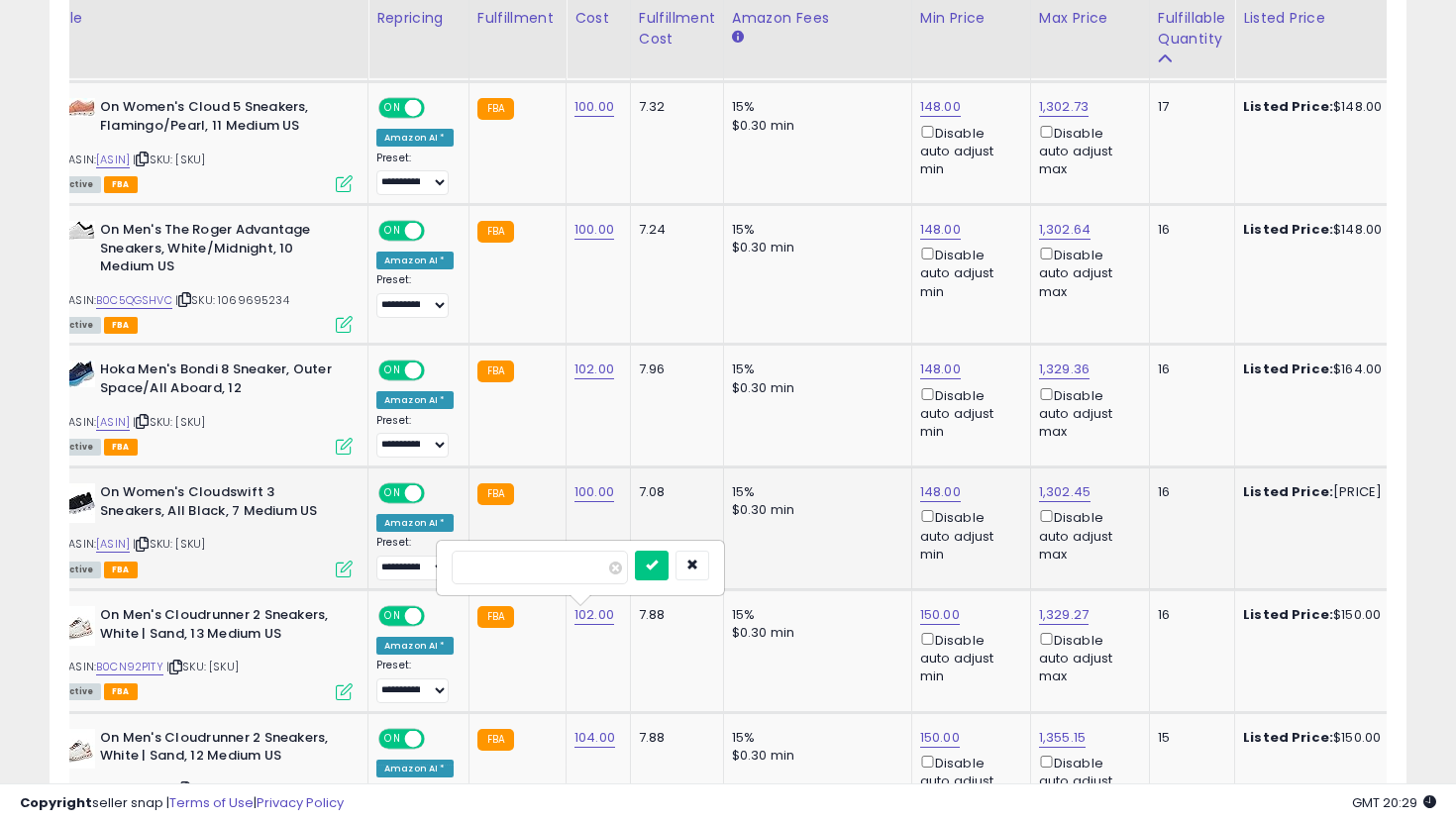 drag, startPoint x: 549, startPoint y: 574, endPoint x: 335, endPoint y: 525, distance: 219.53815 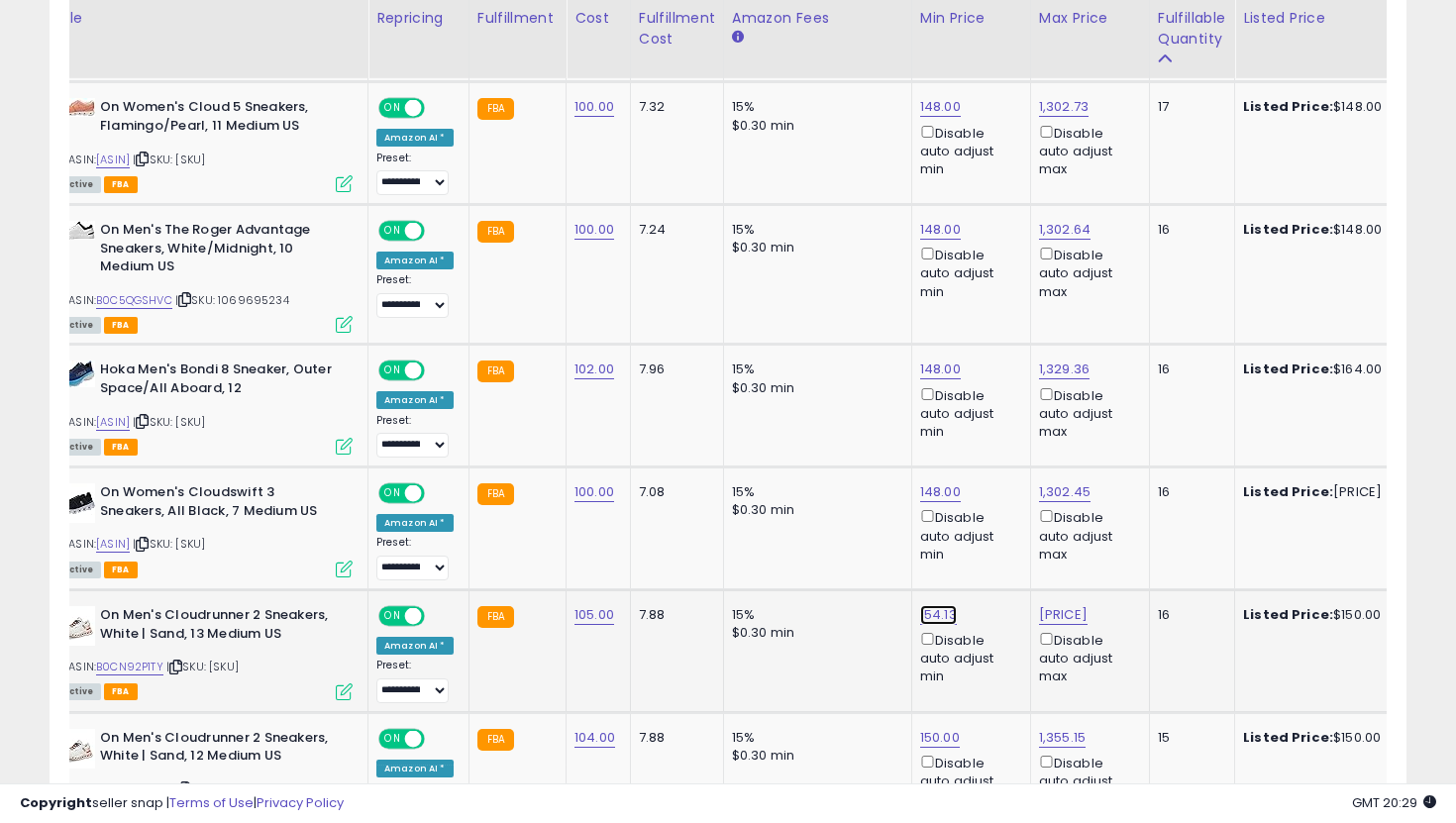 click on "154.13" at bounding box center (940, -751) 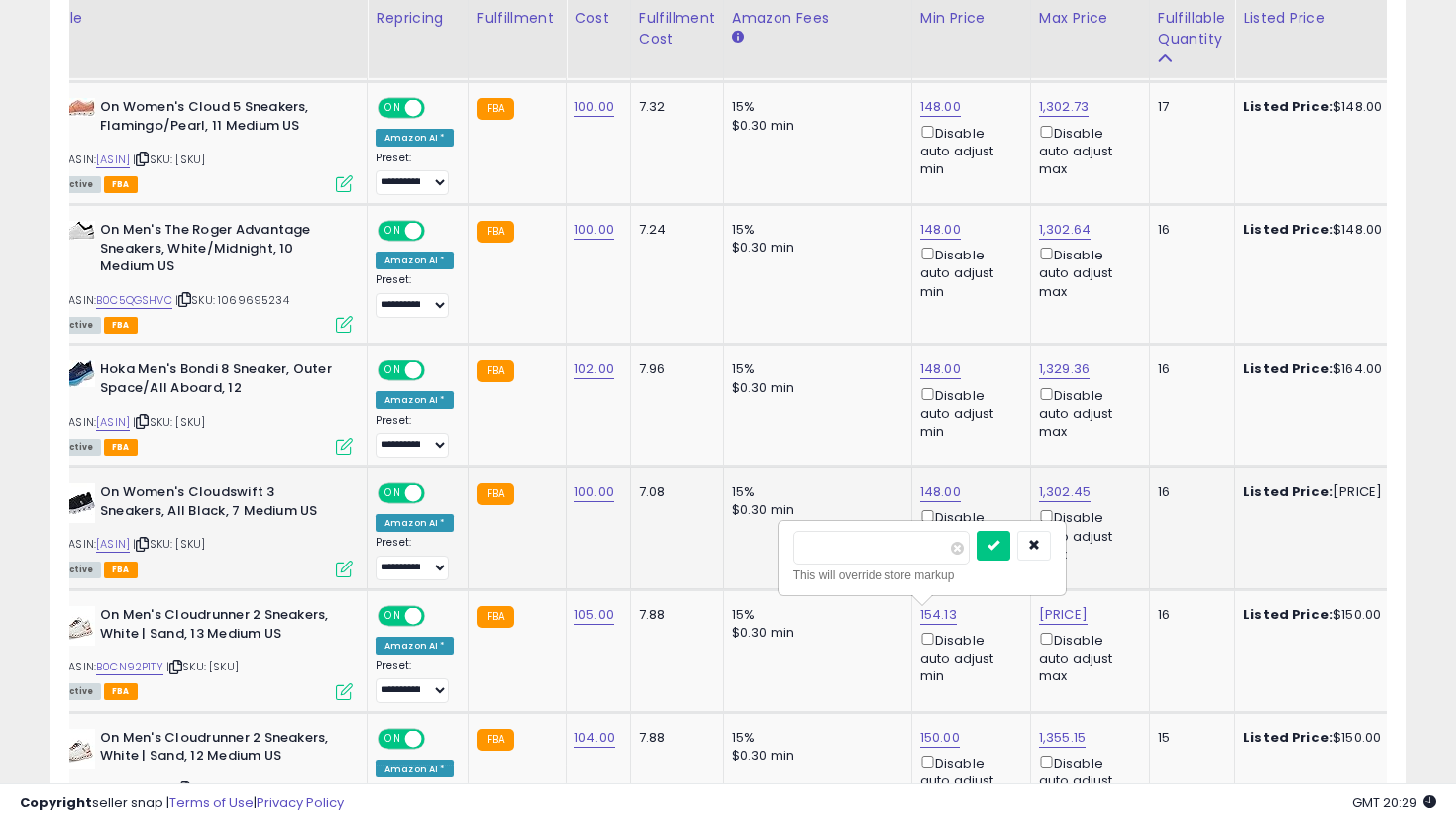 drag, startPoint x: 901, startPoint y: 552, endPoint x: 690, endPoint y: 500, distance: 217.31314 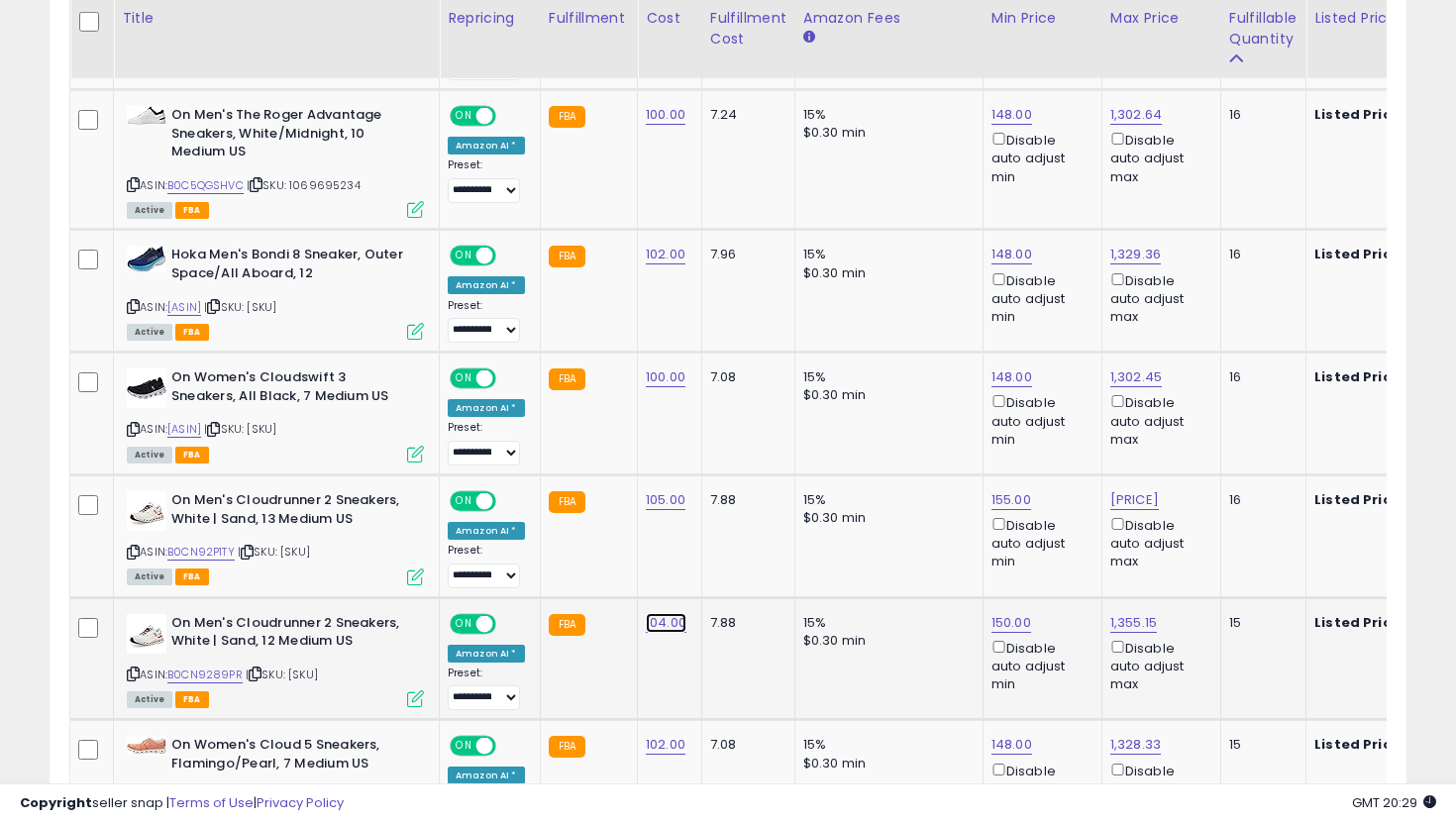 click on "104.00" at bounding box center [664, -866] 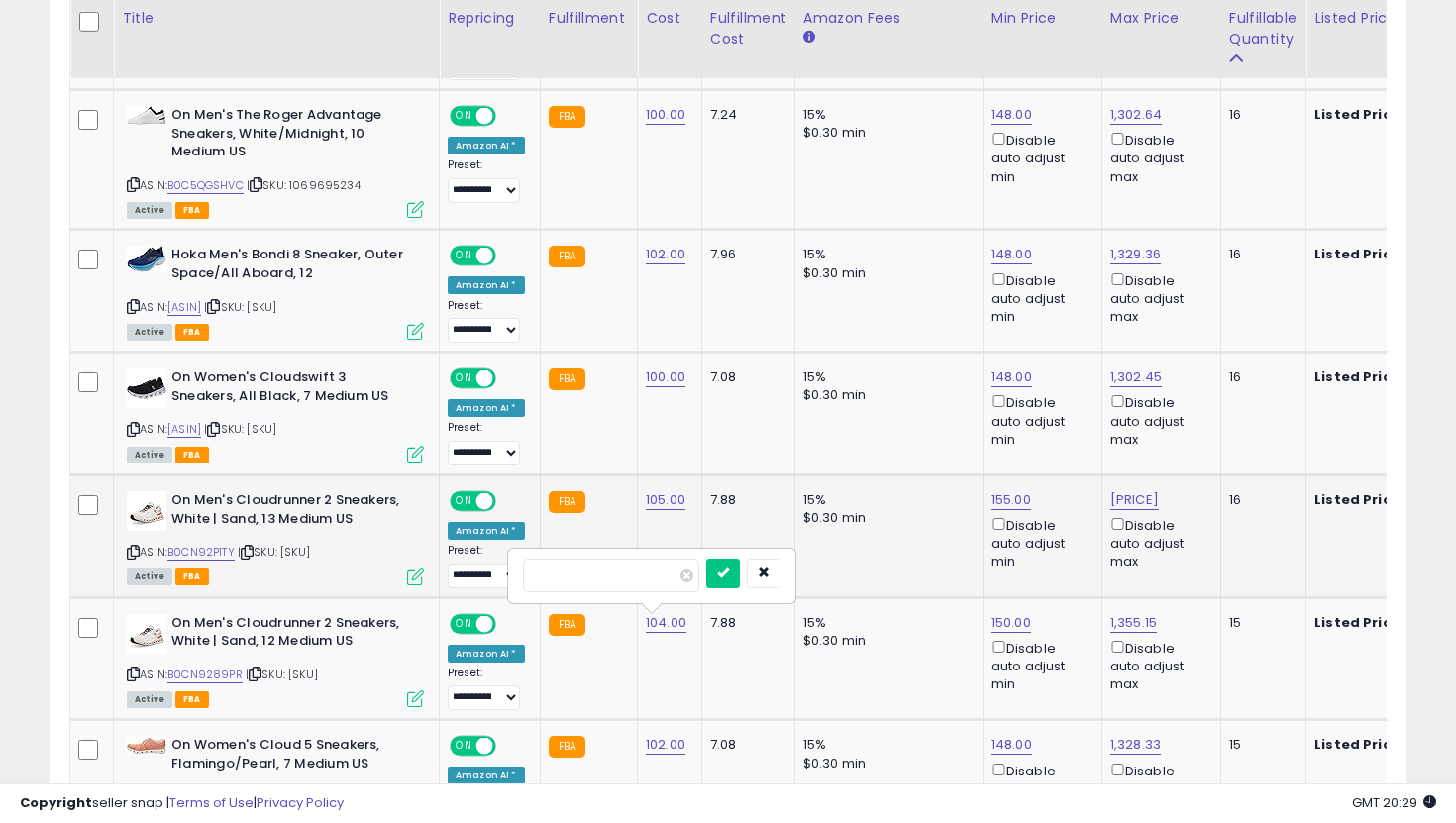 drag, startPoint x: 620, startPoint y: 571, endPoint x: 413, endPoint y: 568, distance: 207.02174 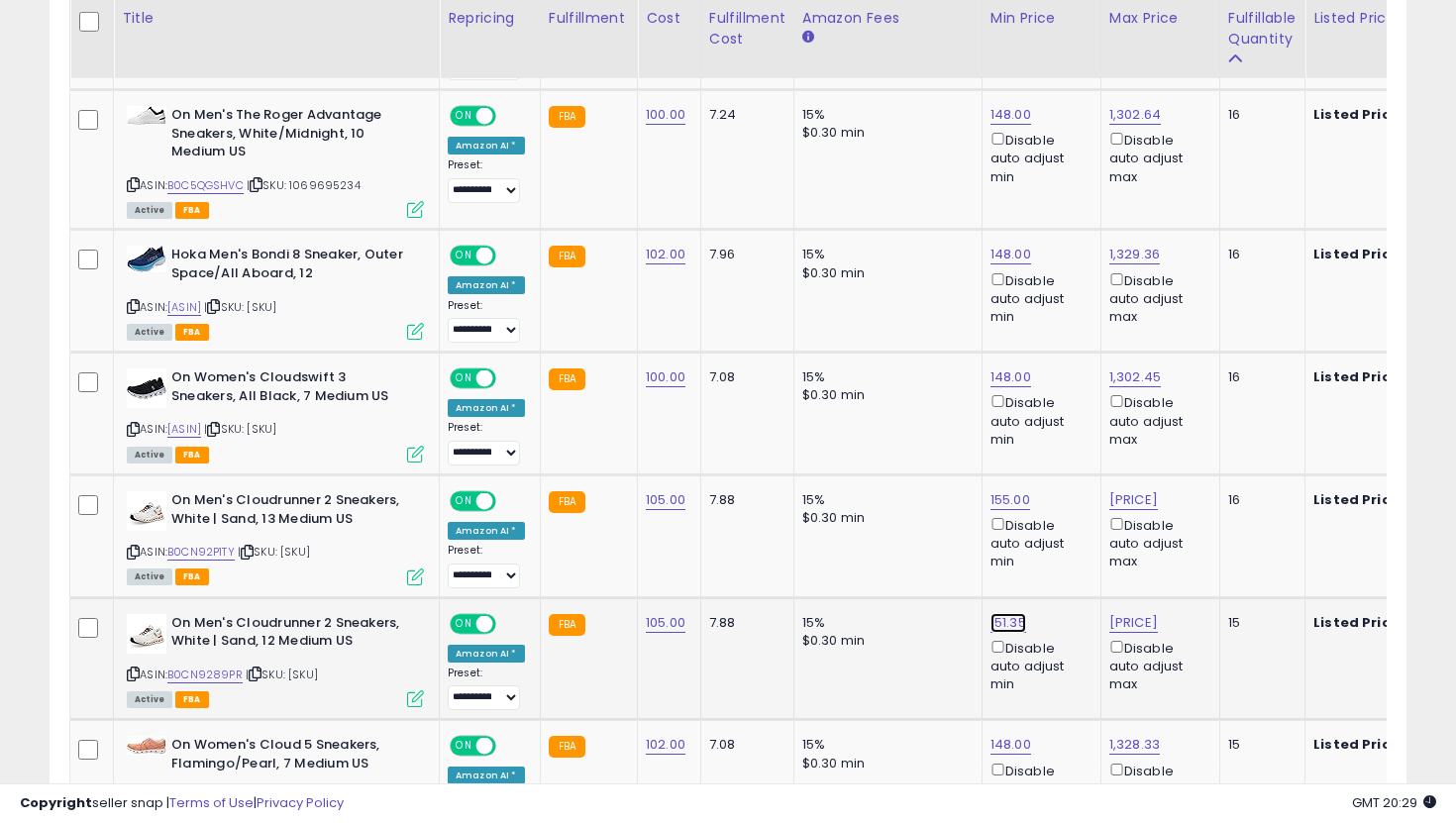 click on "151.35" at bounding box center [1010, -866] 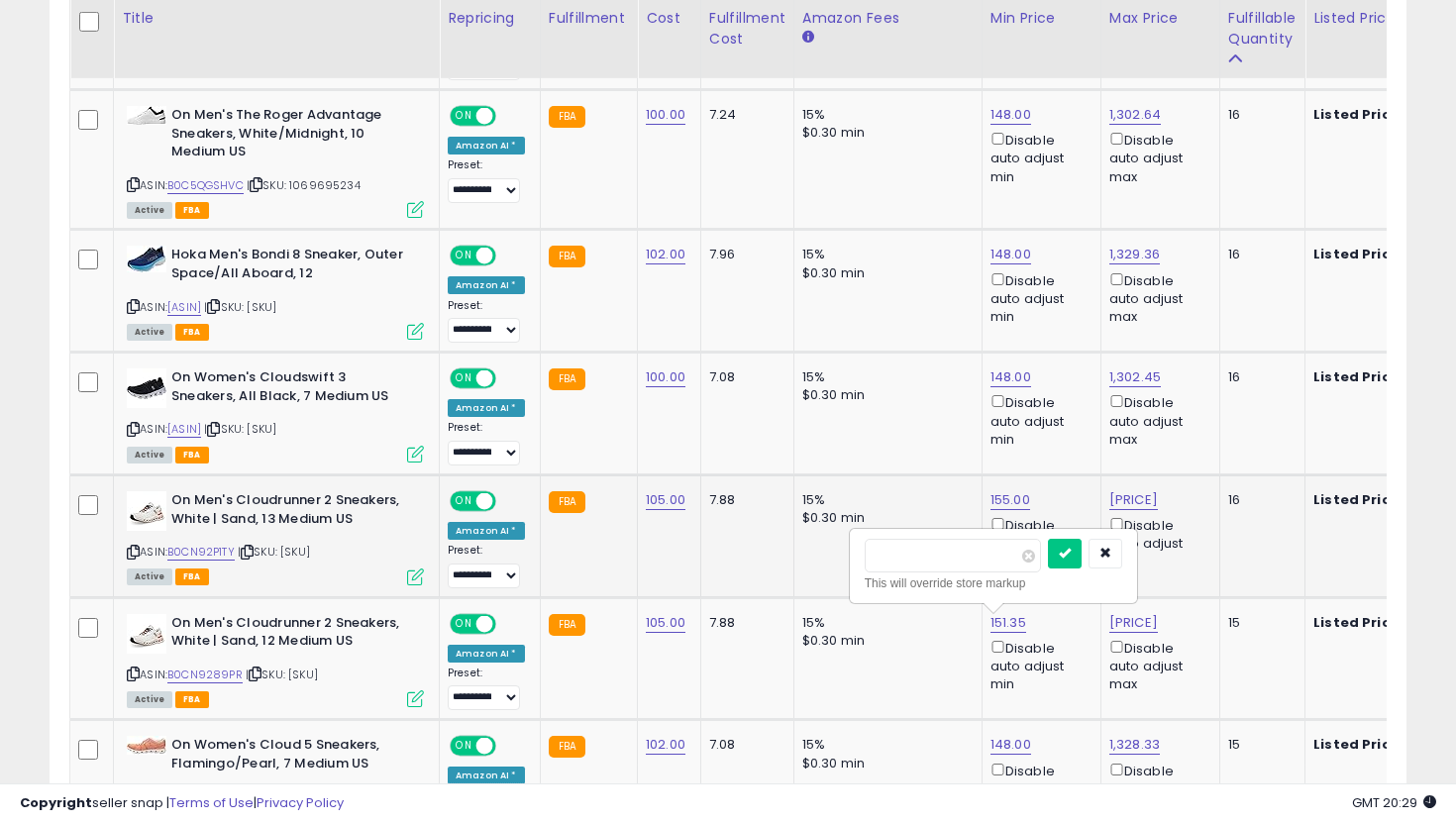 drag, startPoint x: 964, startPoint y: 561, endPoint x: 810, endPoint y: 525, distance: 158.15183 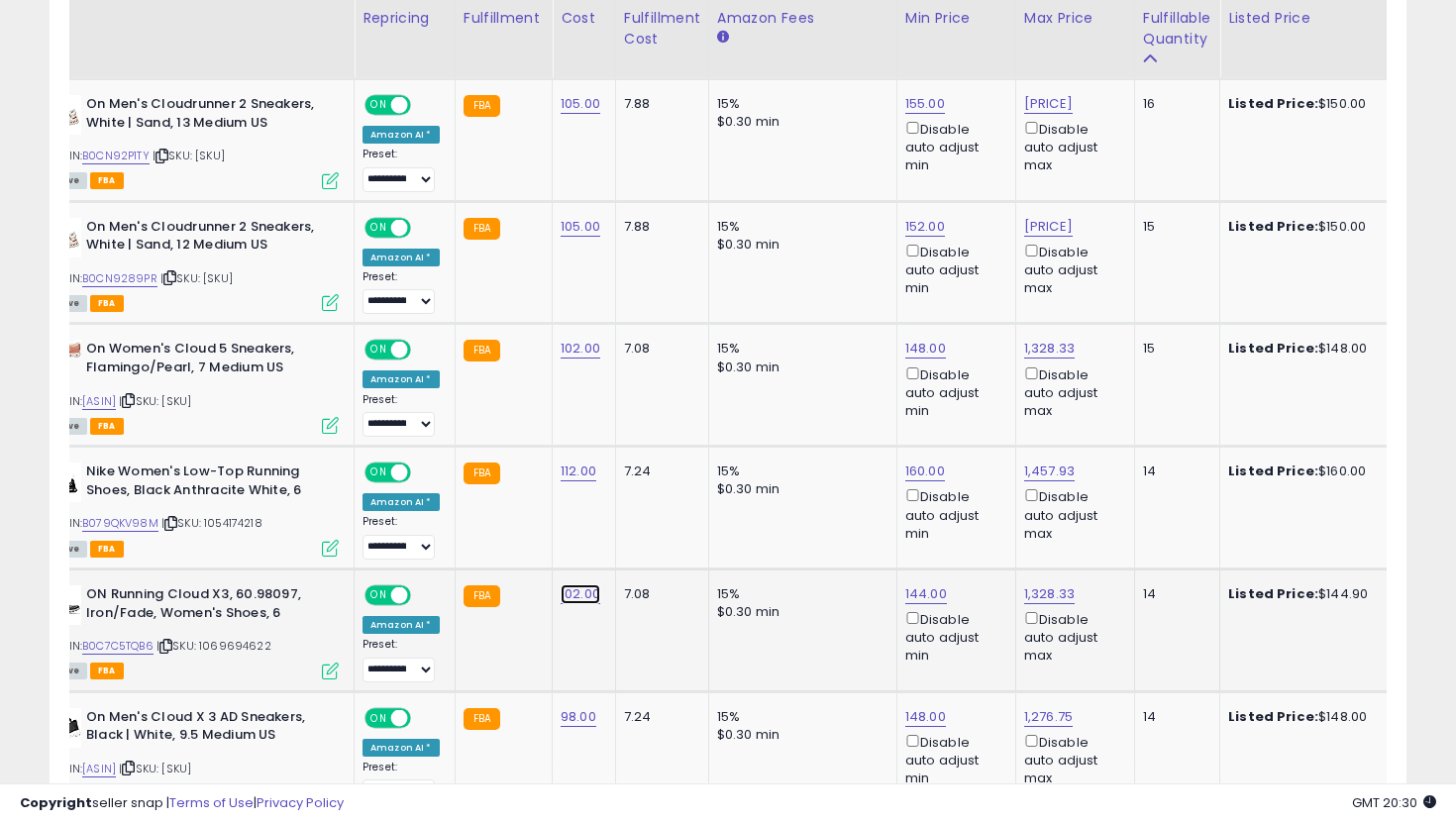 click on "102.00" at bounding box center (578, -1262) 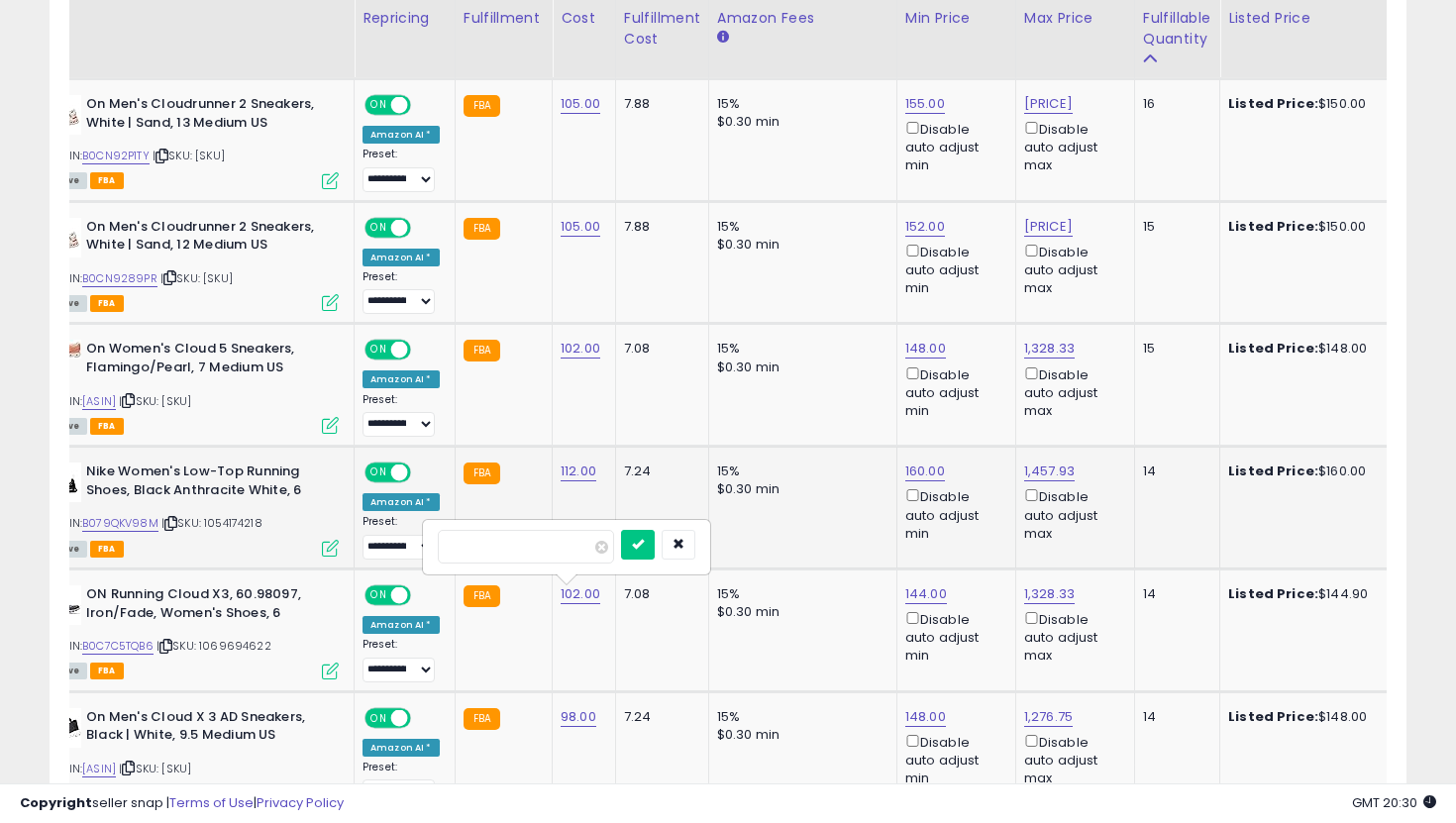 drag, startPoint x: 525, startPoint y: 549, endPoint x: 433, endPoint y: 518, distance: 97.08244 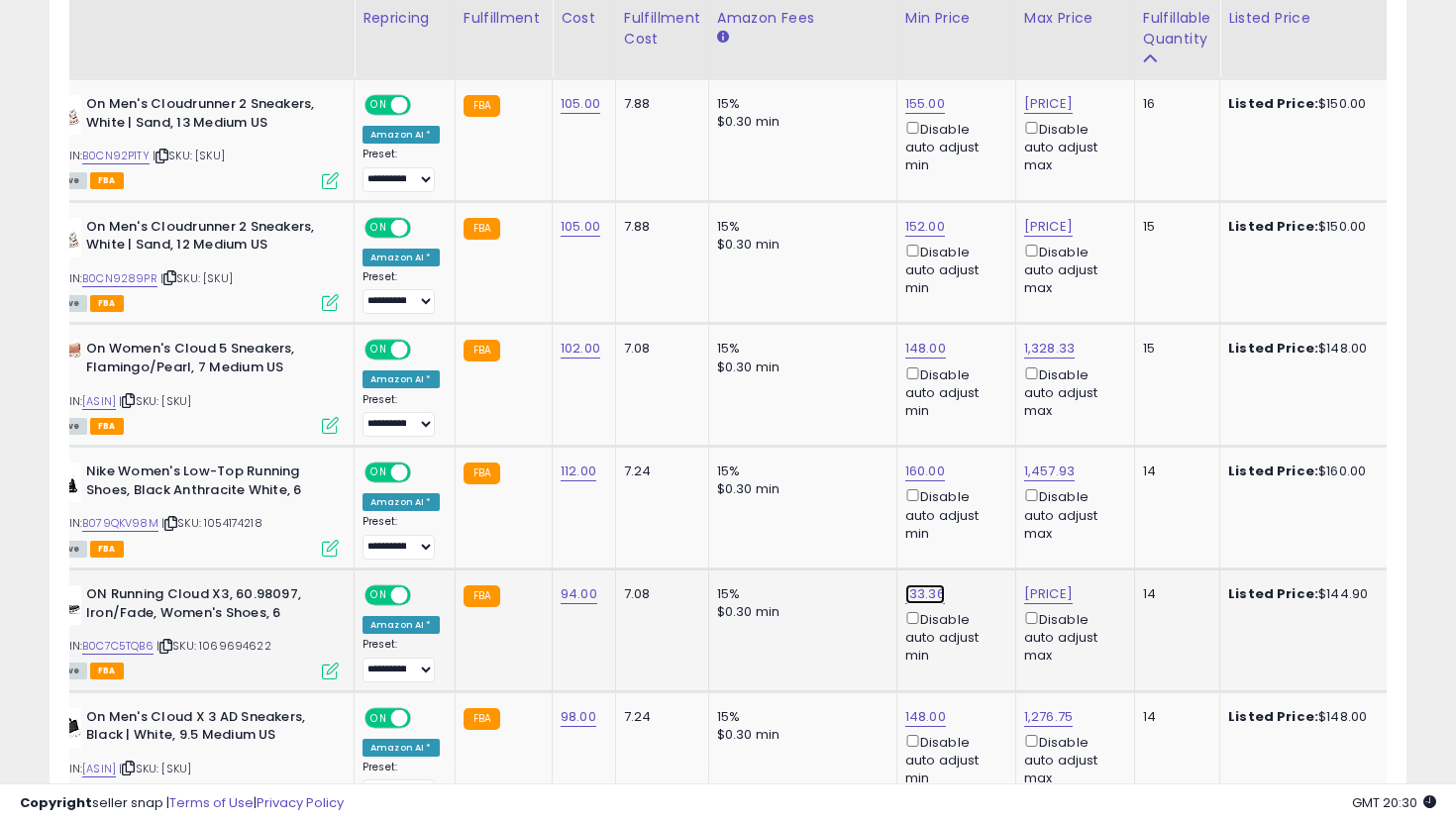 click on "133.36" at bounding box center [925, -1262] 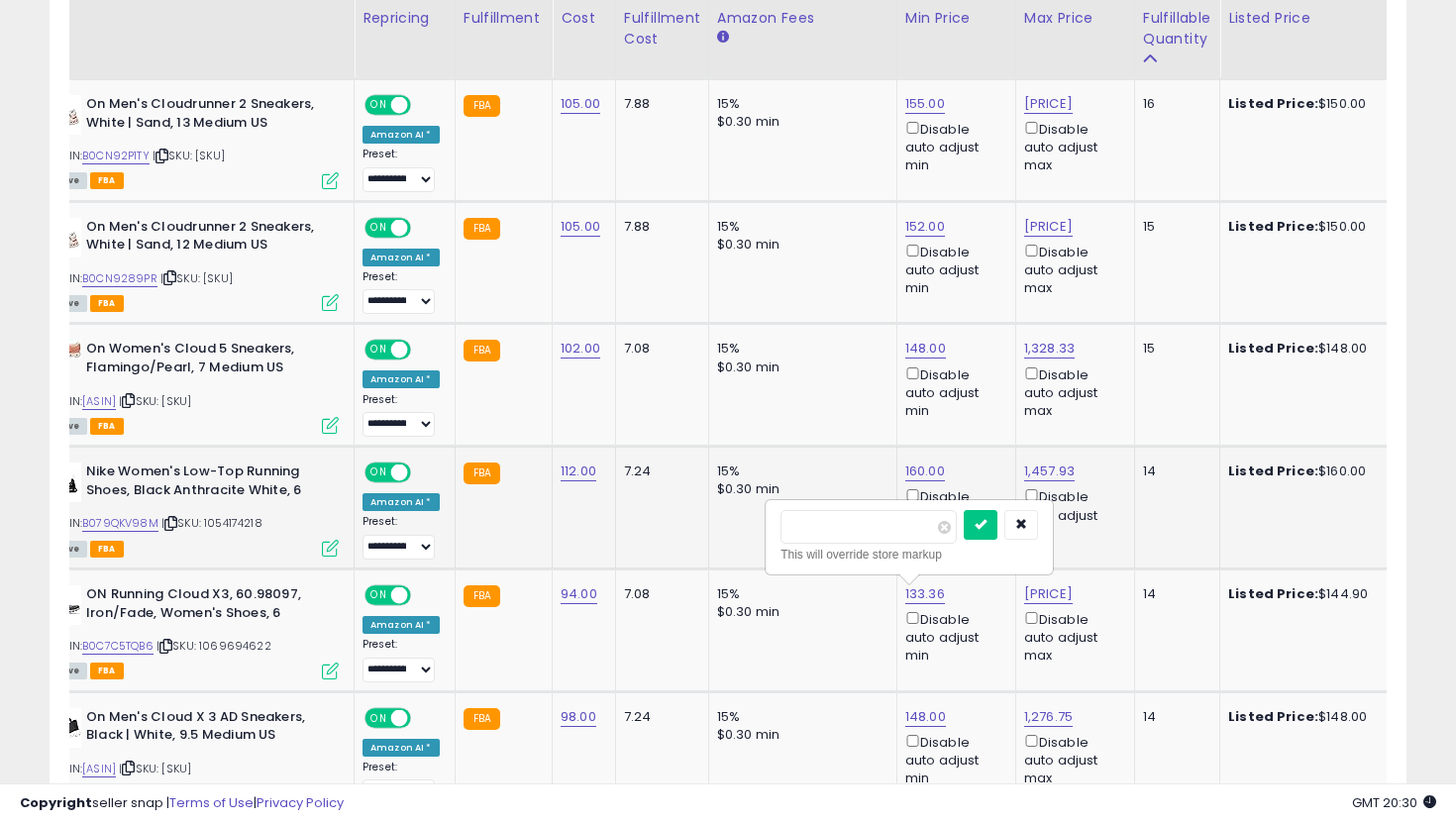 drag, startPoint x: 870, startPoint y: 526, endPoint x: 756, endPoint y: 501, distance: 116.70904 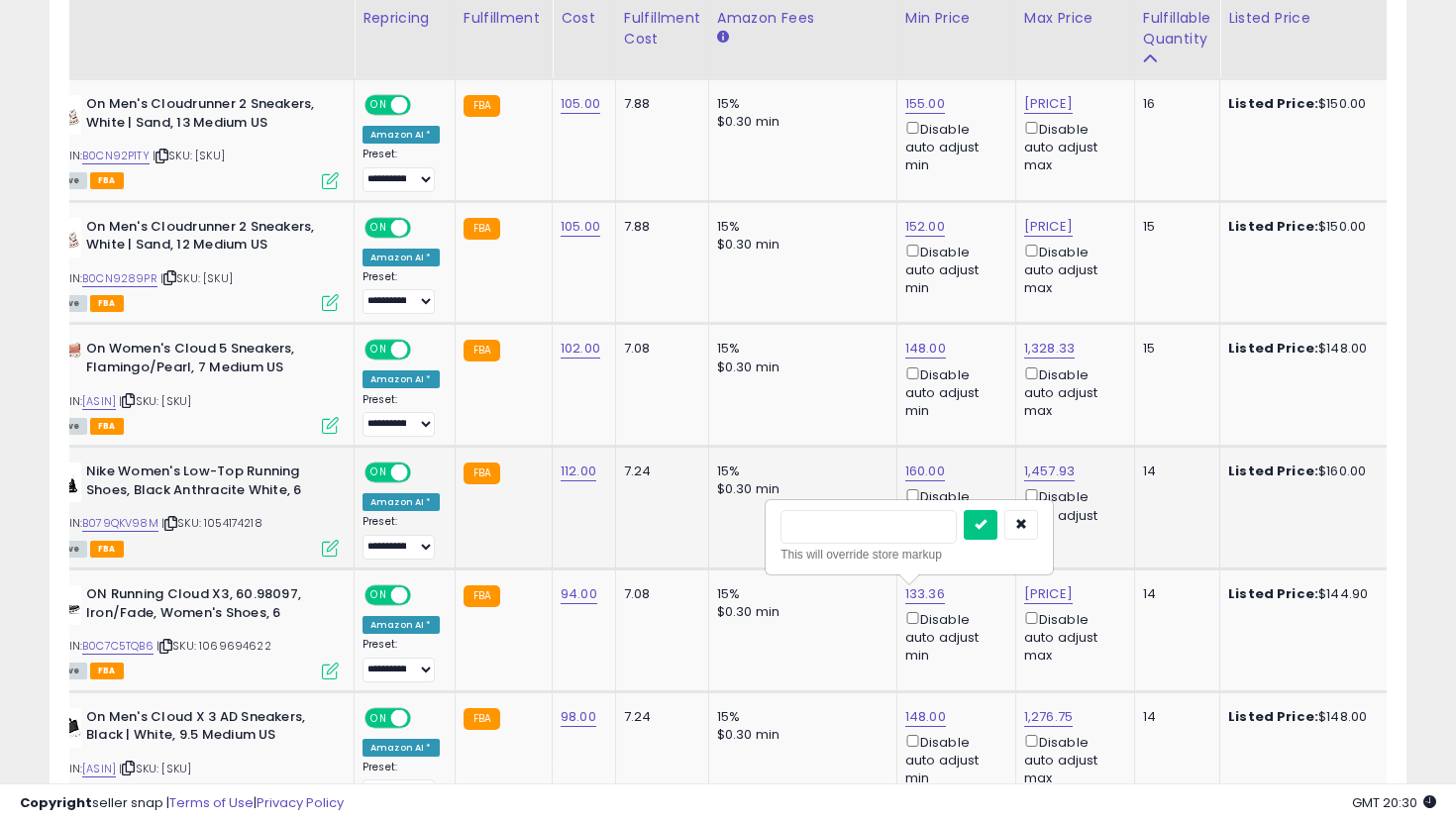 type on "***" 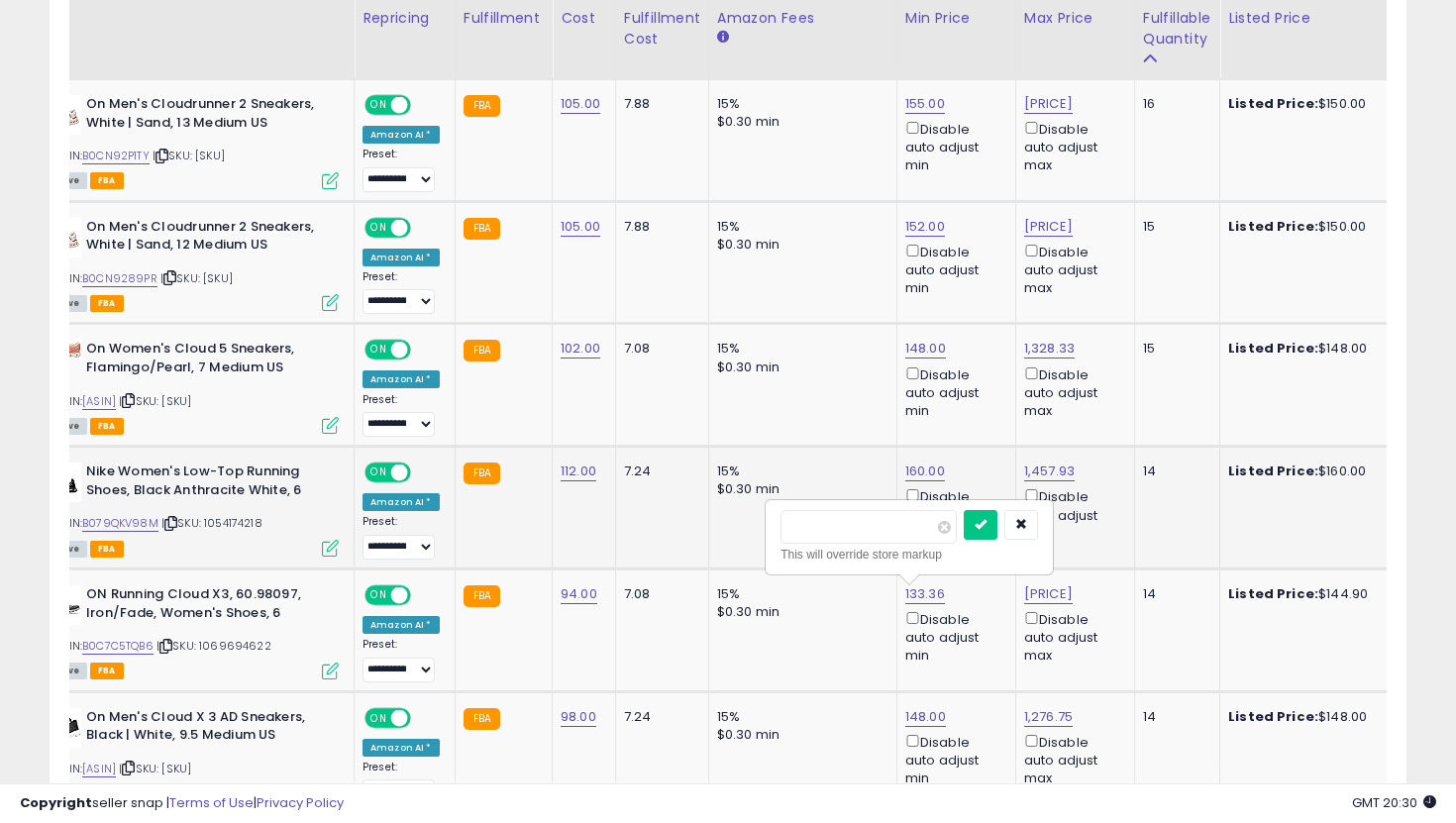 click at bounding box center (981, 525) 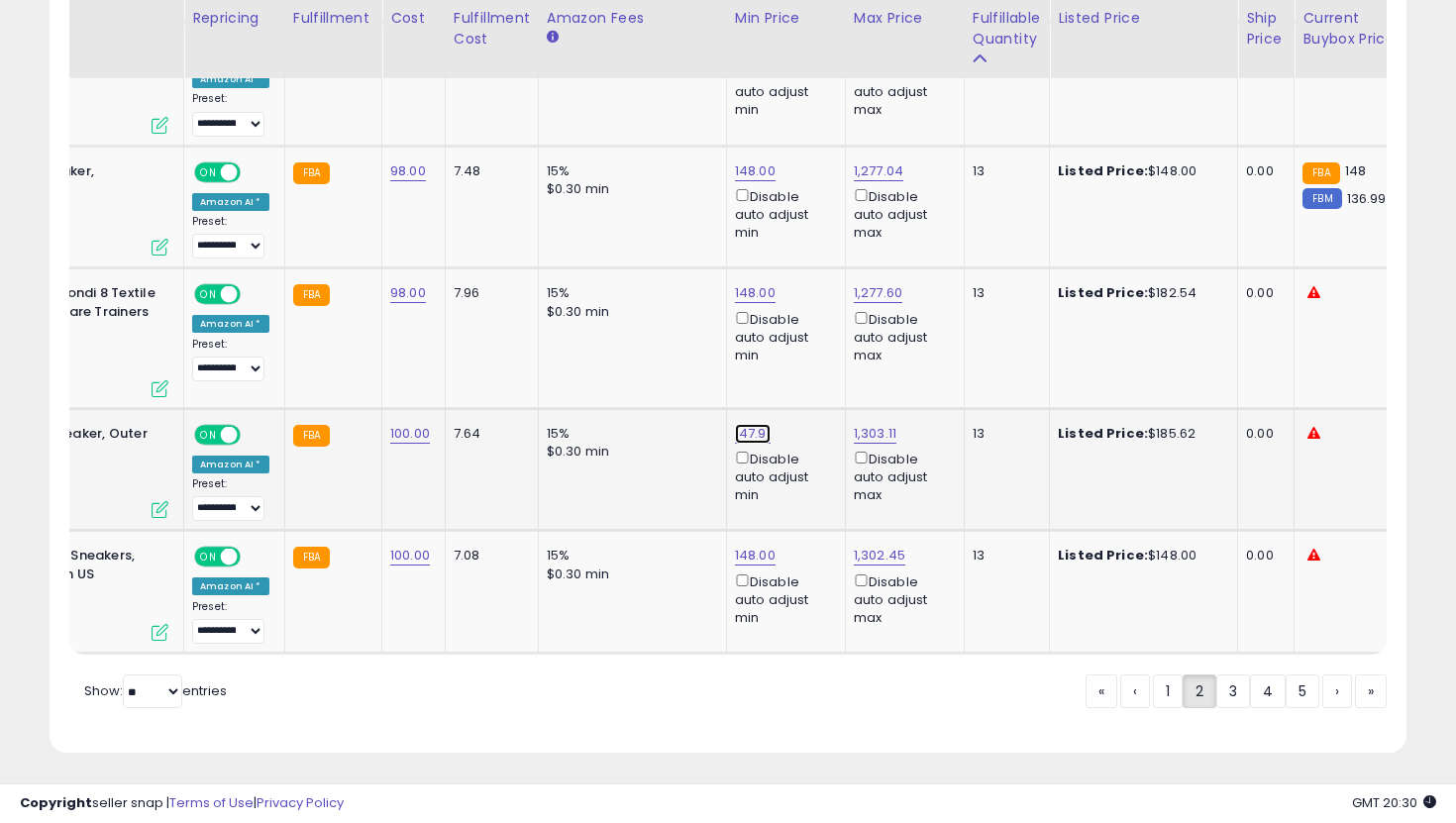 click on "147.91" at bounding box center [755, -2455] 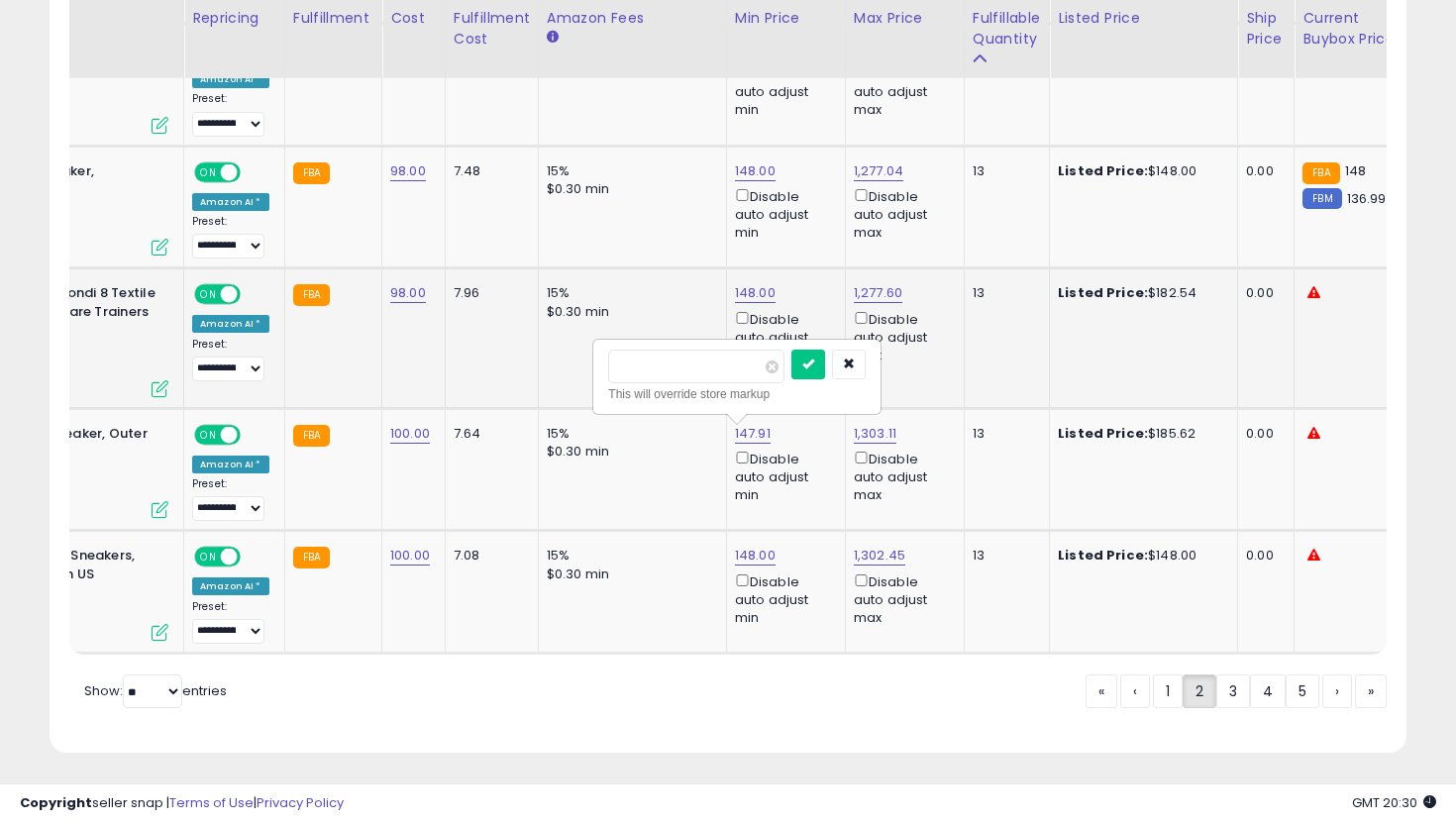 drag, startPoint x: 716, startPoint y: 374, endPoint x: 572, endPoint y: 318, distance: 154.50566 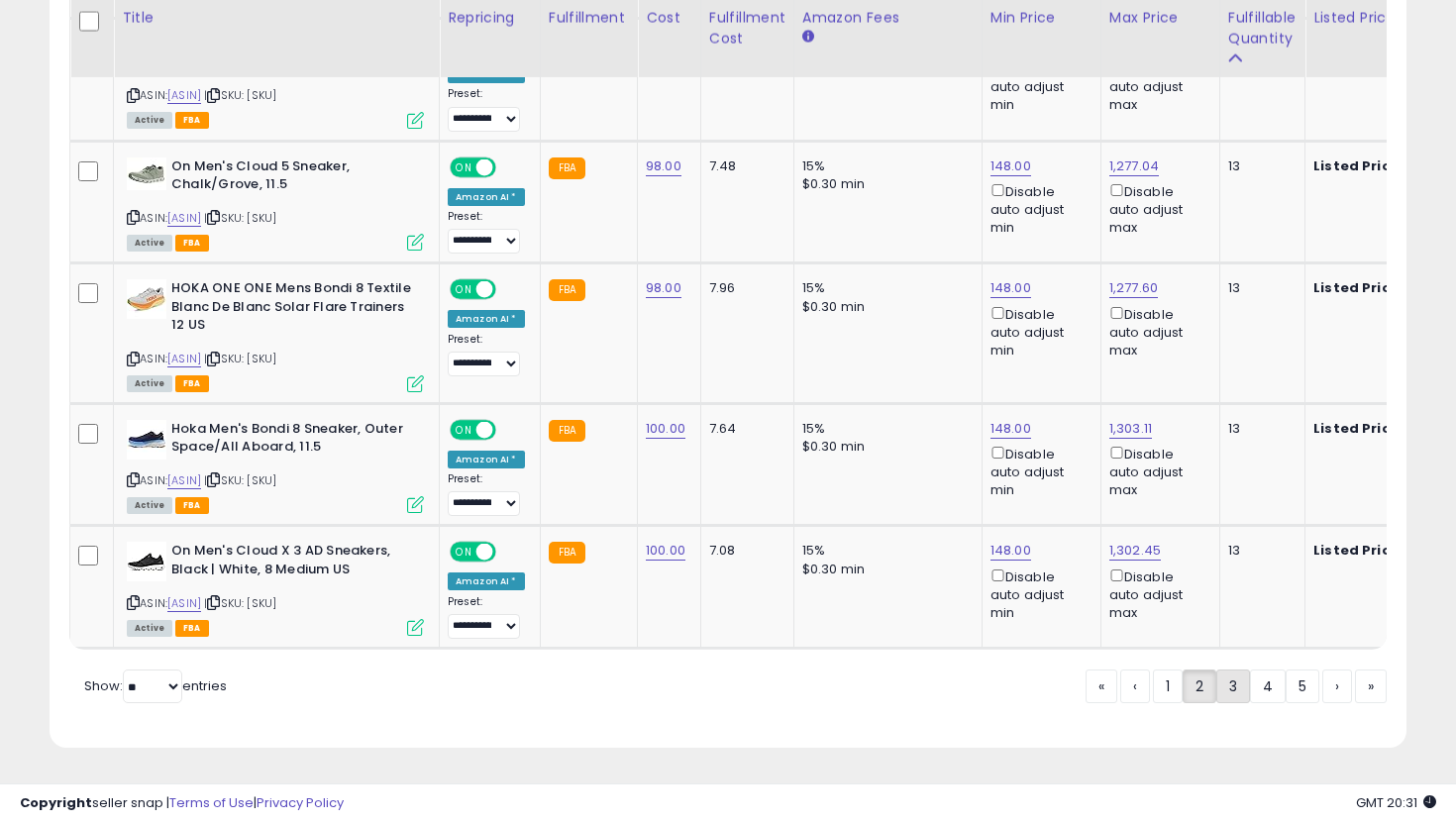 click on "3" 